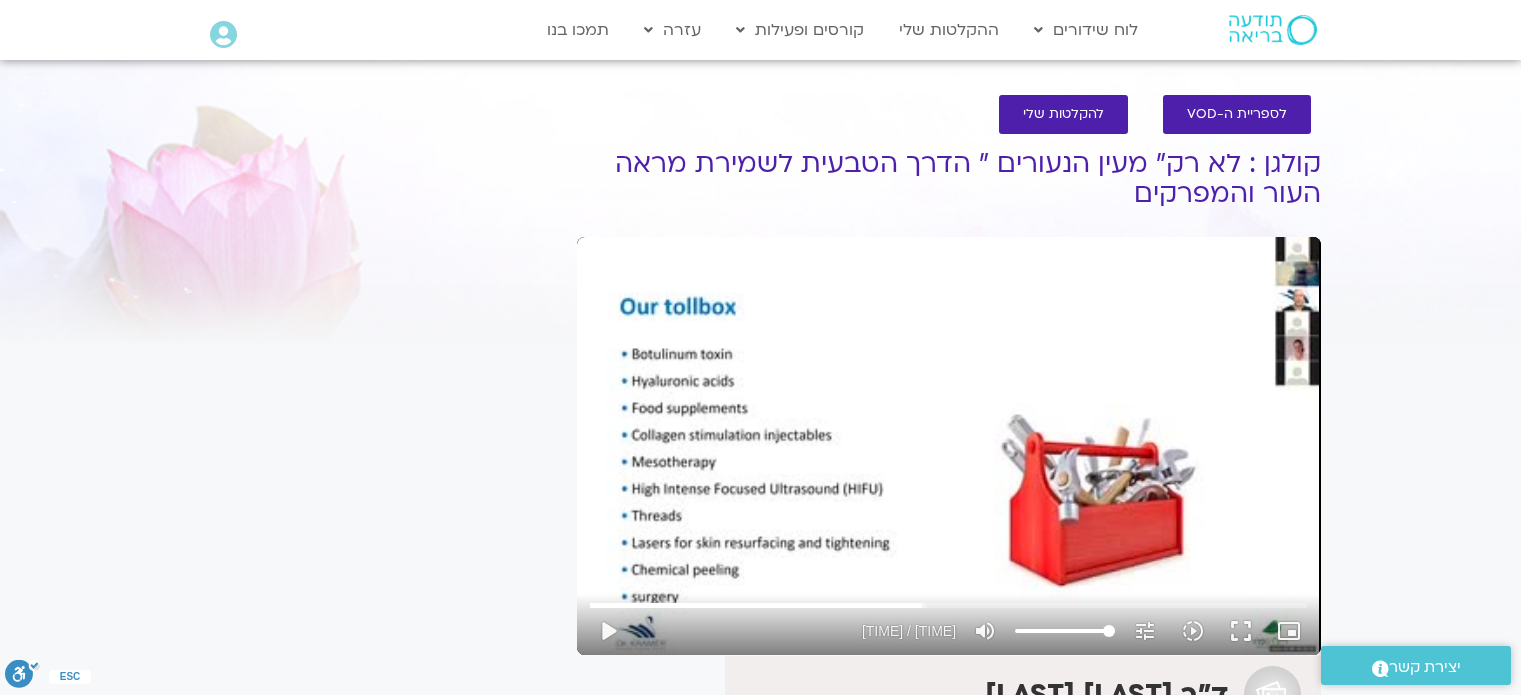 scroll, scrollTop: 100, scrollLeft: 0, axis: vertical 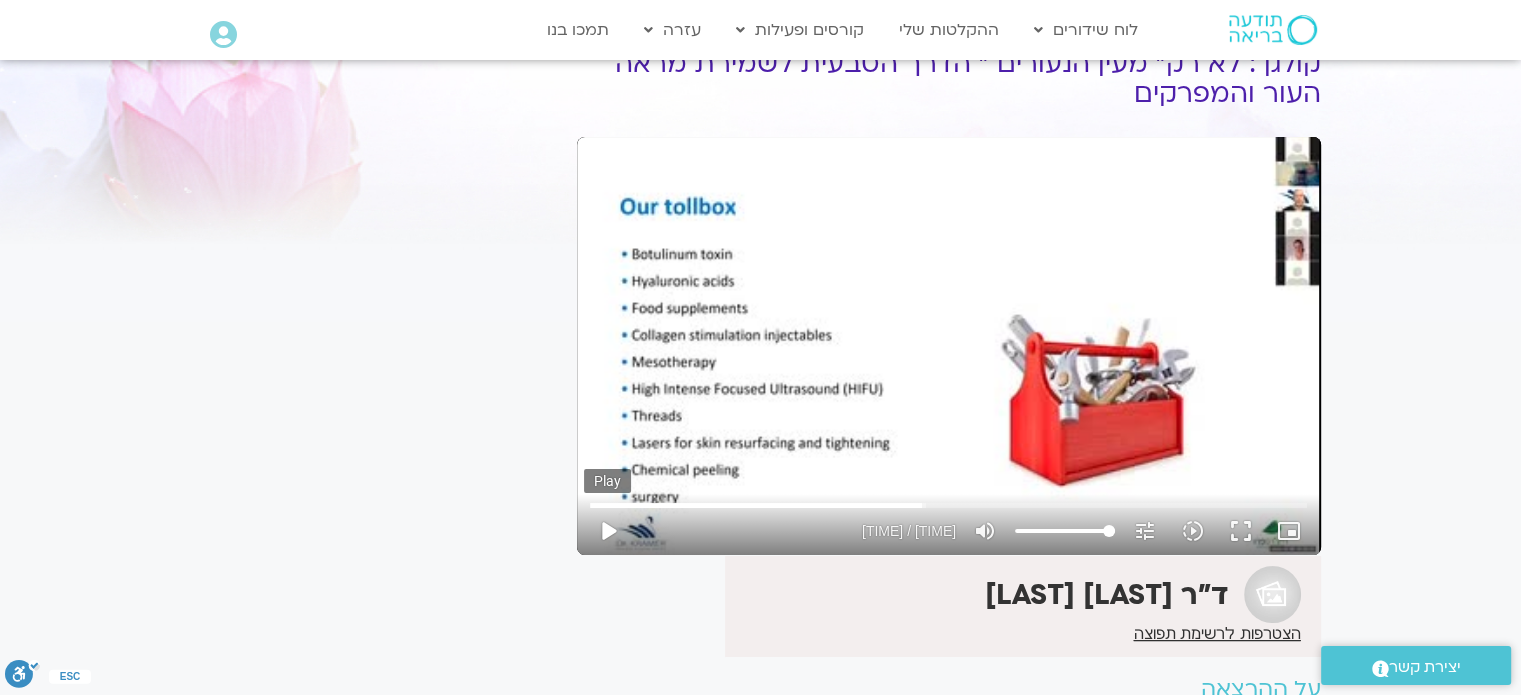 click on "play_arrow" at bounding box center (608, 531) 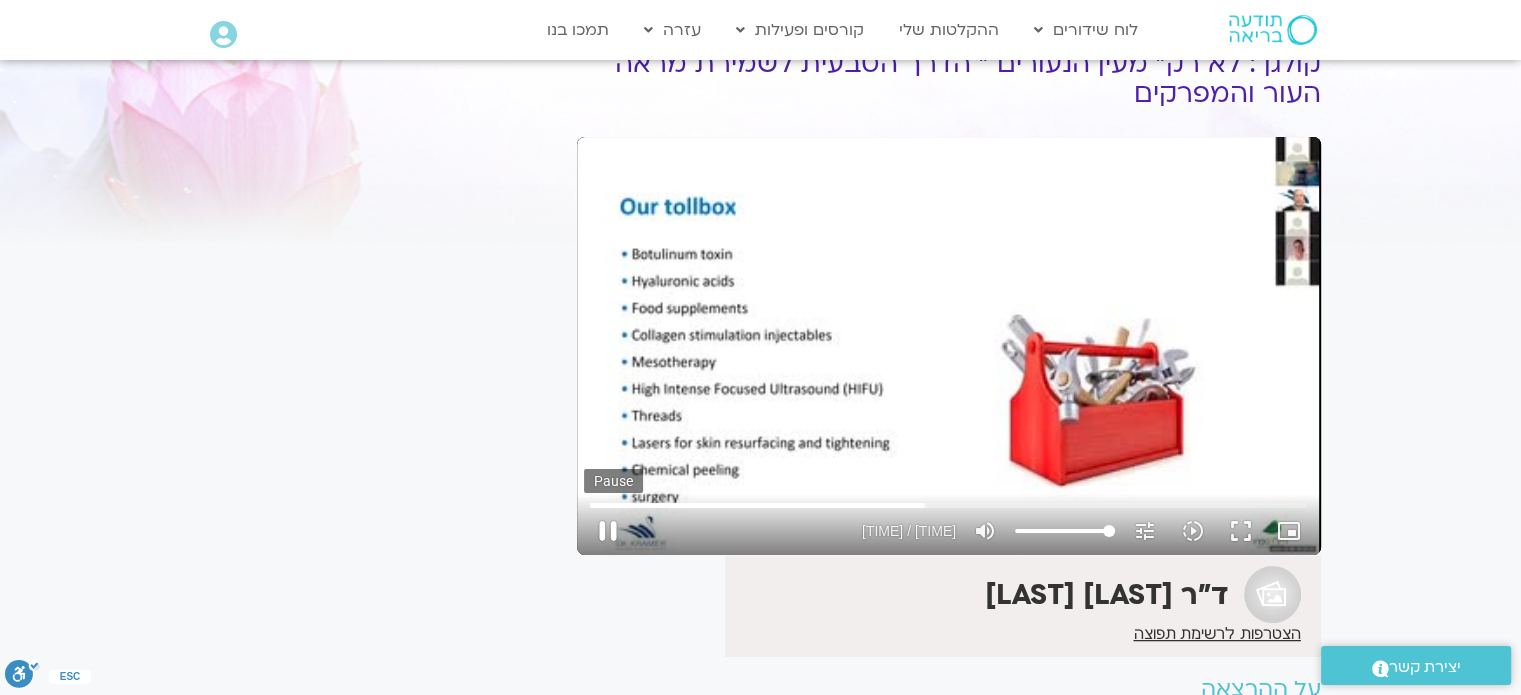 click on "pause" at bounding box center (608, 531) 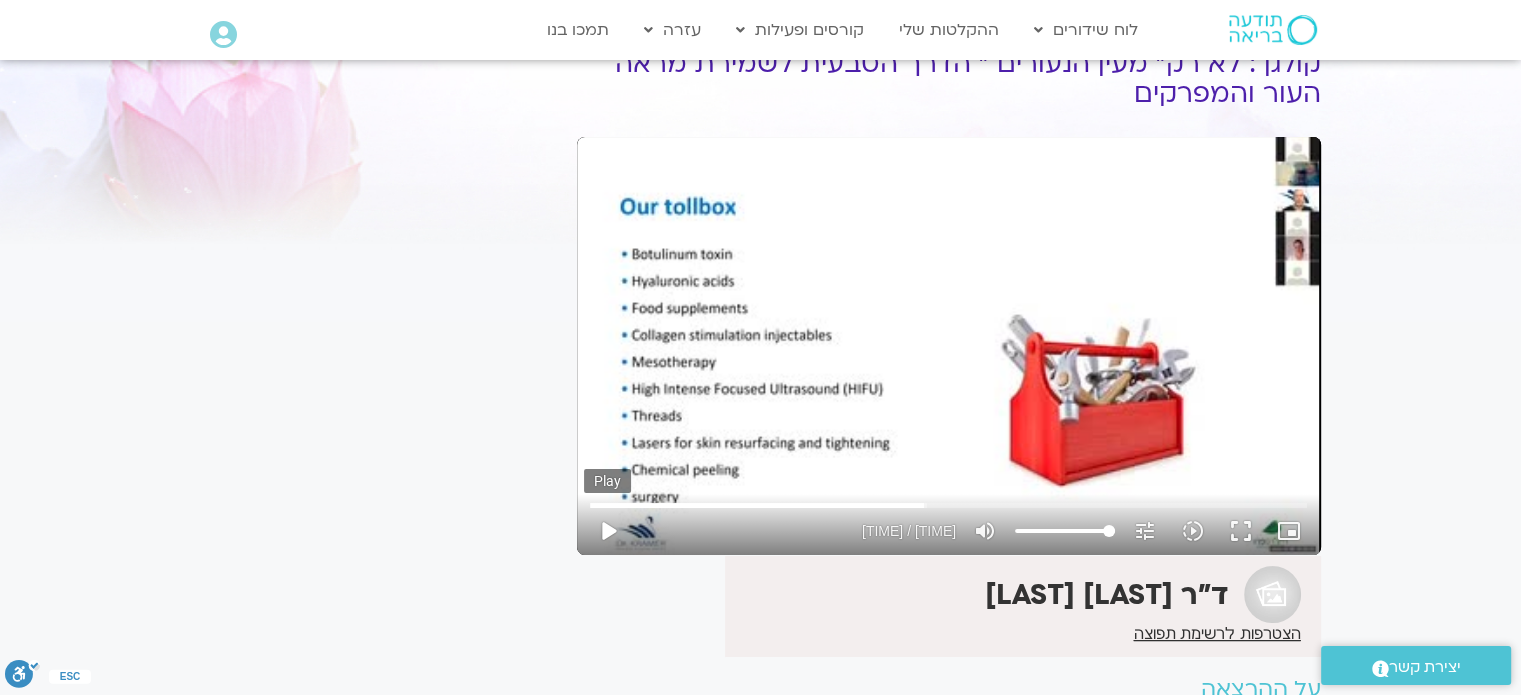 click on "play_arrow" at bounding box center (608, 531) 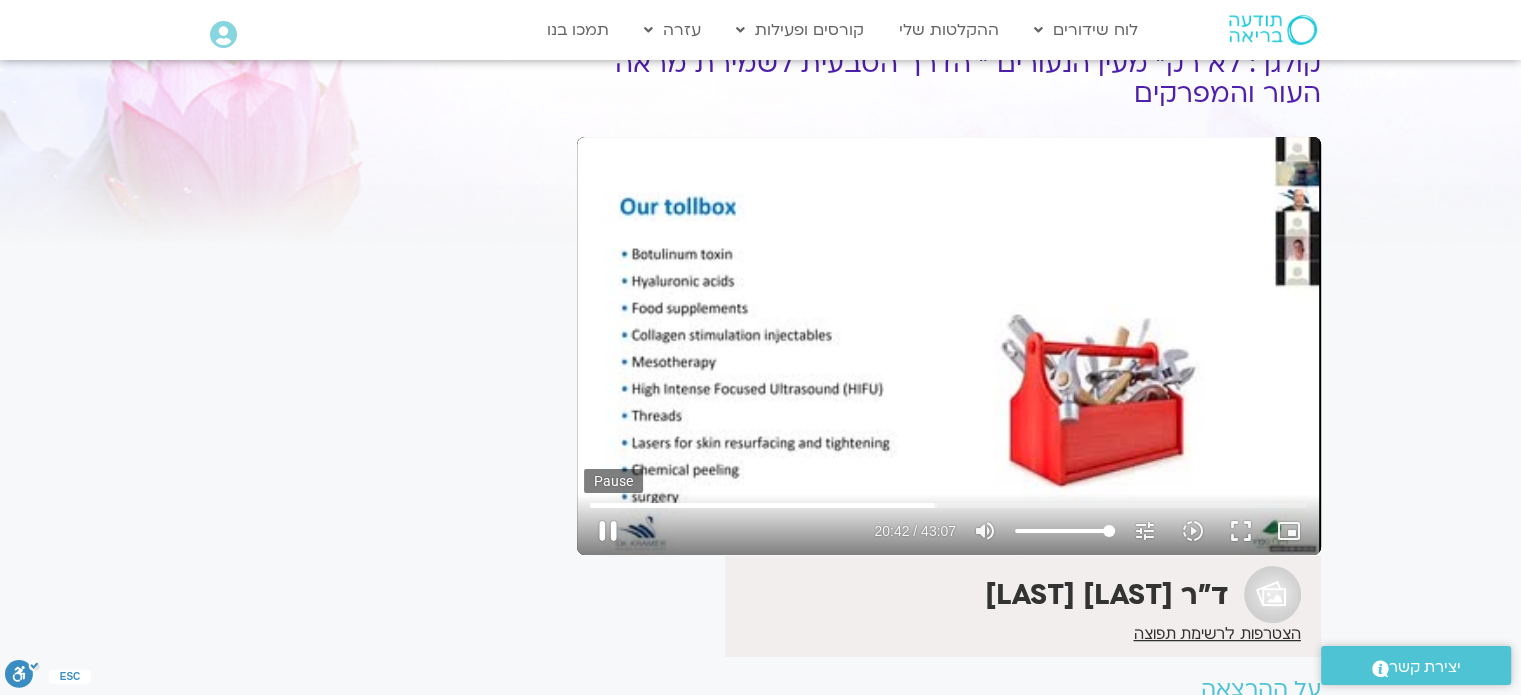 click on "pause" at bounding box center [608, 531] 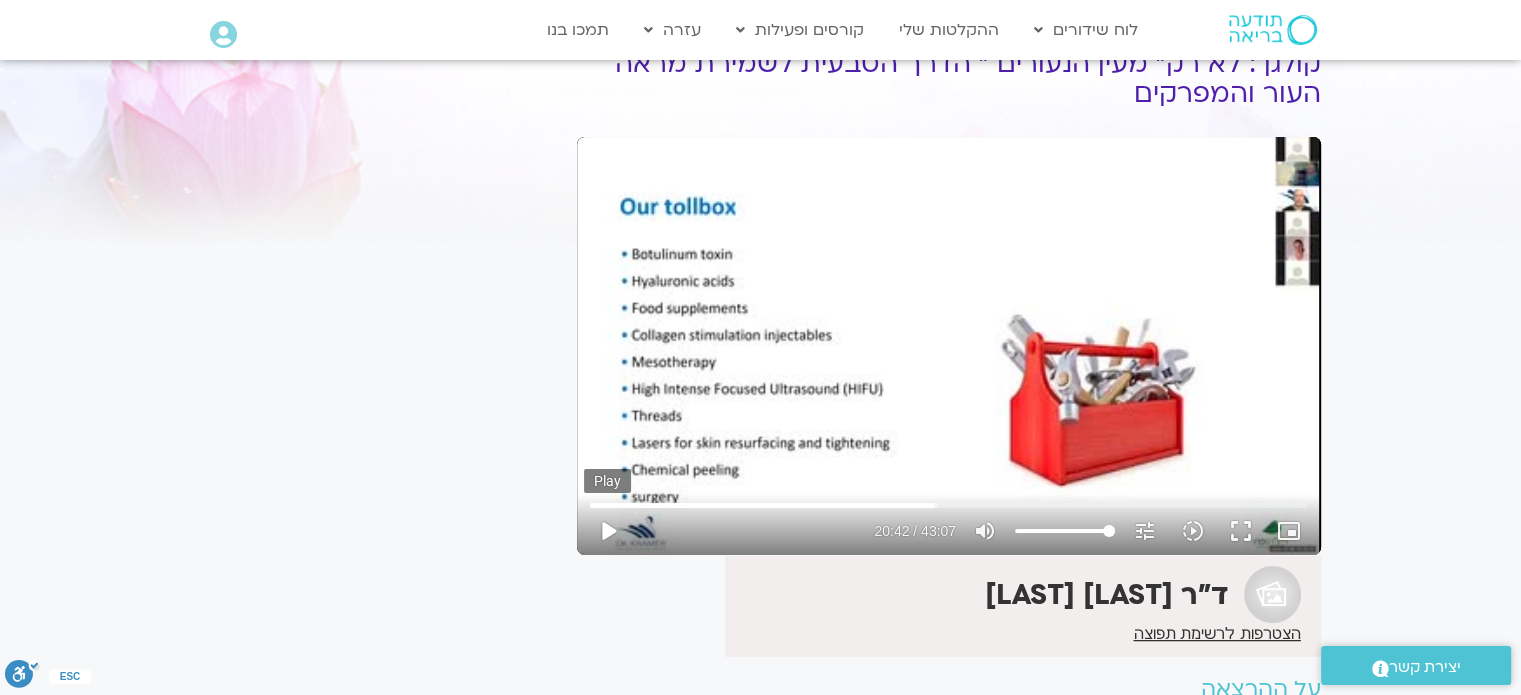 click on "play_arrow" at bounding box center (608, 531) 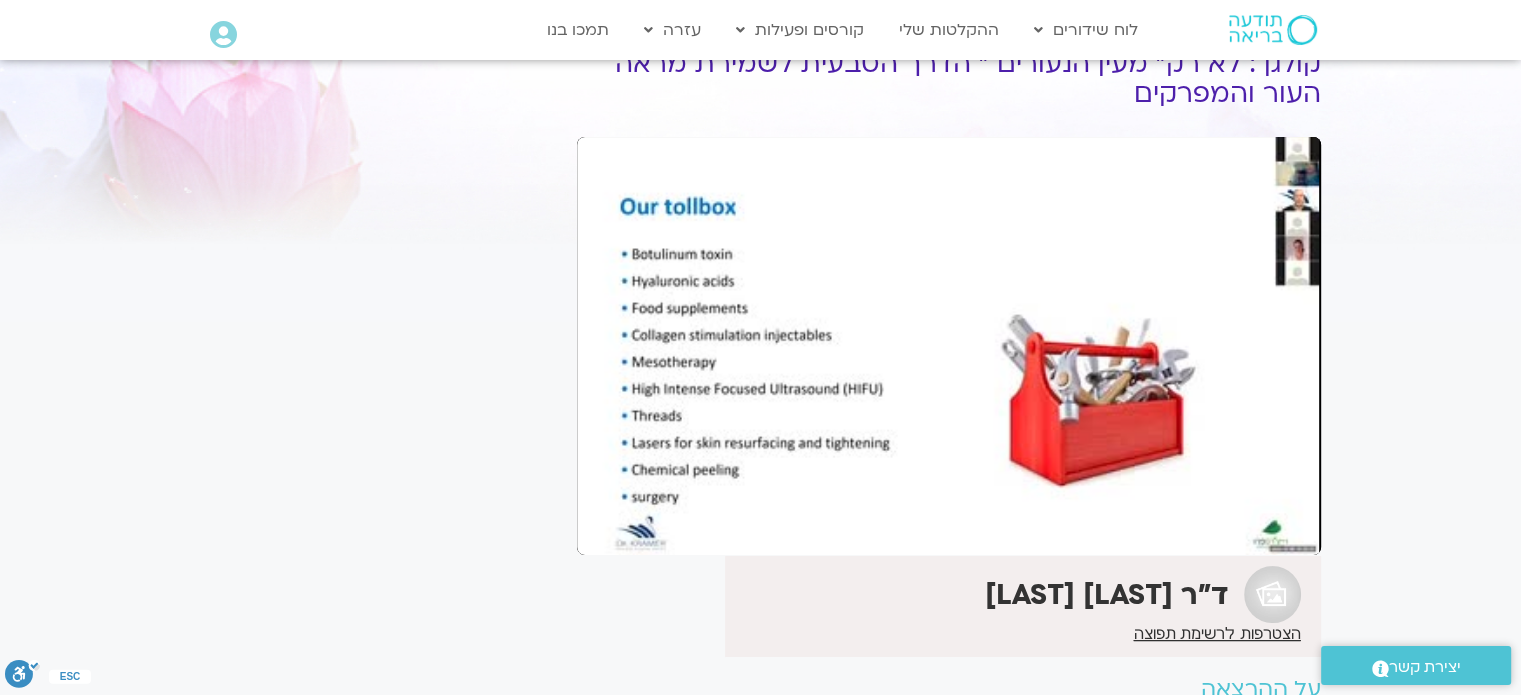 click on "pause" at bounding box center (608, 531) 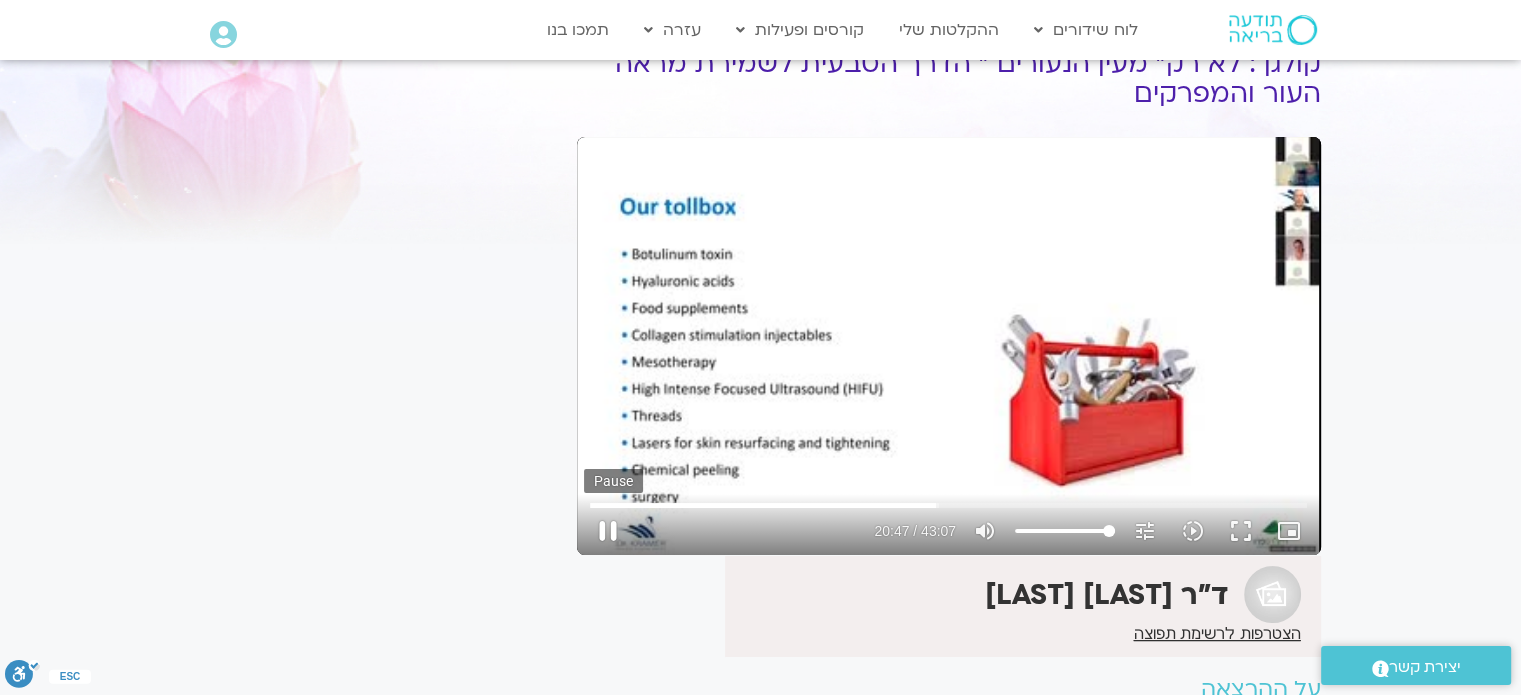 click on "pause" at bounding box center (608, 531) 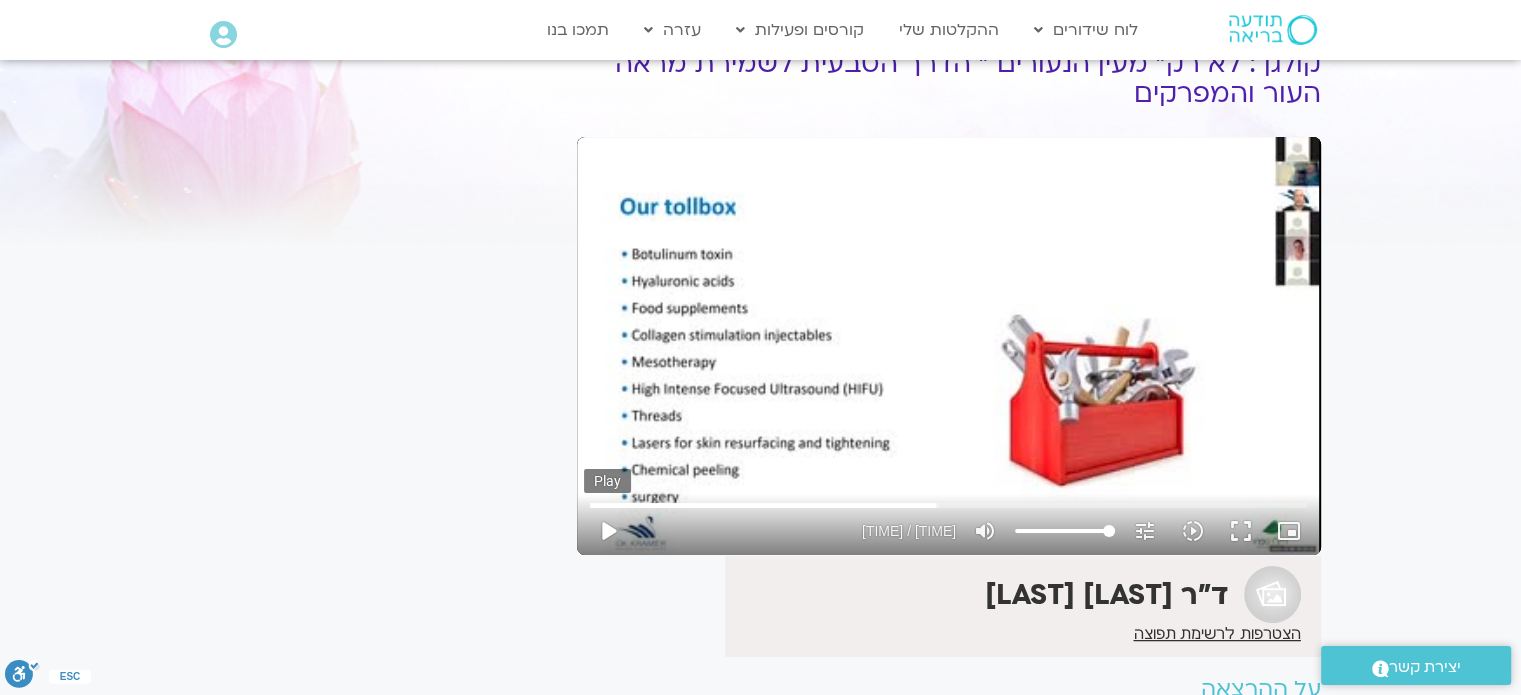 click on "play_arrow" at bounding box center [608, 531] 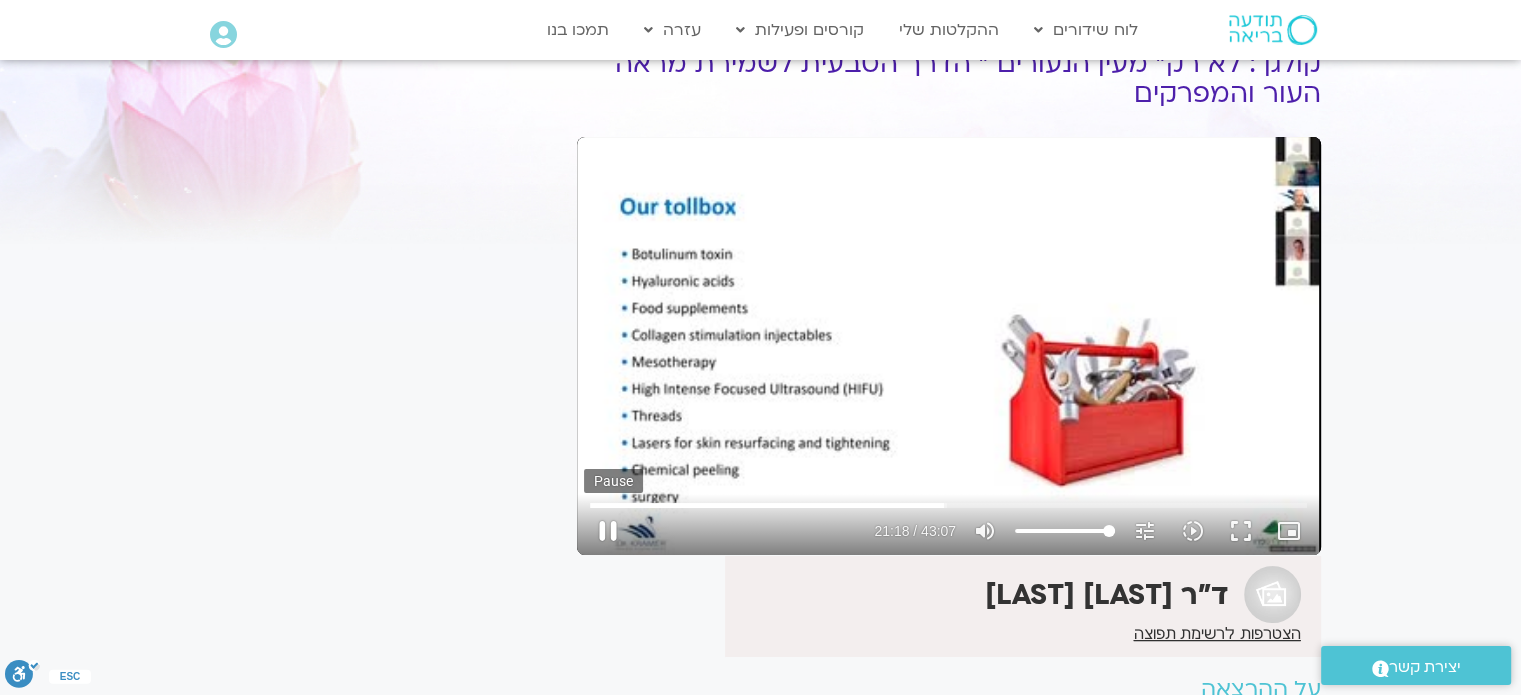click on "pause" at bounding box center (608, 531) 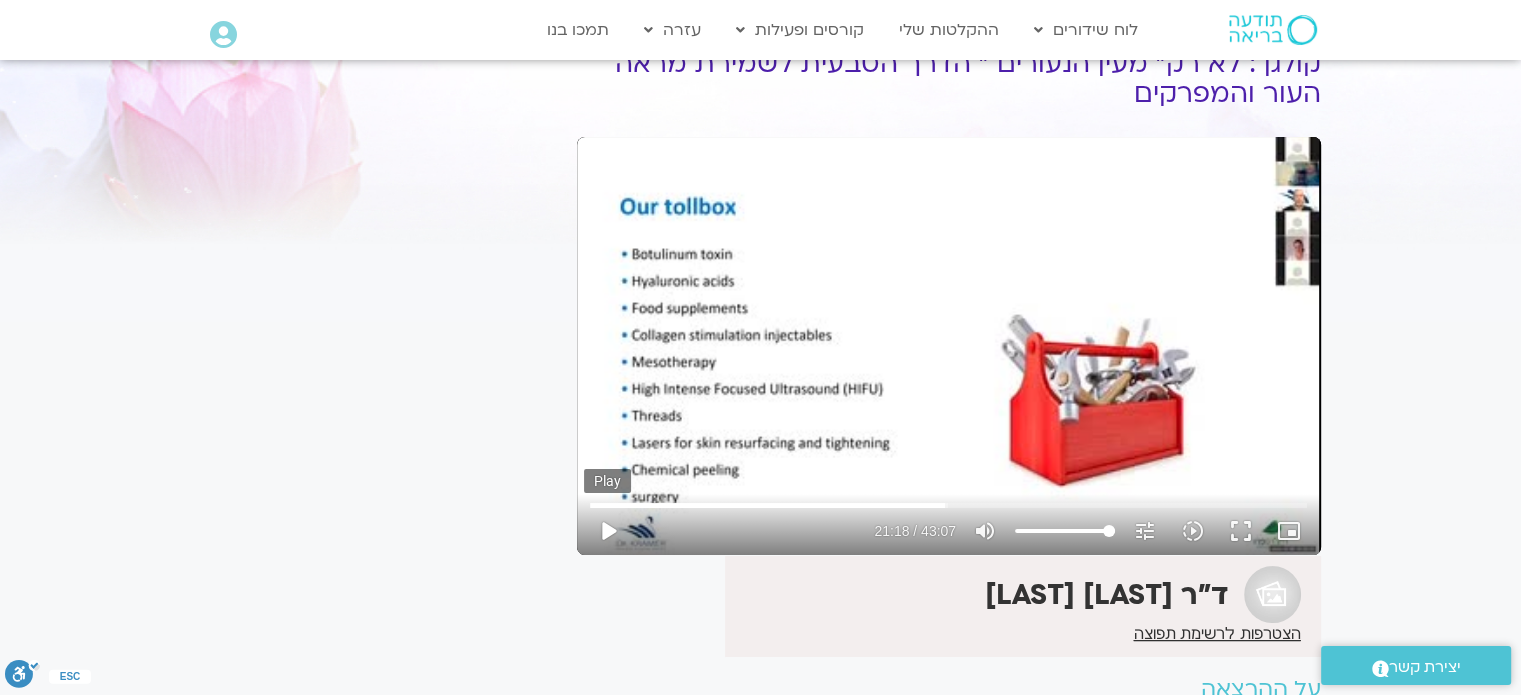 click on "play_arrow" at bounding box center (608, 531) 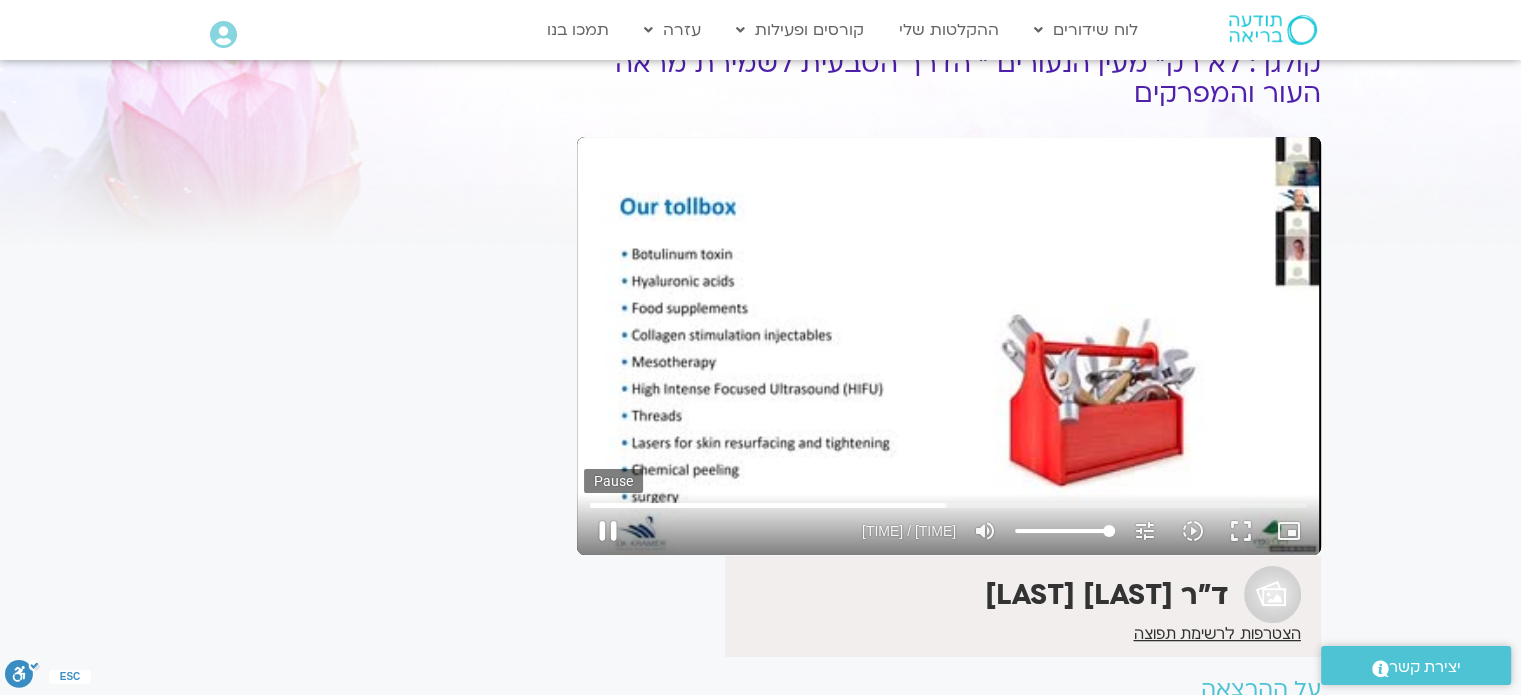 click on "pause" at bounding box center (608, 531) 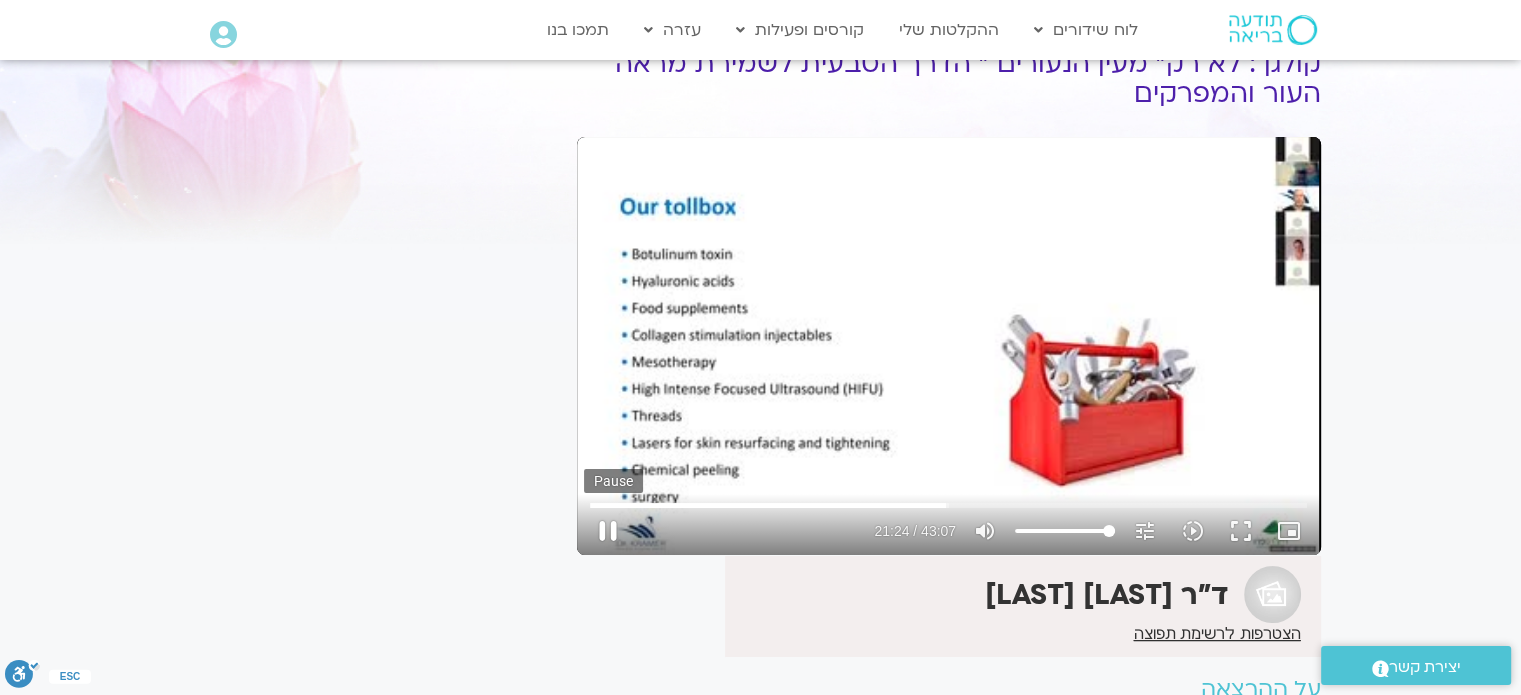 click on "pause" at bounding box center [608, 531] 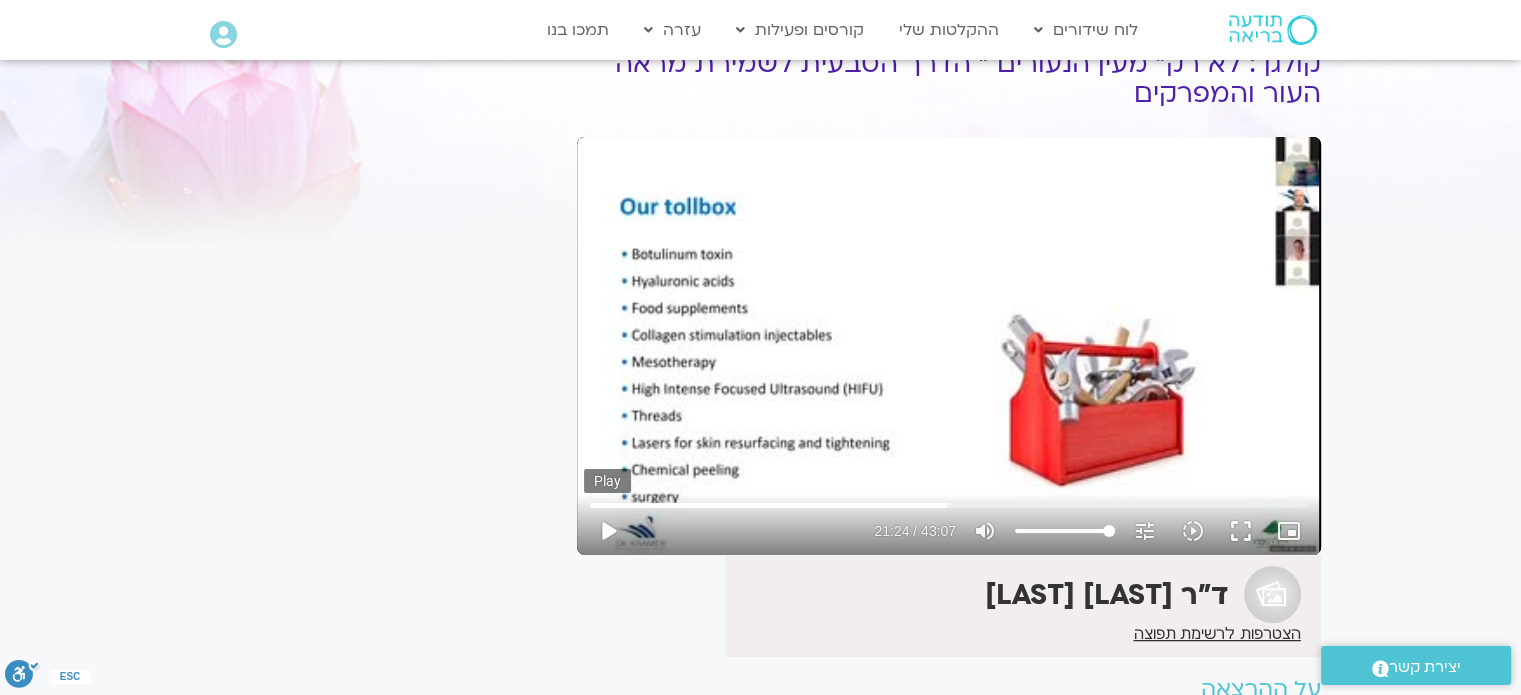click on "play_arrow" at bounding box center [608, 531] 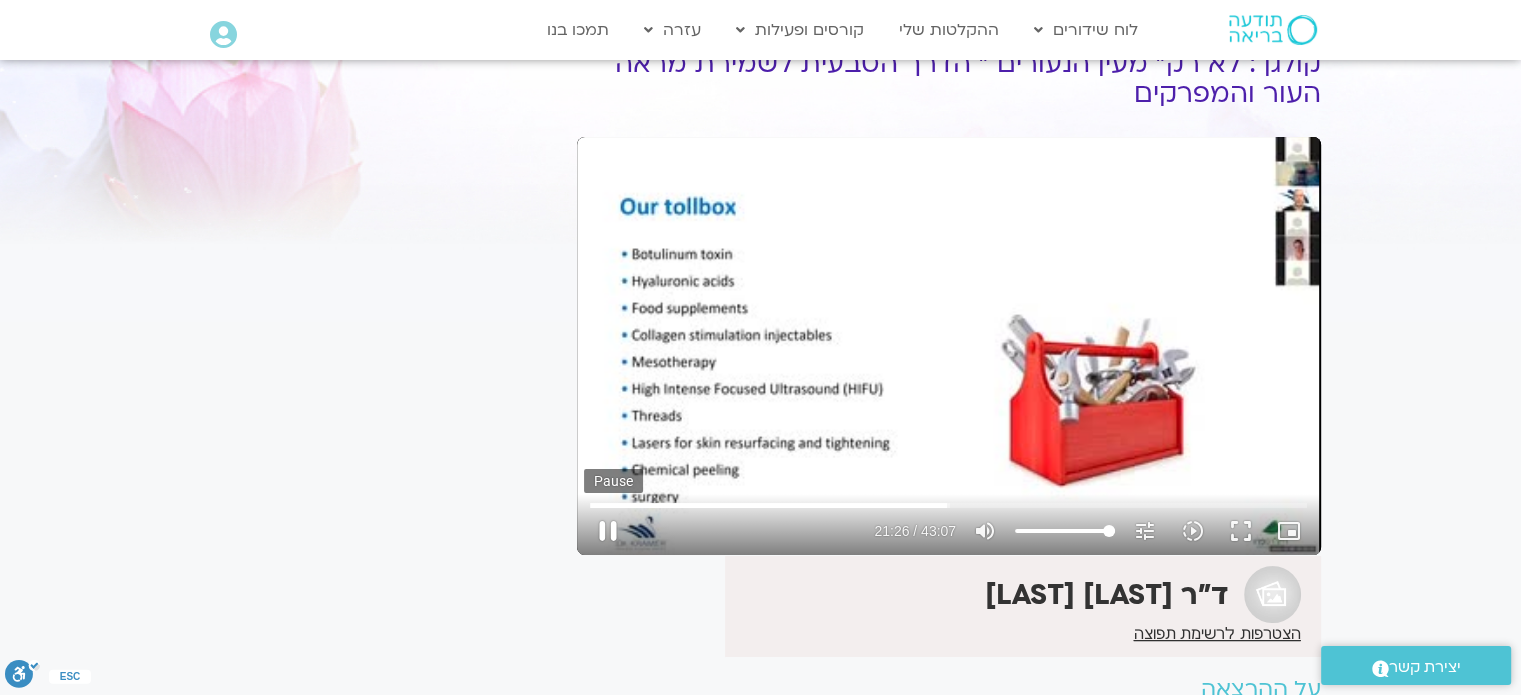 click on "pause" at bounding box center [608, 531] 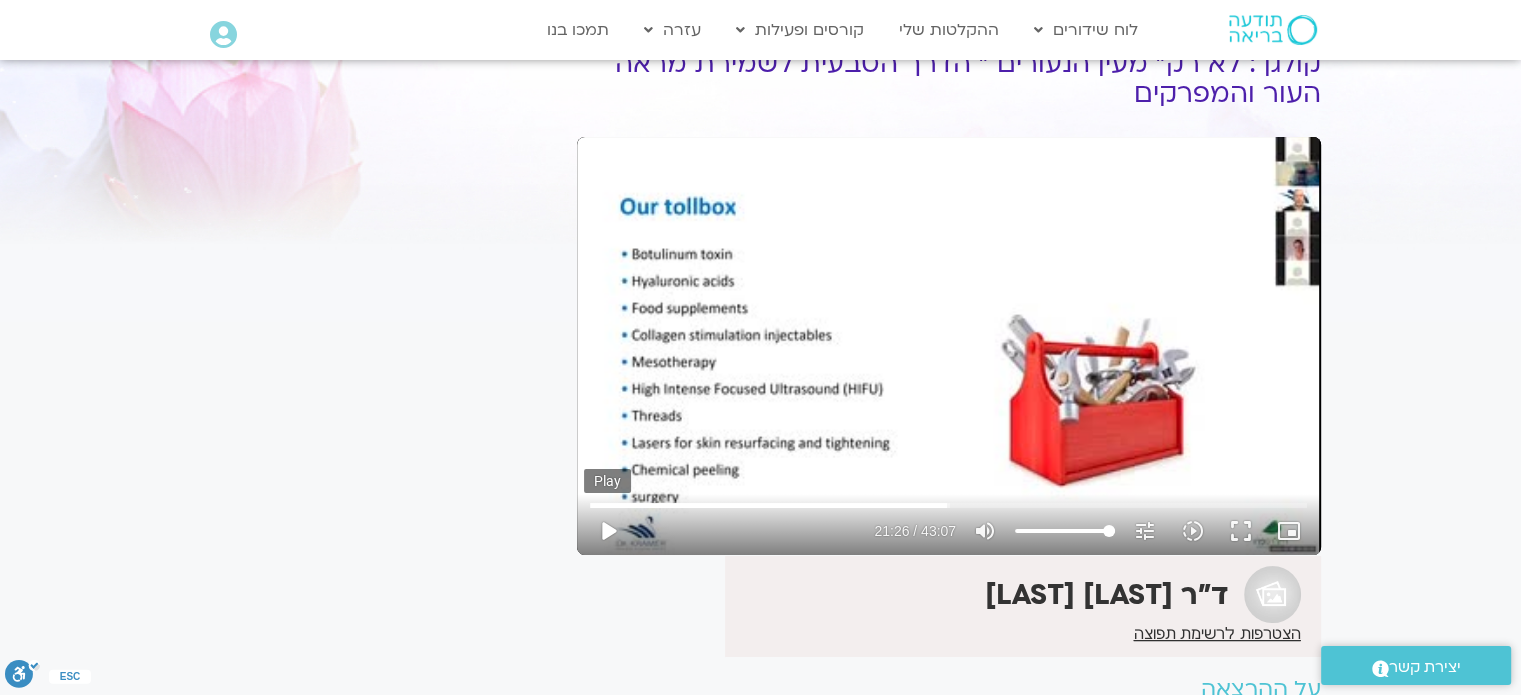 click on "play_arrow" at bounding box center (608, 531) 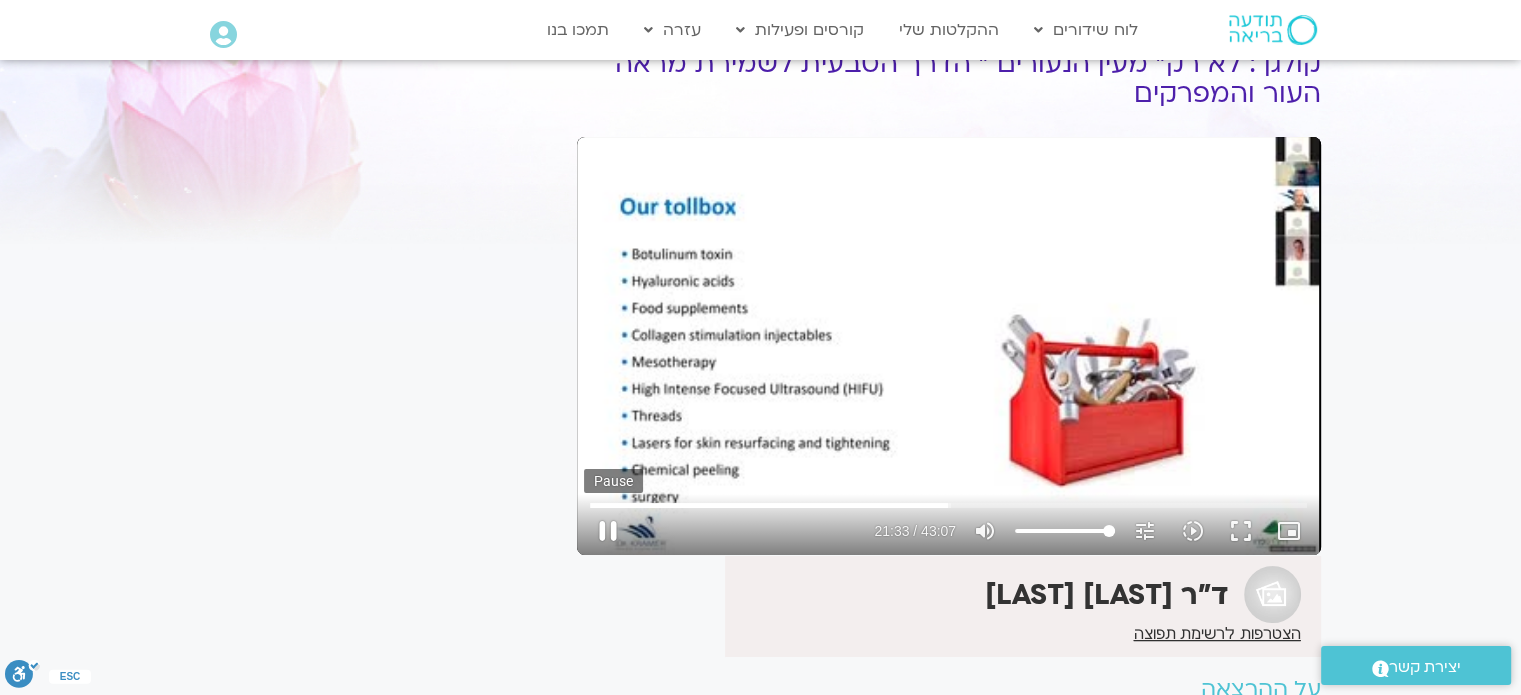 click on "pause" at bounding box center [608, 531] 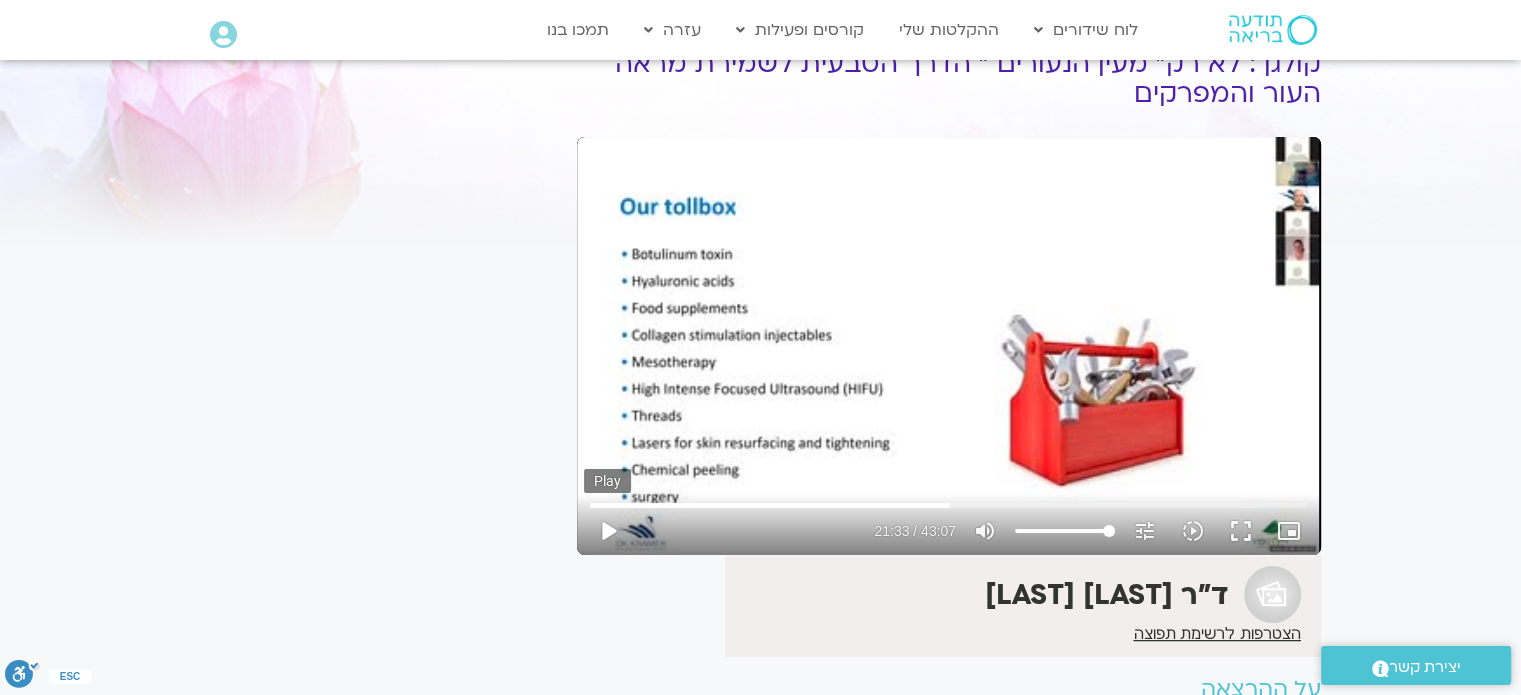 click on "play_arrow" at bounding box center [608, 531] 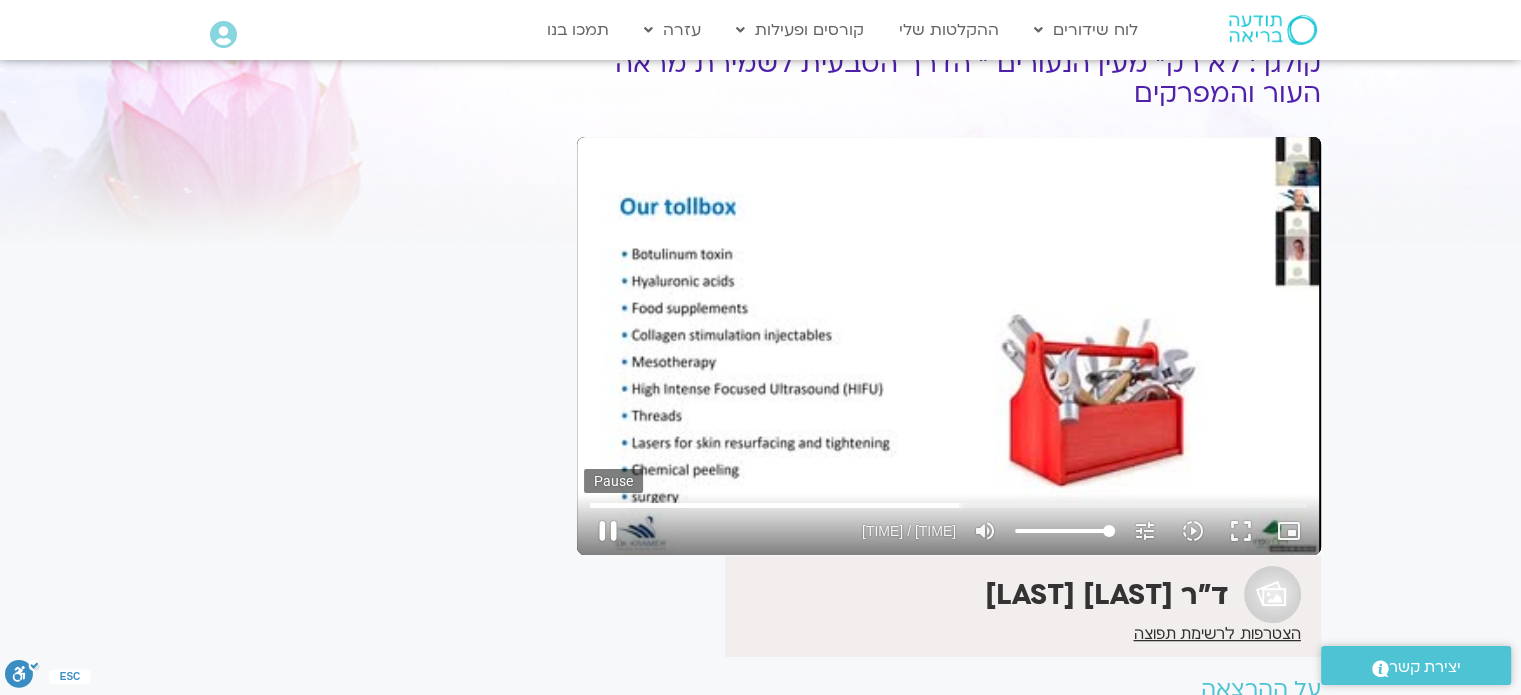 click on "pause" at bounding box center [608, 531] 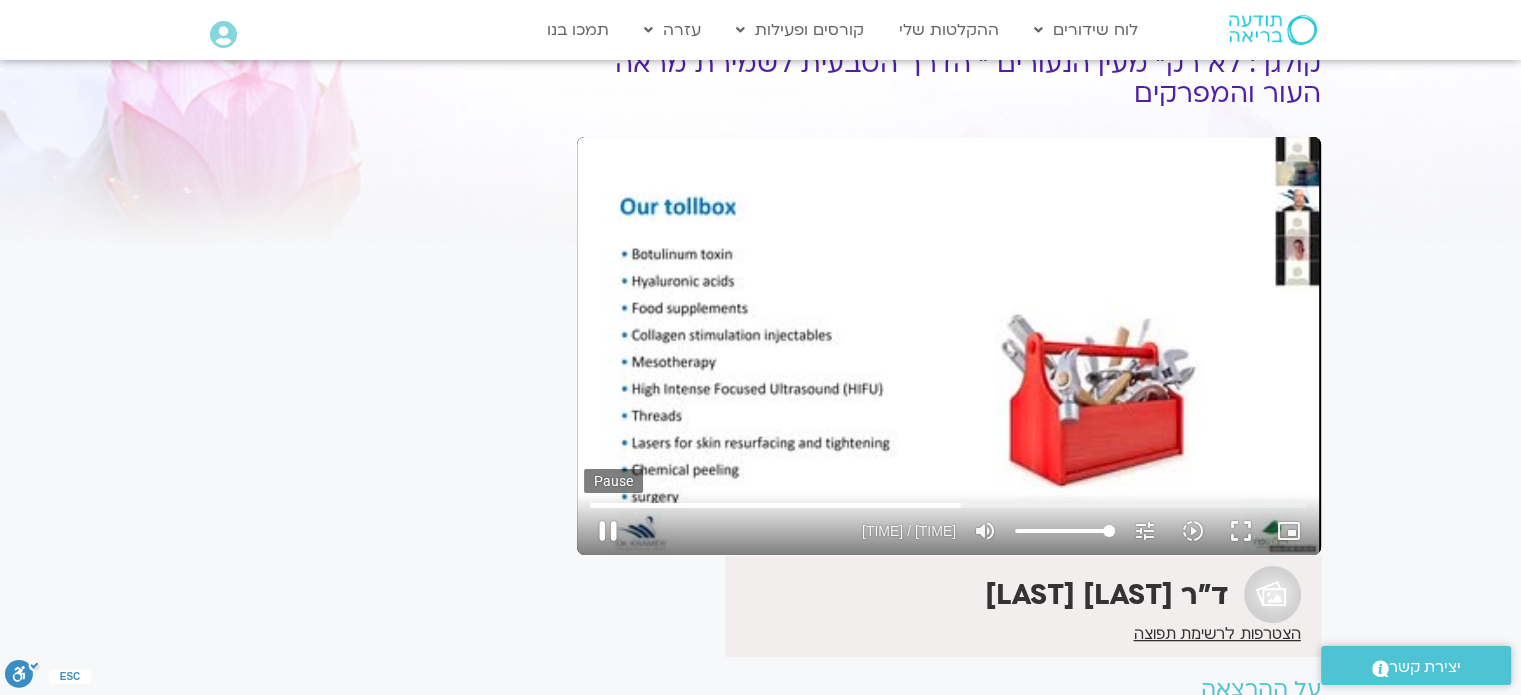 click on "pause" at bounding box center (608, 531) 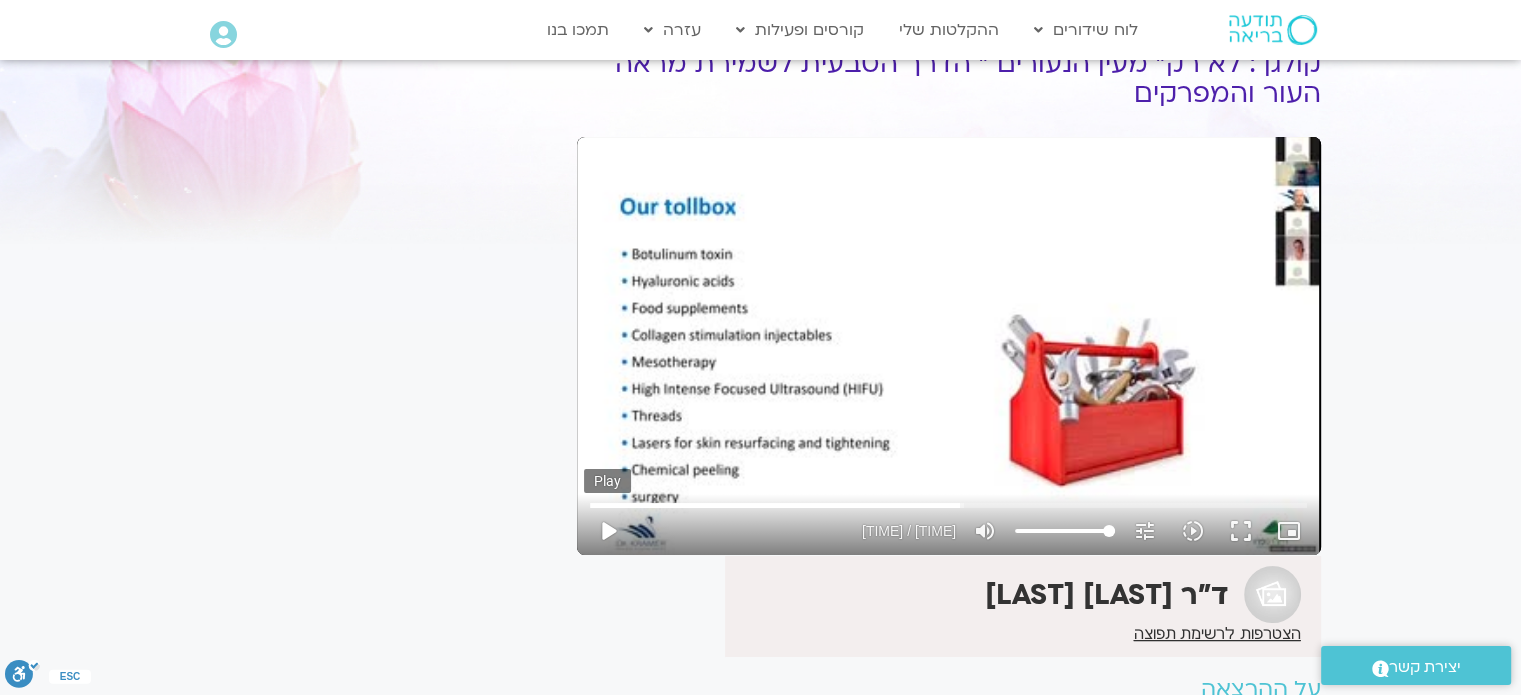click on "play_arrow" at bounding box center [608, 531] 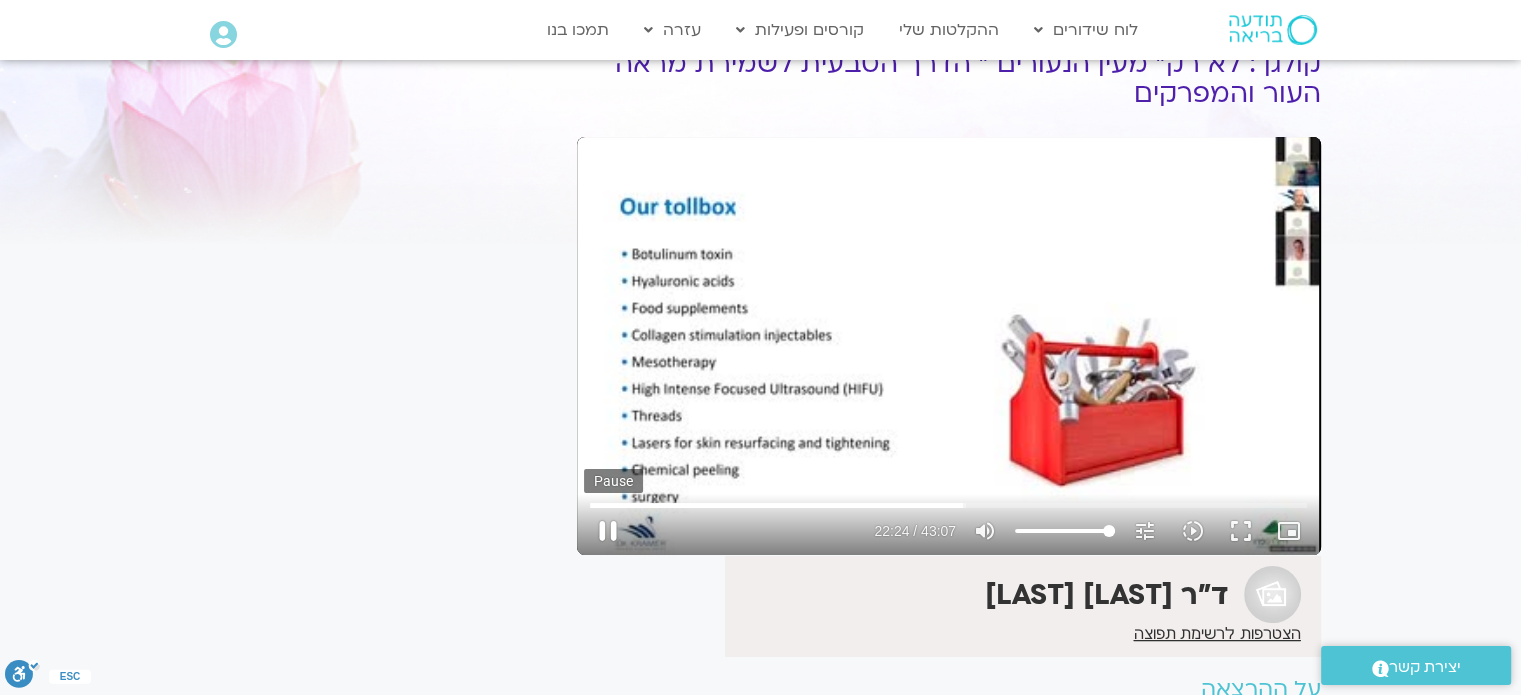 click on "pause" at bounding box center (608, 531) 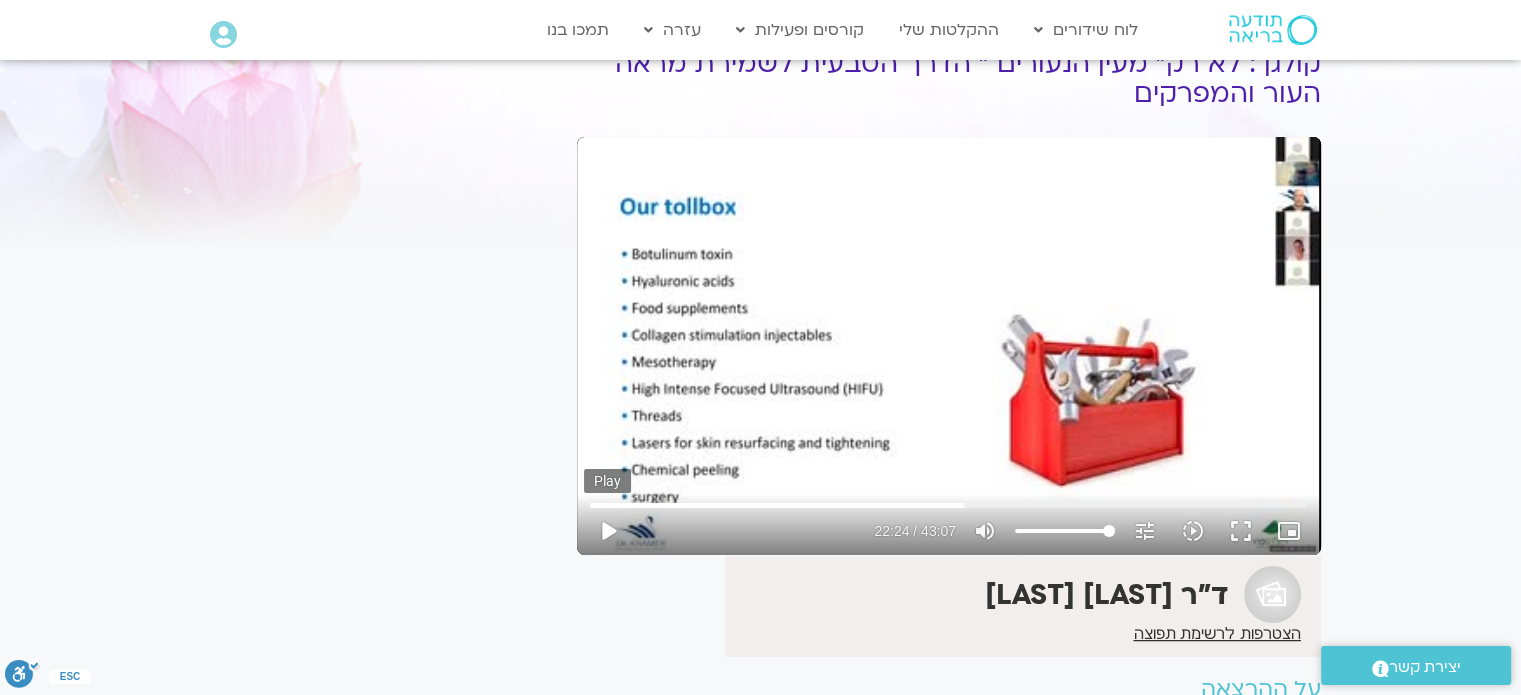 click on "play_arrow" at bounding box center (608, 531) 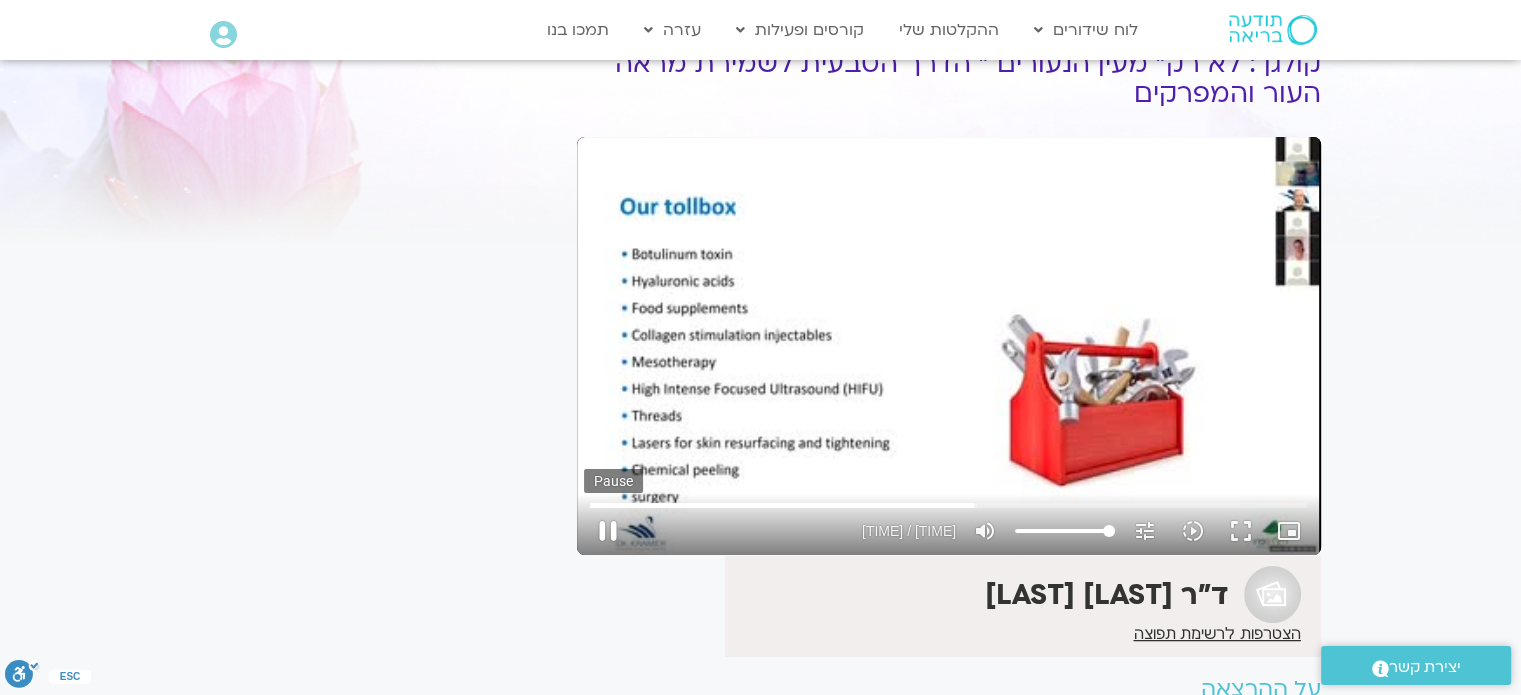 click on "pause" at bounding box center (608, 531) 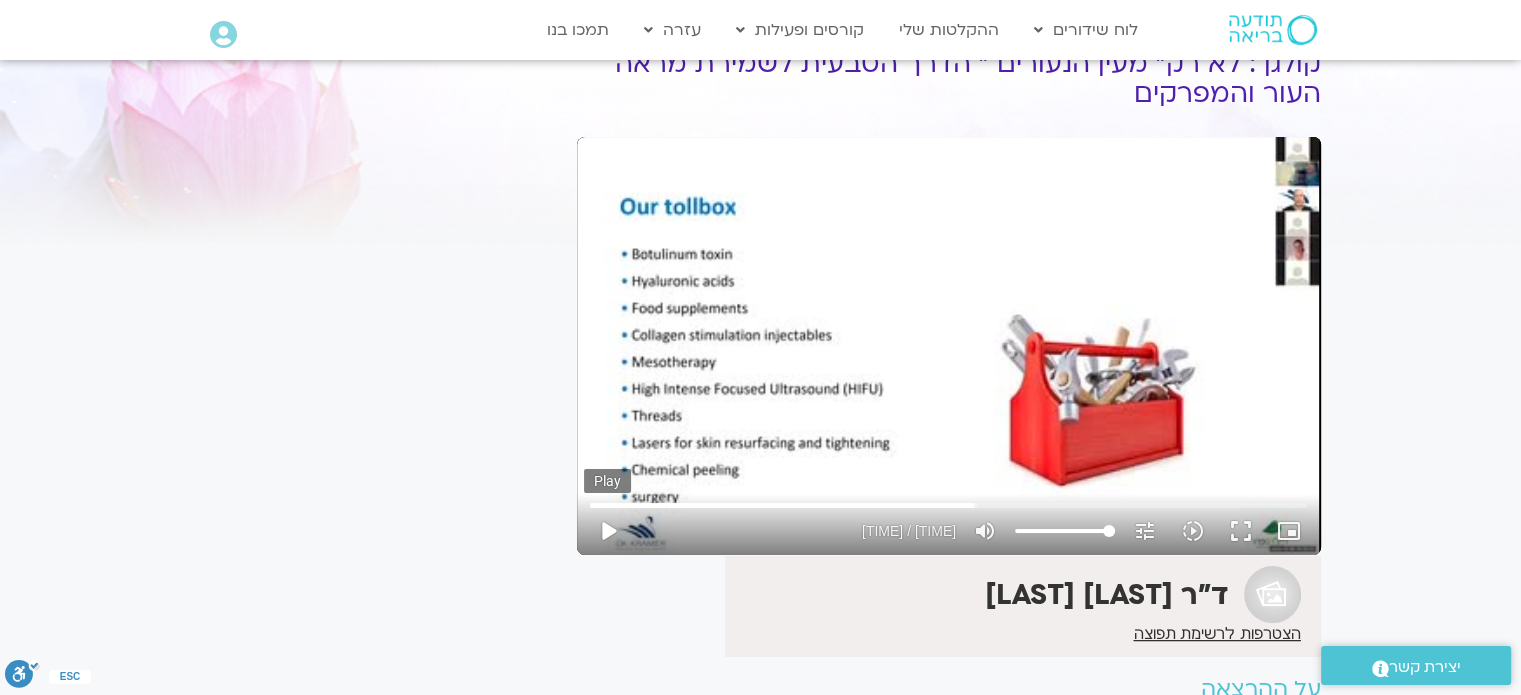 click on "play_arrow" at bounding box center (608, 531) 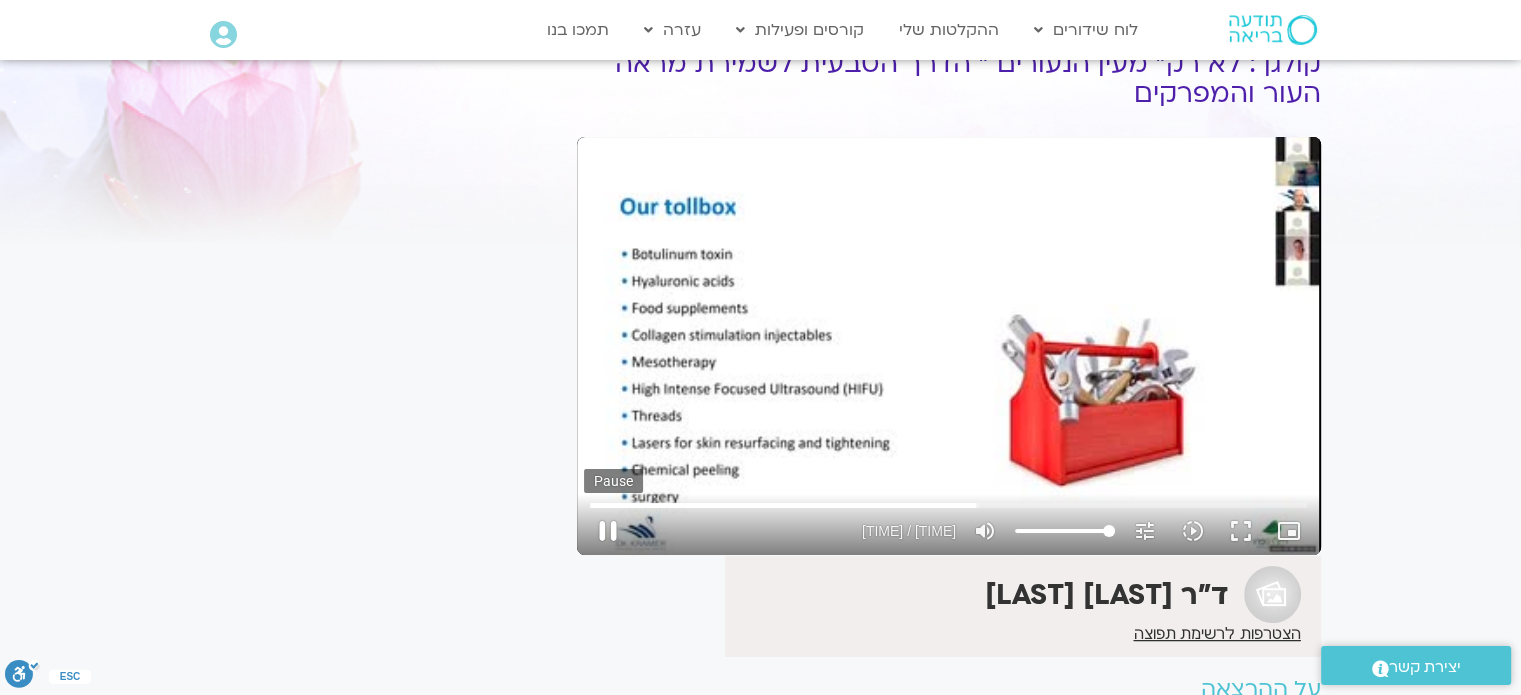 click on "pause" at bounding box center (608, 531) 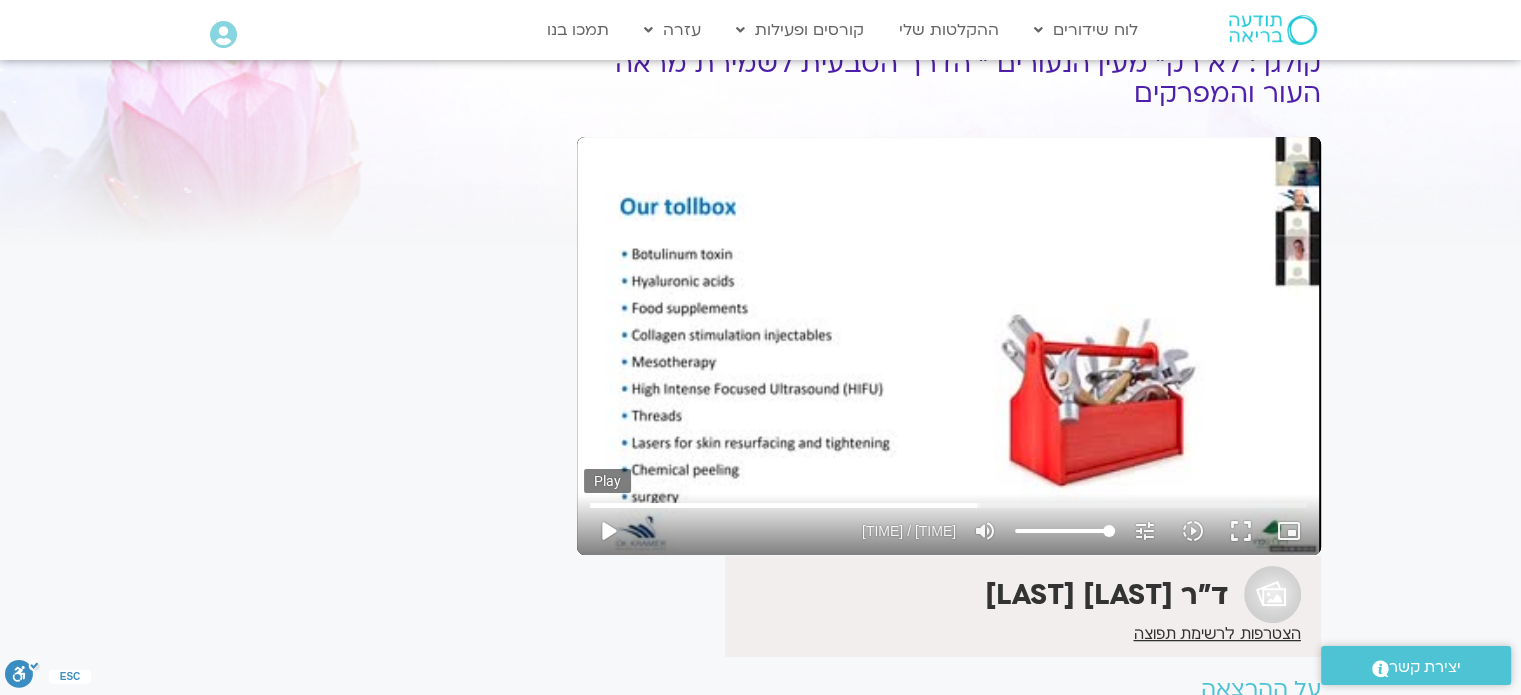 click on "play_arrow" at bounding box center [608, 531] 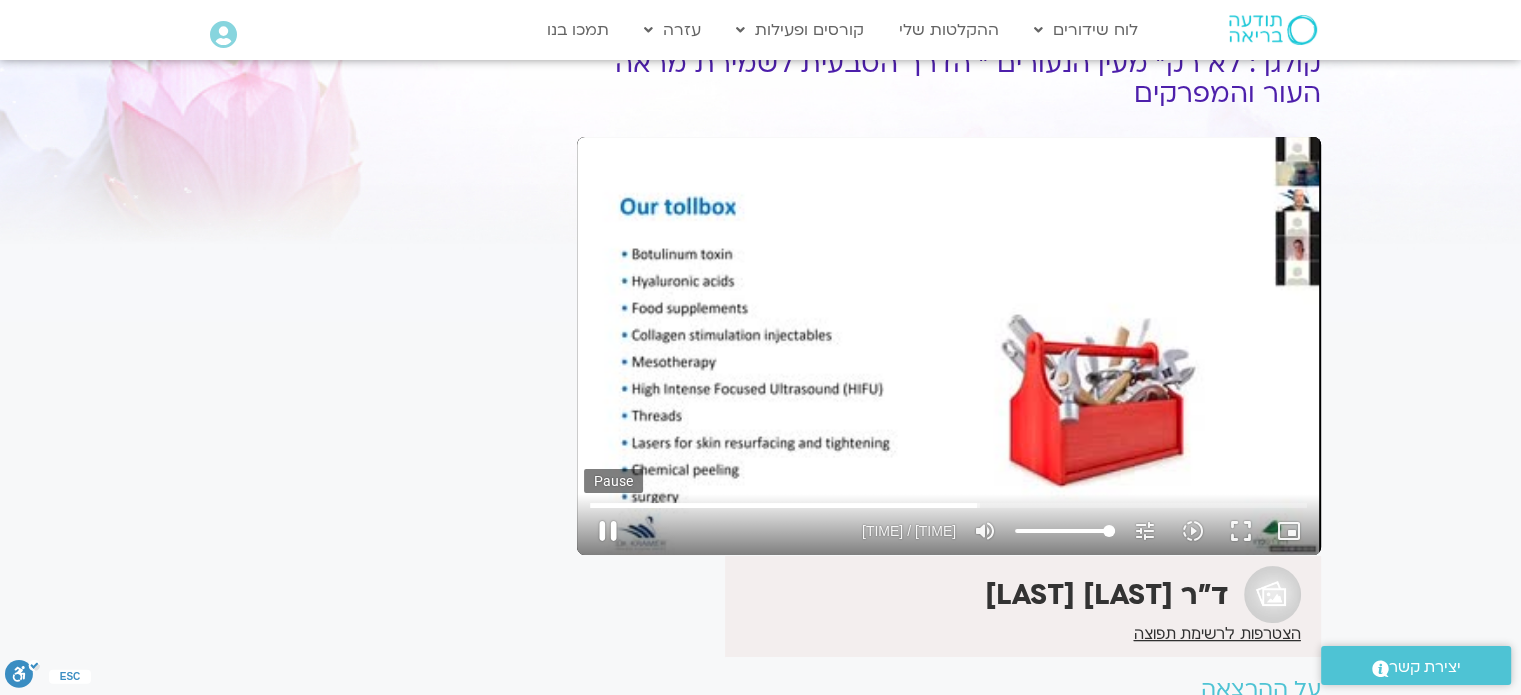 click on "pause" at bounding box center [608, 531] 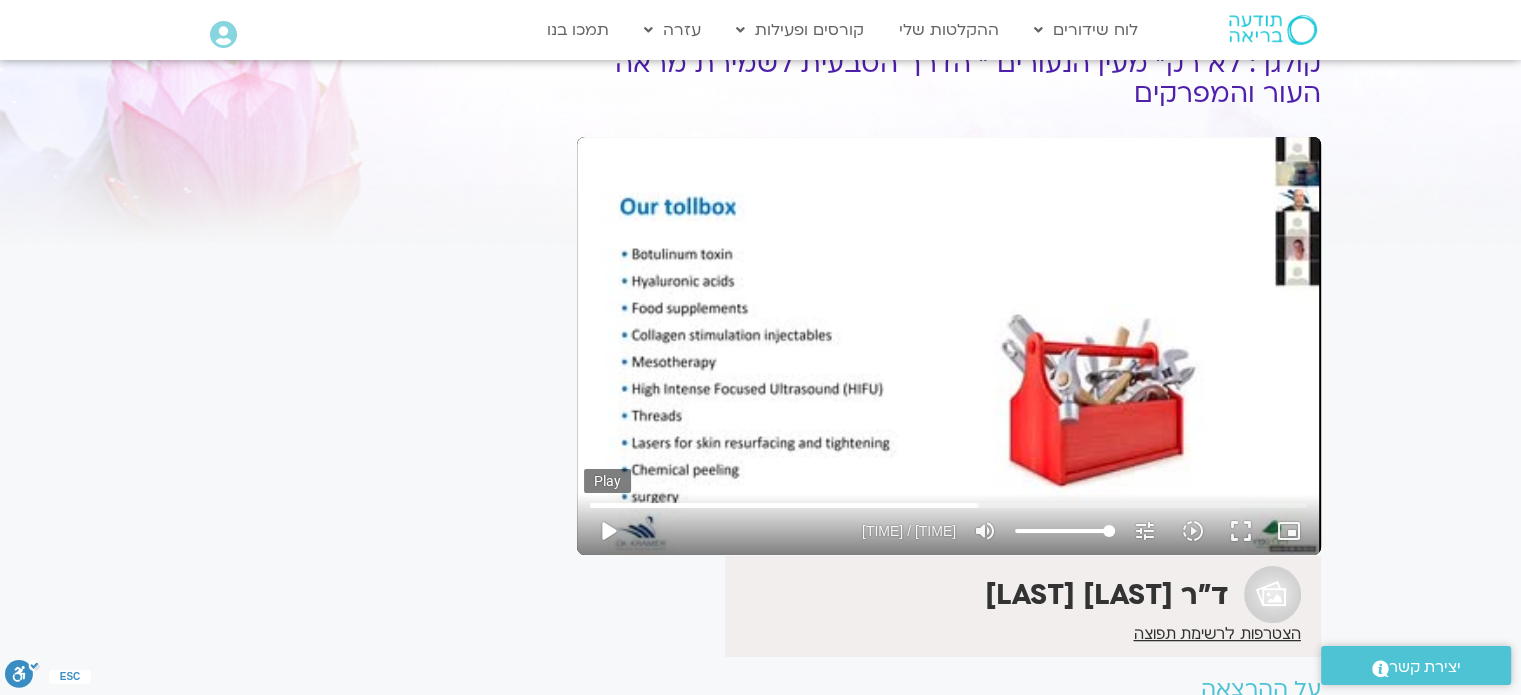 click on "play_arrow" at bounding box center [608, 531] 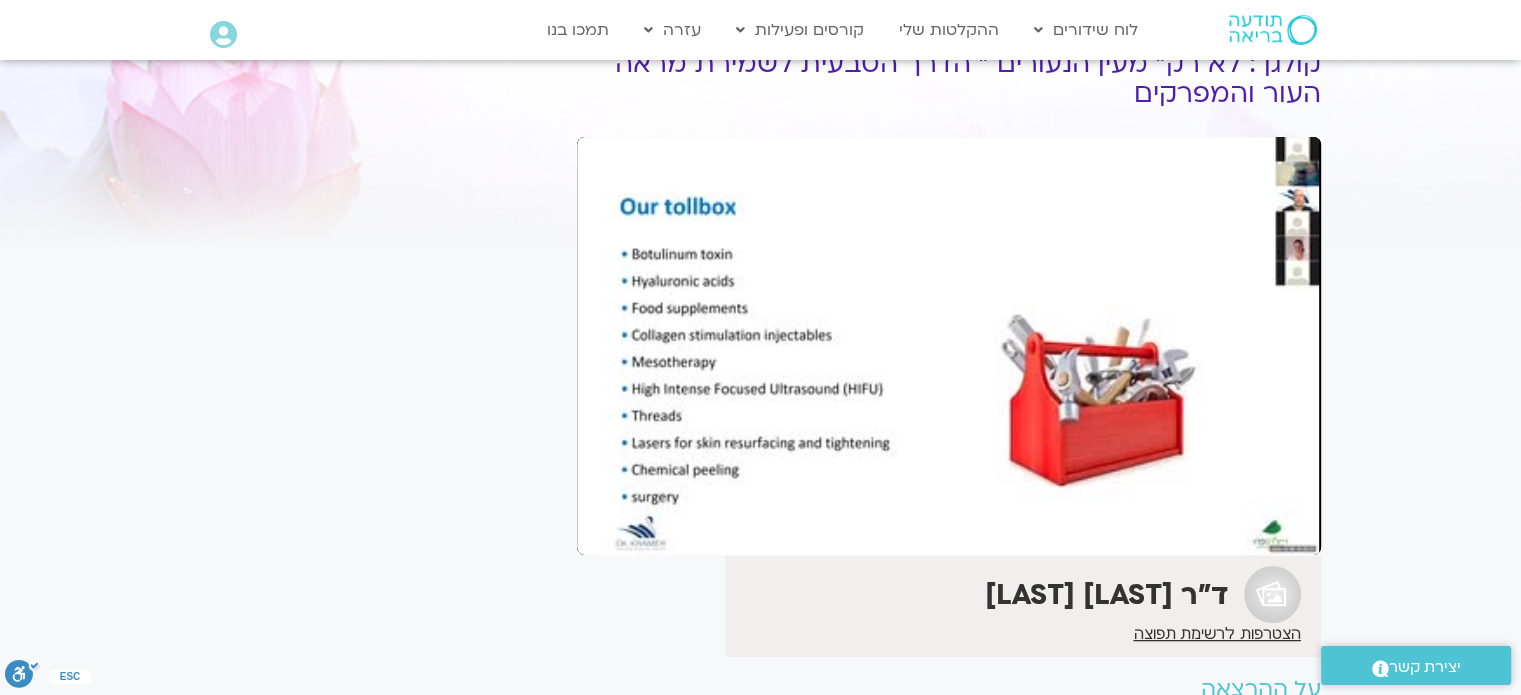 click on "pause" at bounding box center (608, 531) 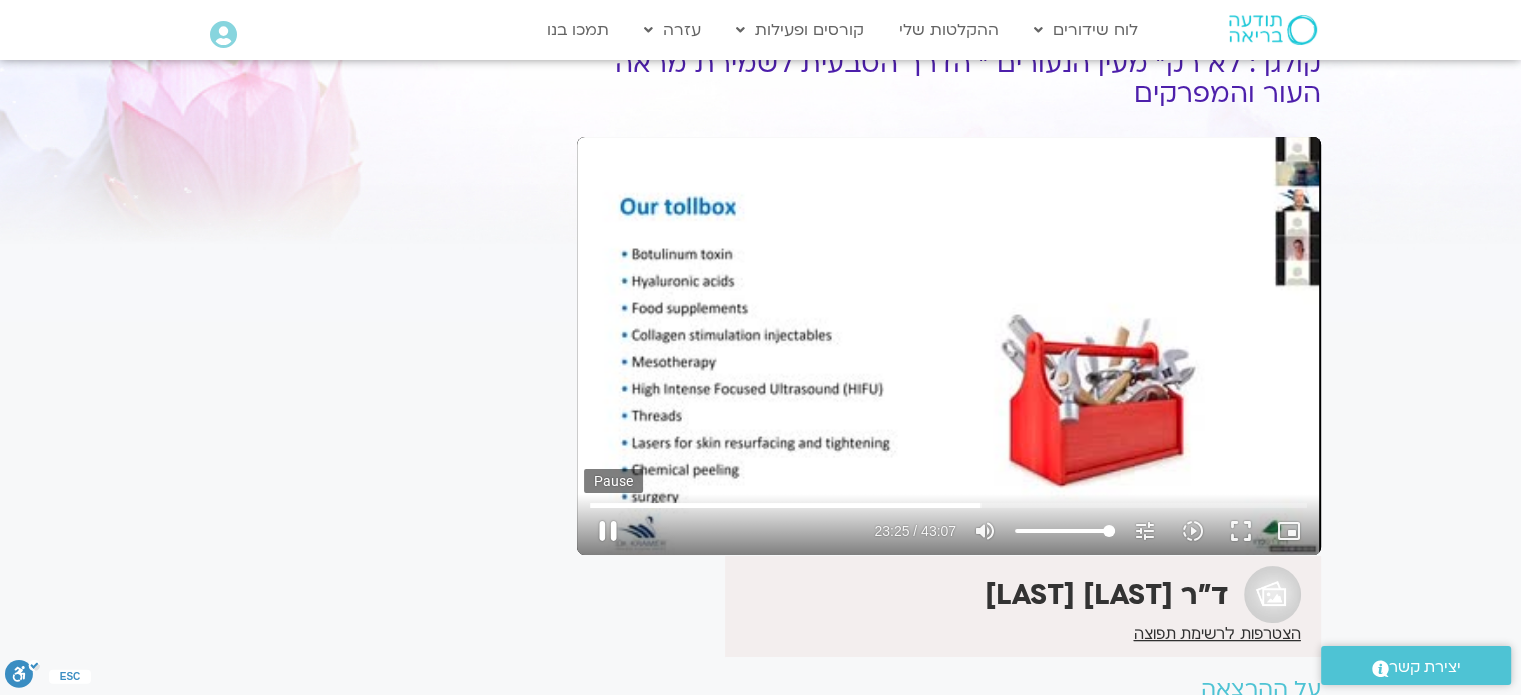 click on "pause" at bounding box center [608, 531] 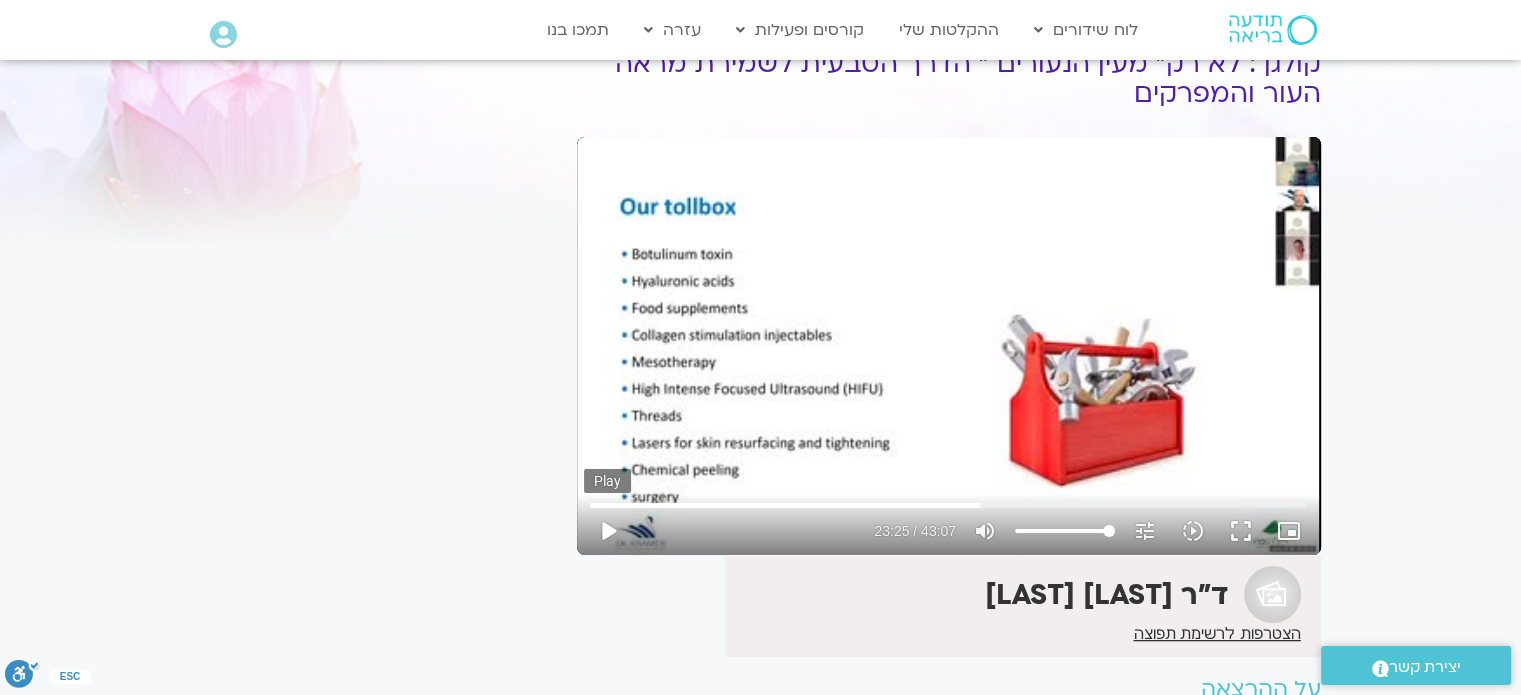 click on "play_arrow" at bounding box center (608, 531) 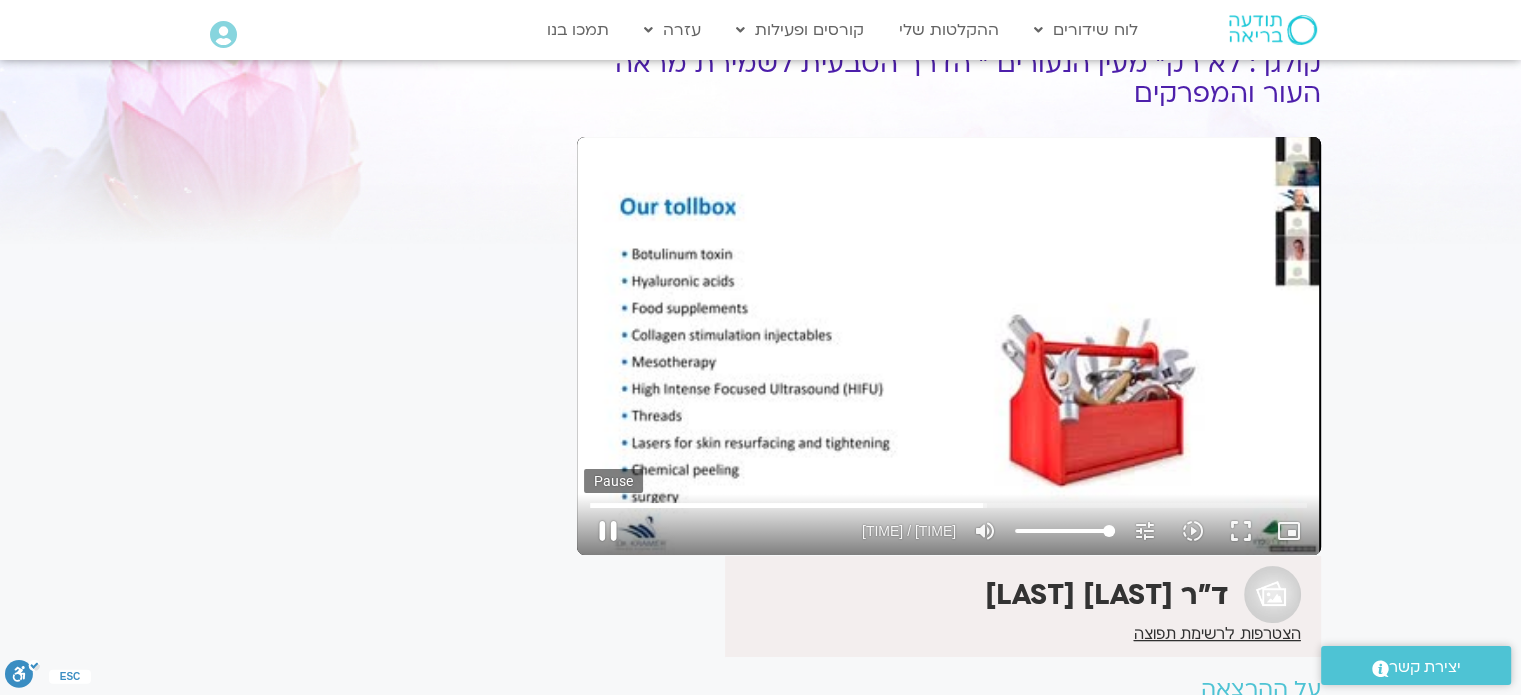 click on "pause" at bounding box center [608, 531] 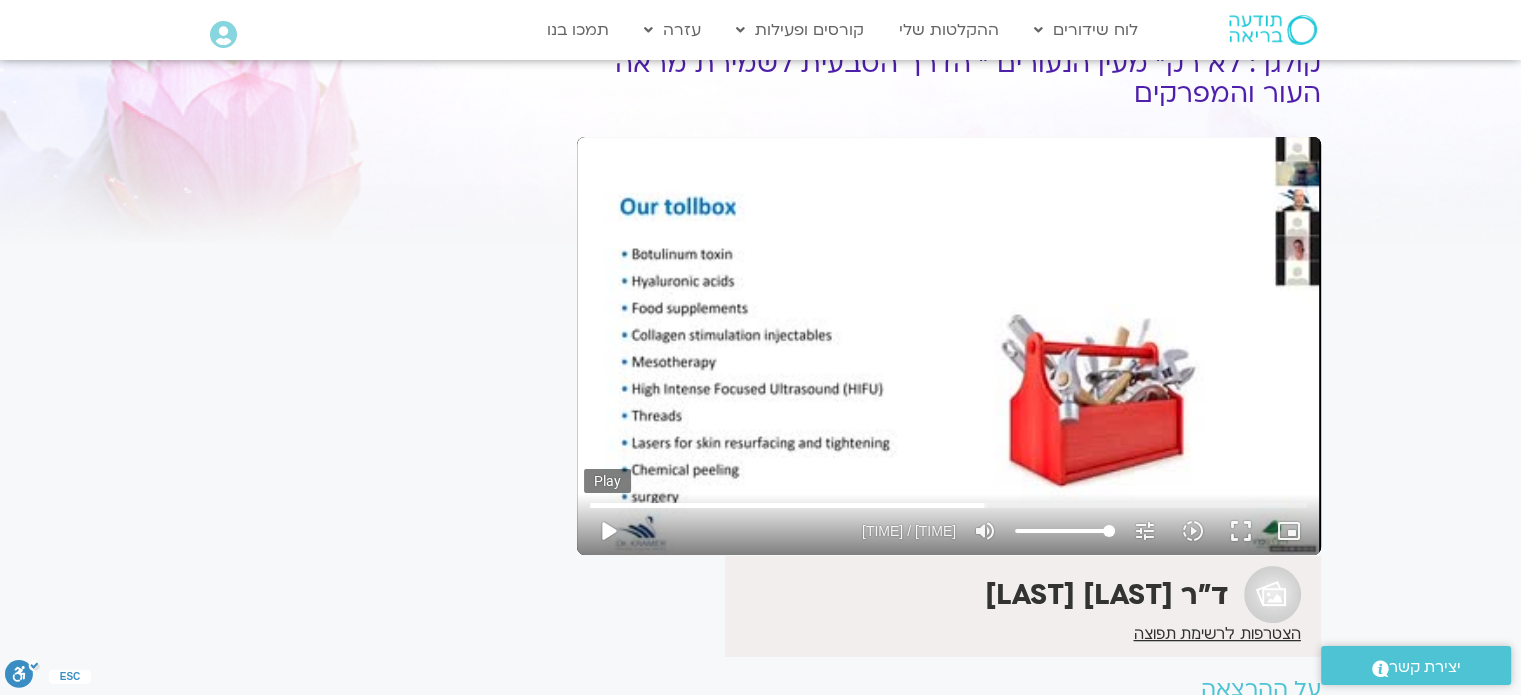 click on "play_arrow" at bounding box center (608, 531) 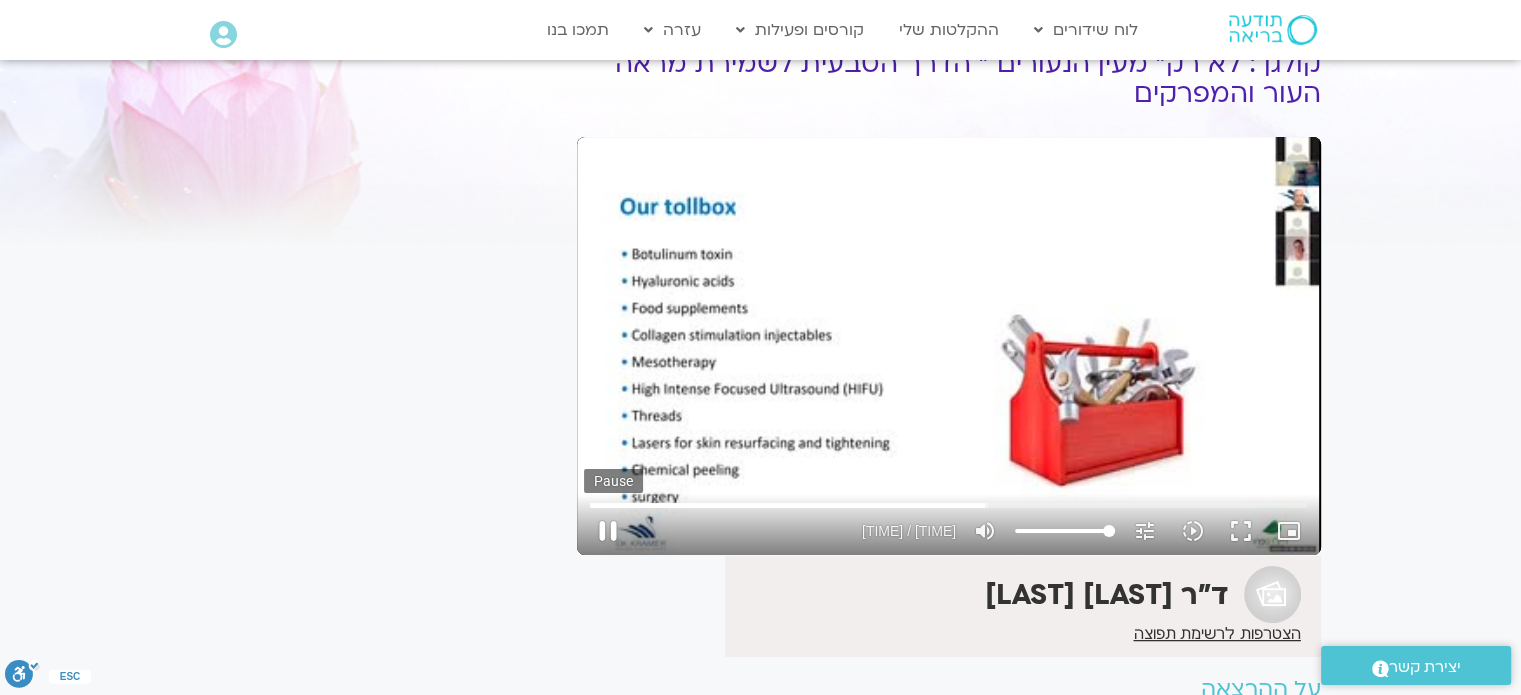 click on "pause" at bounding box center (608, 531) 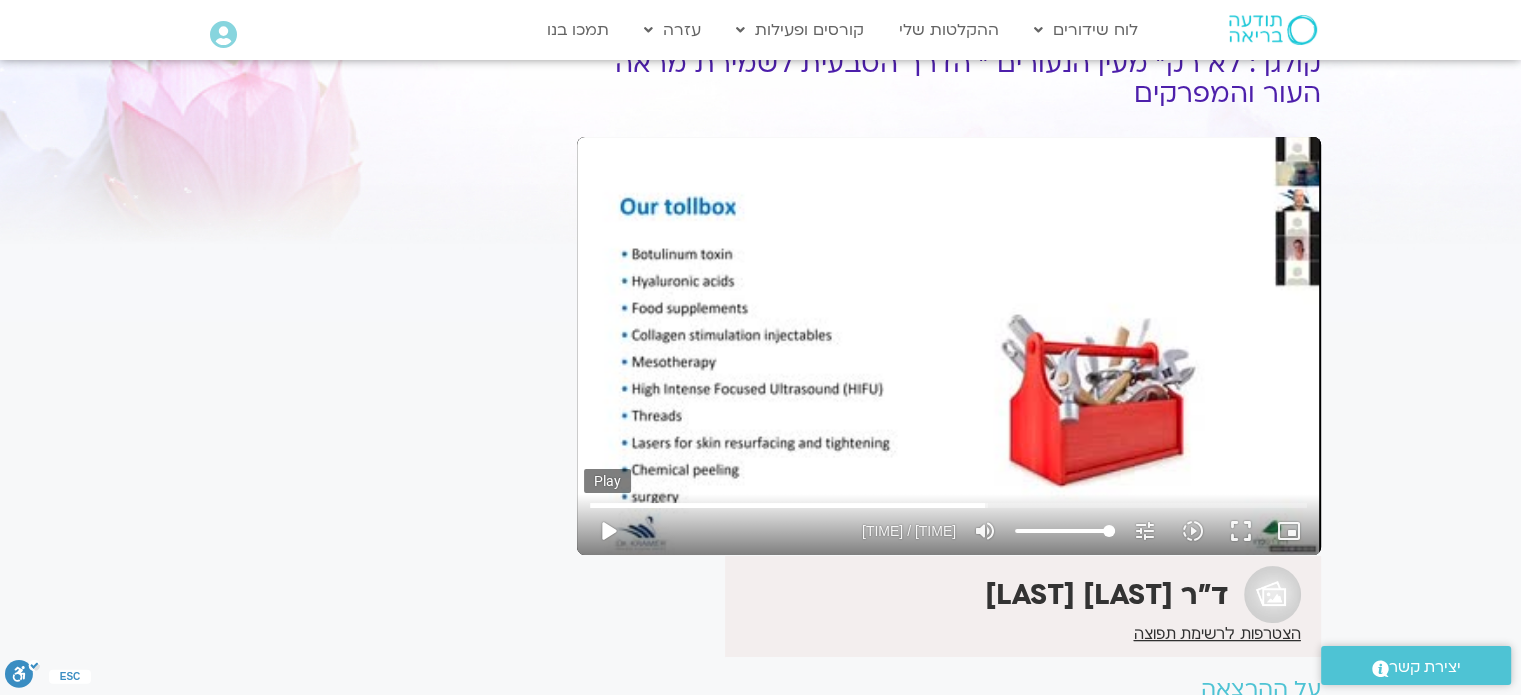 click on "play_arrow" at bounding box center [608, 531] 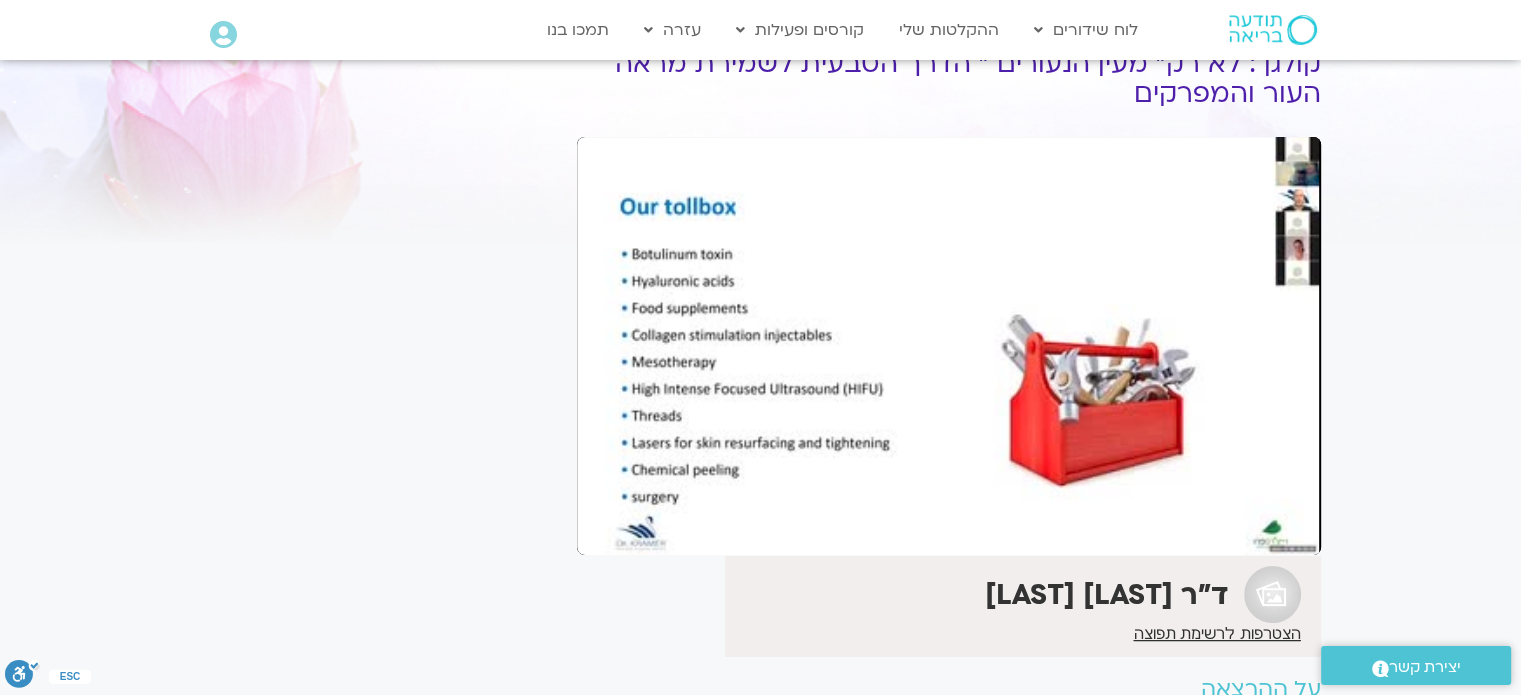 click on "pause" at bounding box center [608, 531] 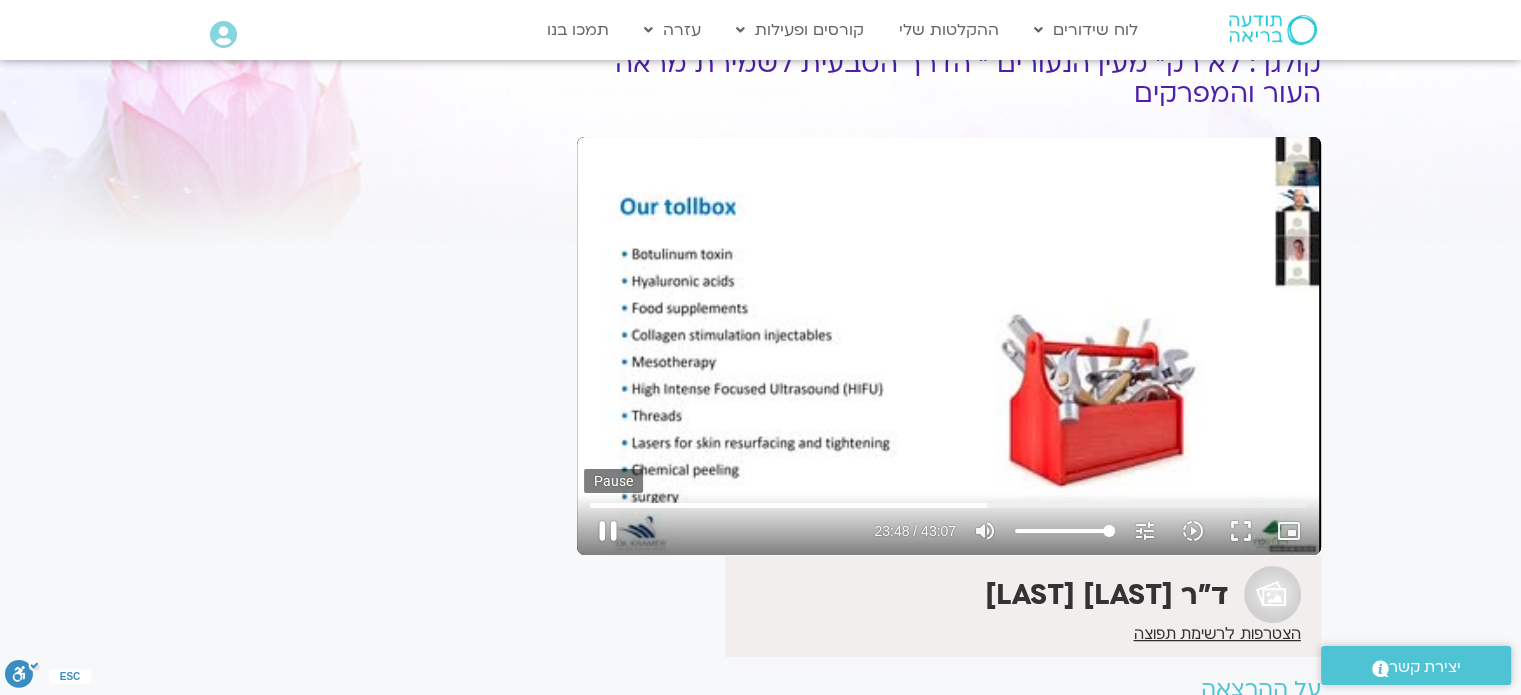 click on "pause" at bounding box center [608, 531] 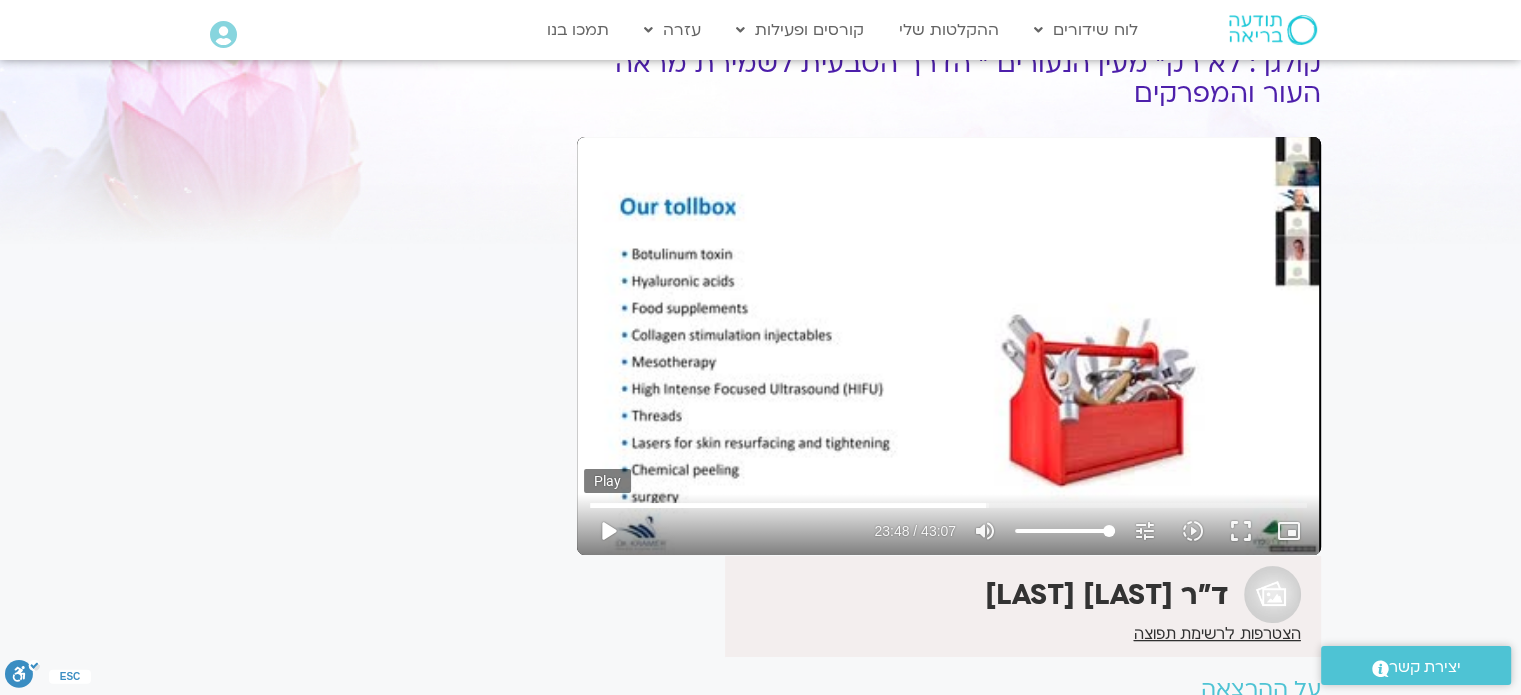 click on "play_arrow" at bounding box center (608, 531) 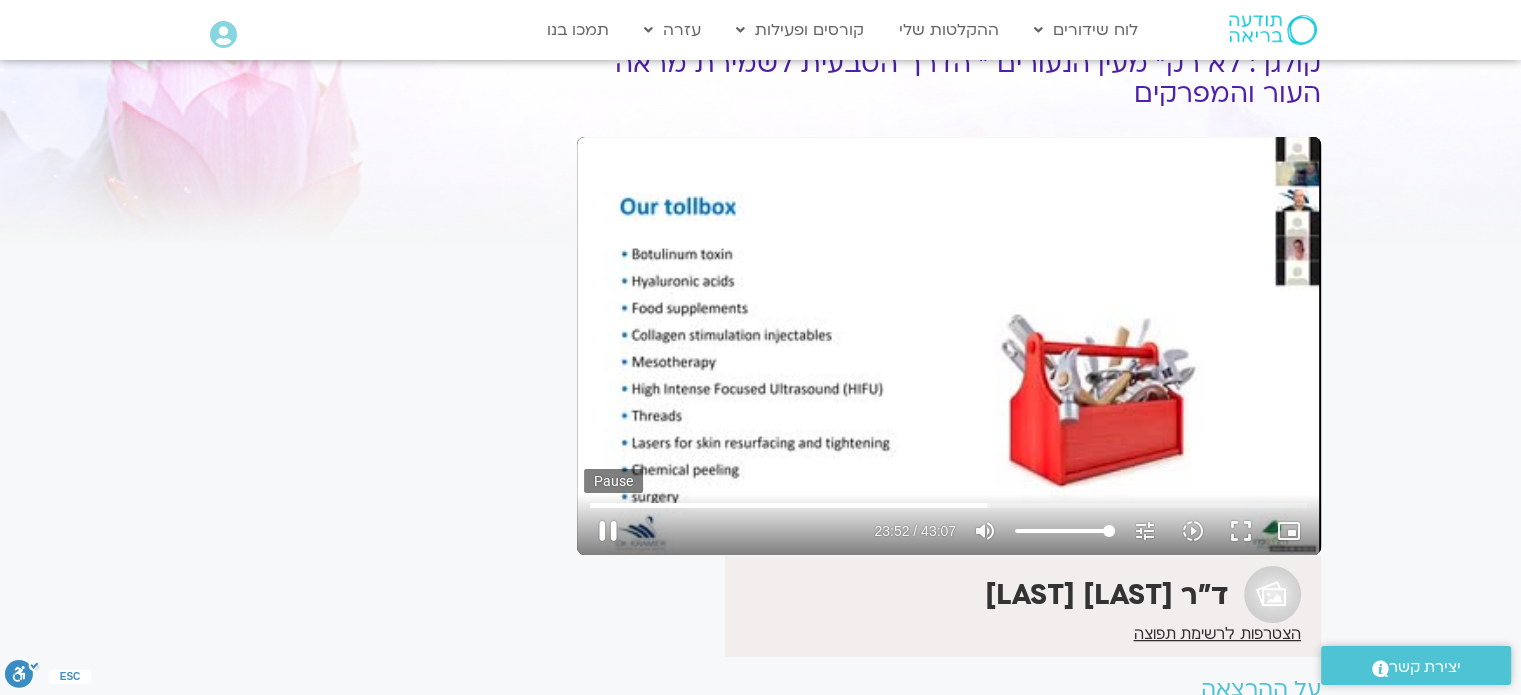click on "pause" at bounding box center (608, 531) 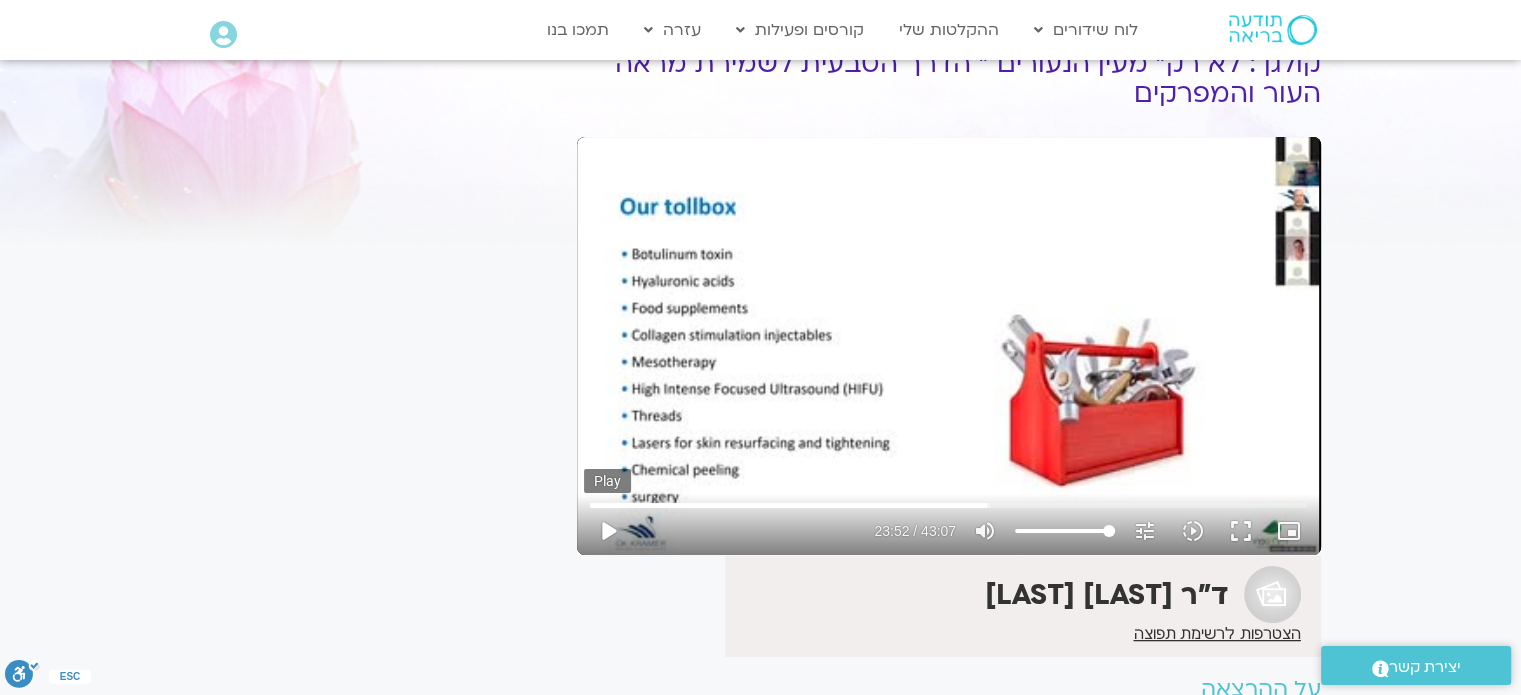 click on "play_arrow" at bounding box center [608, 531] 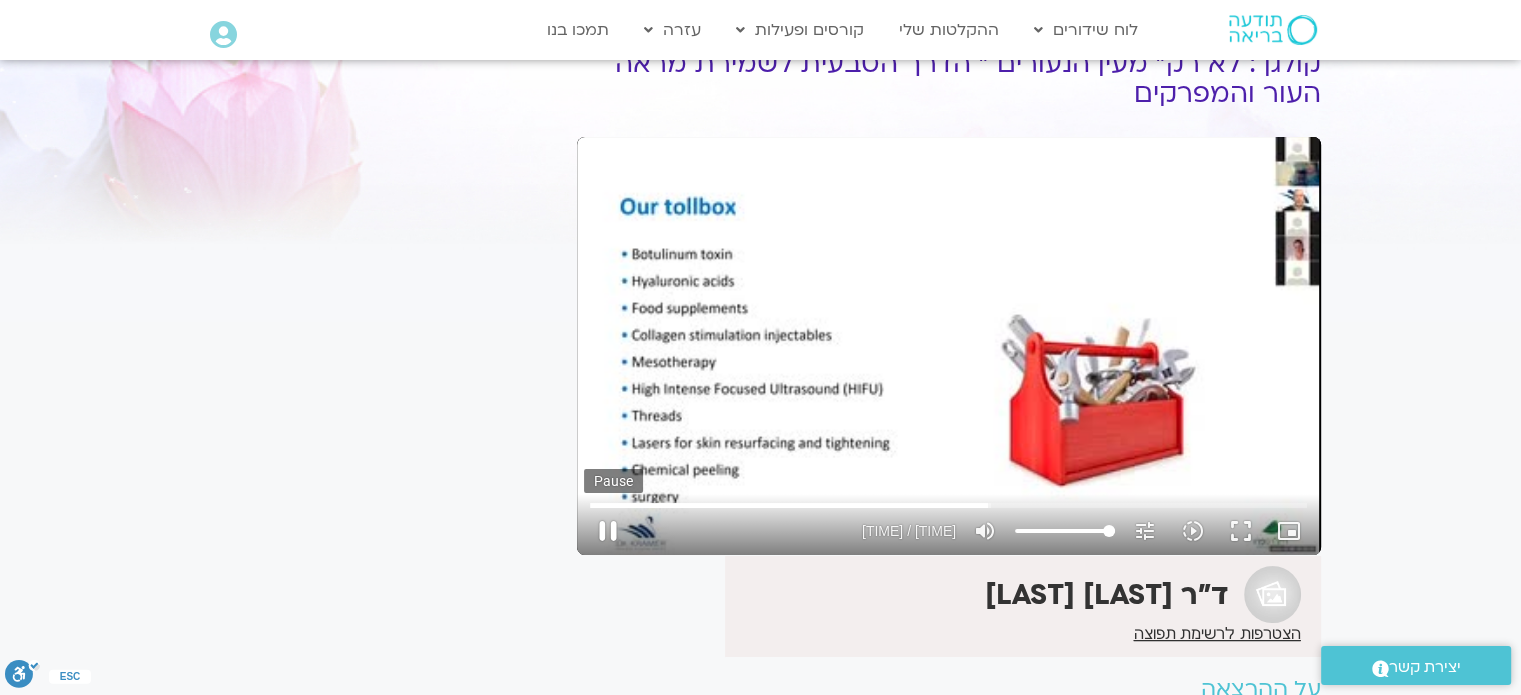 click on "pause" at bounding box center (608, 531) 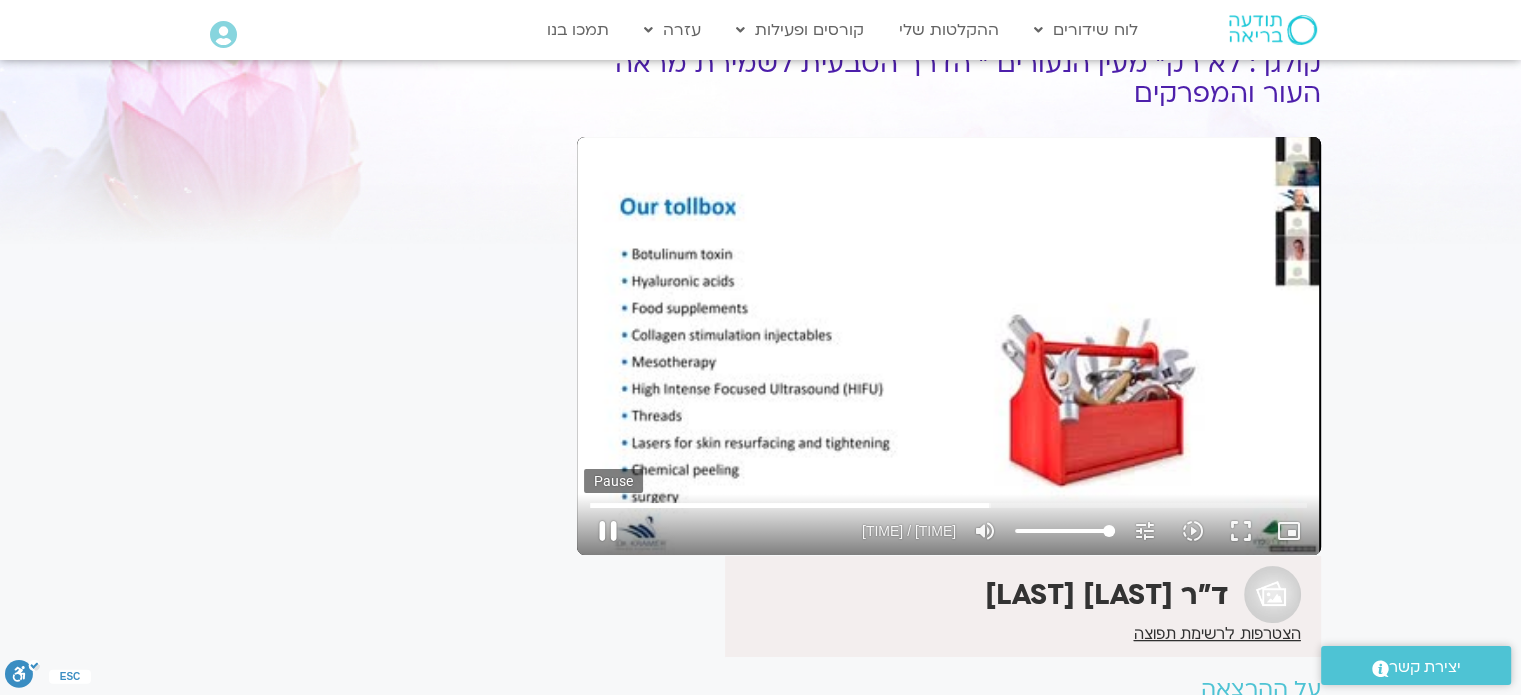 click on "pause" at bounding box center (608, 531) 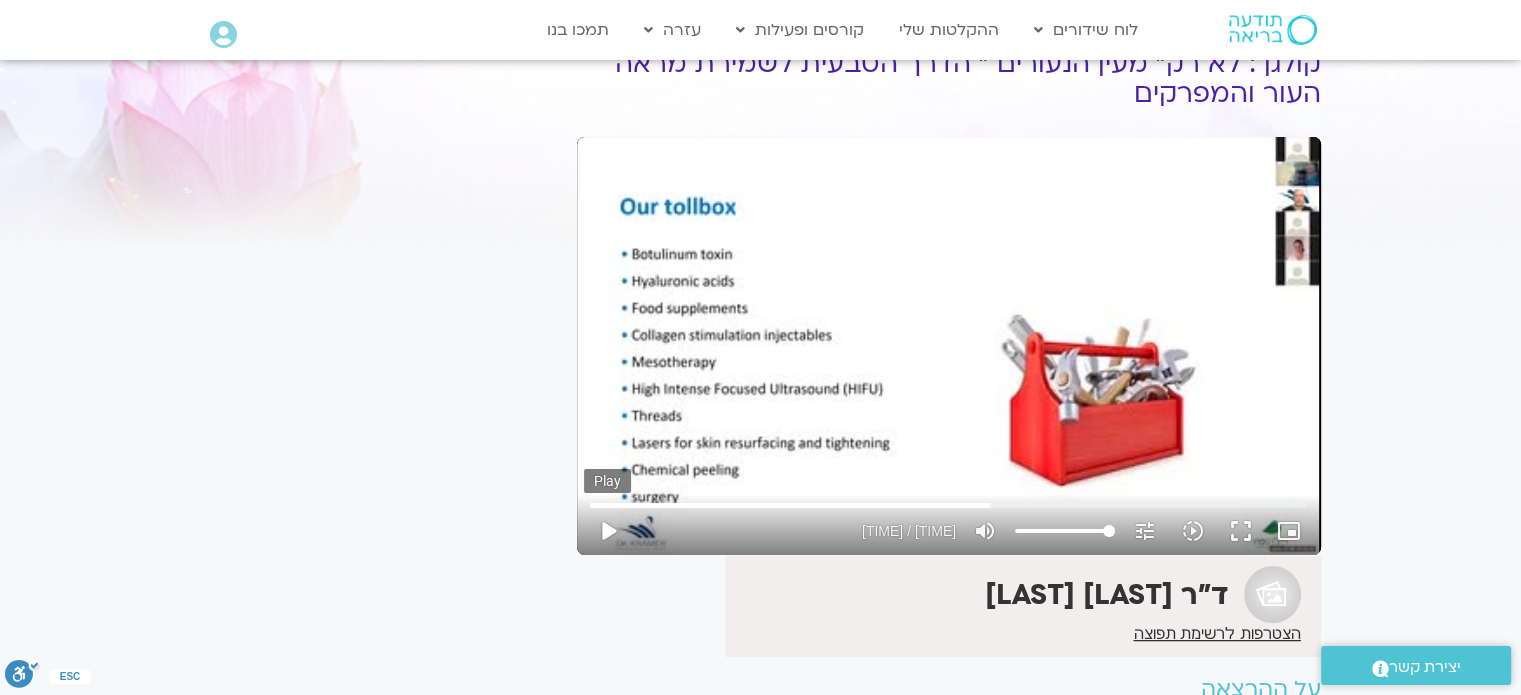 click on "play_arrow" at bounding box center (608, 531) 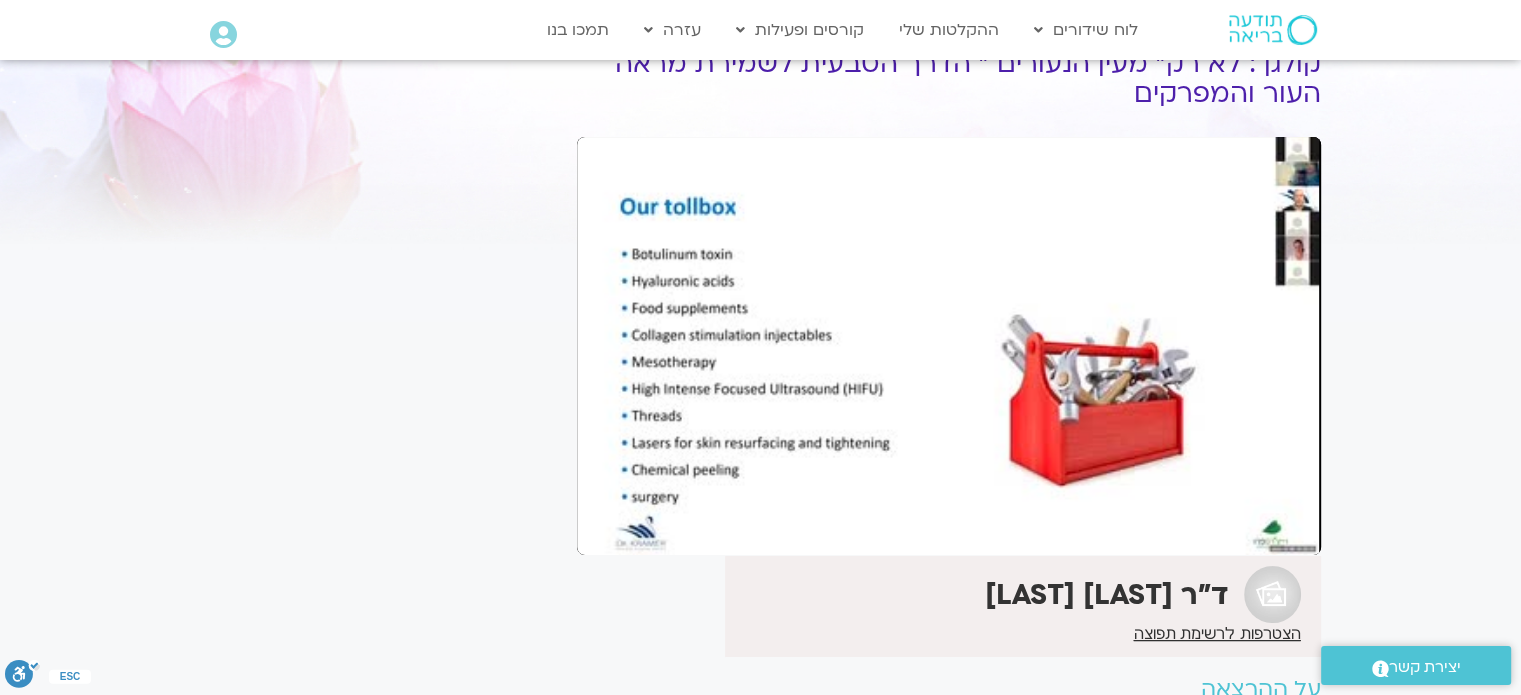 click on "pause" at bounding box center (608, 531) 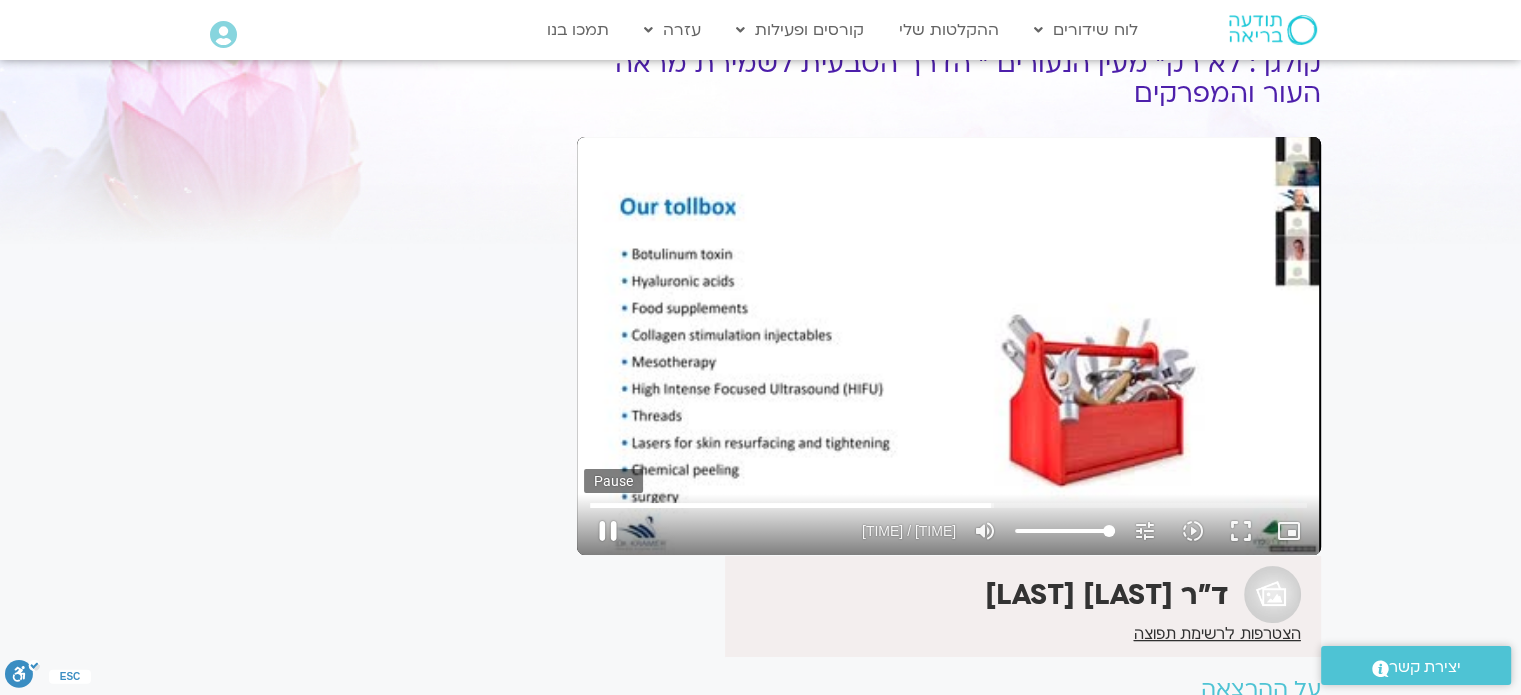 click on "pause" at bounding box center (608, 531) 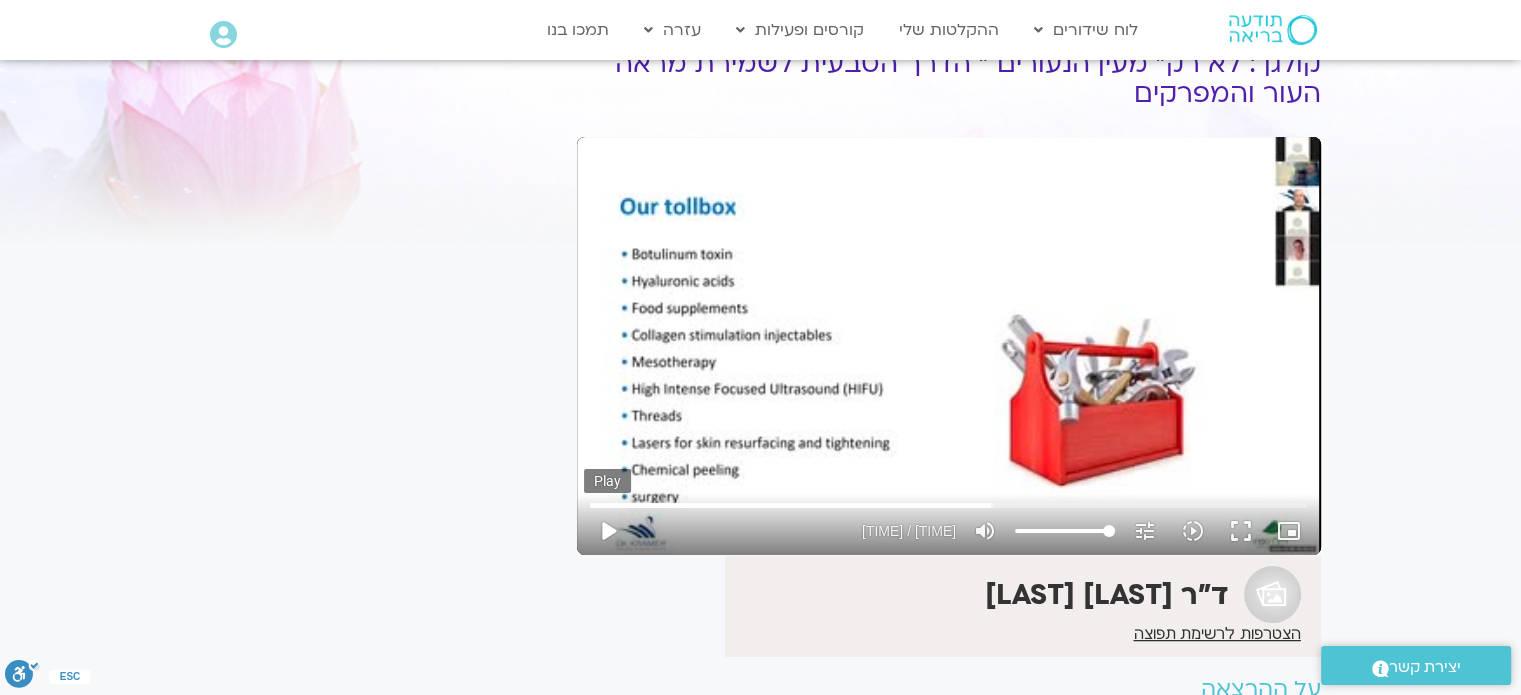 click on "play_arrow" at bounding box center [608, 531] 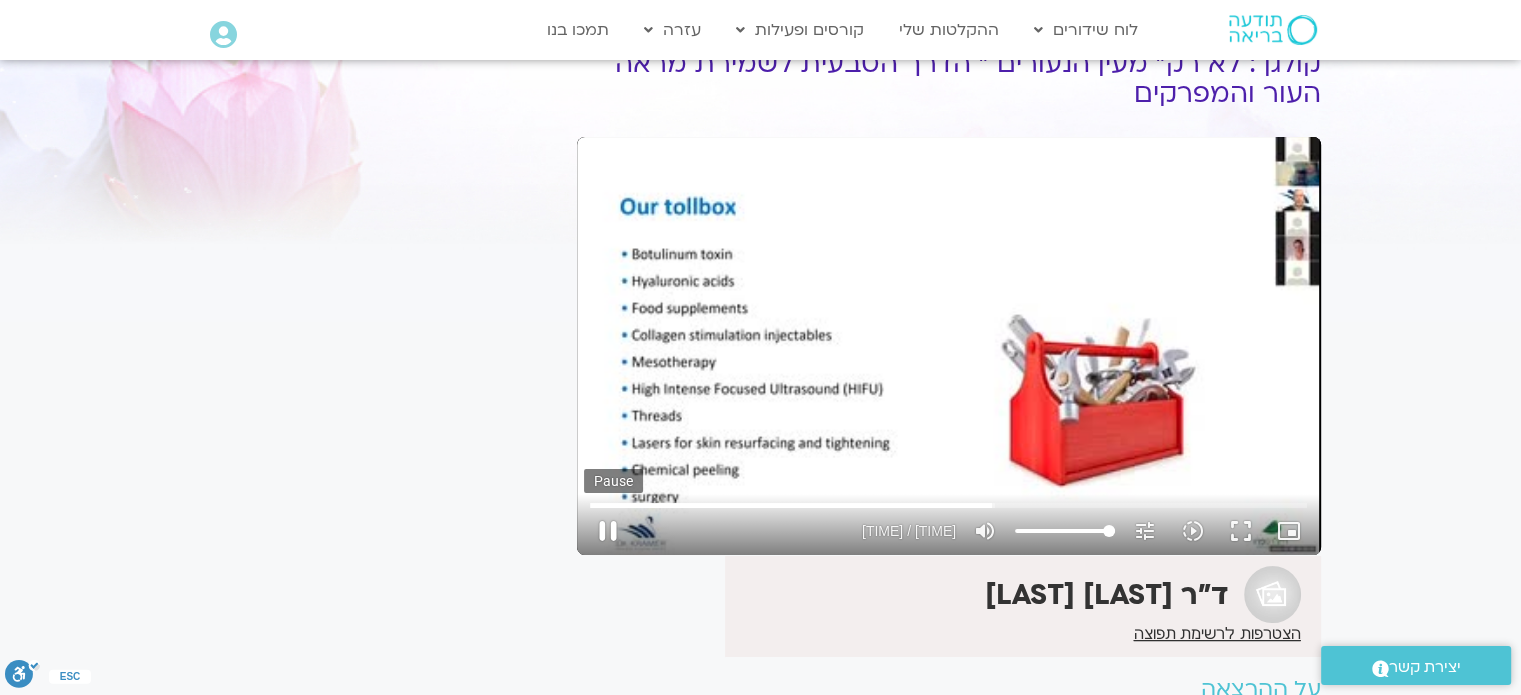 click on "pause" at bounding box center (608, 531) 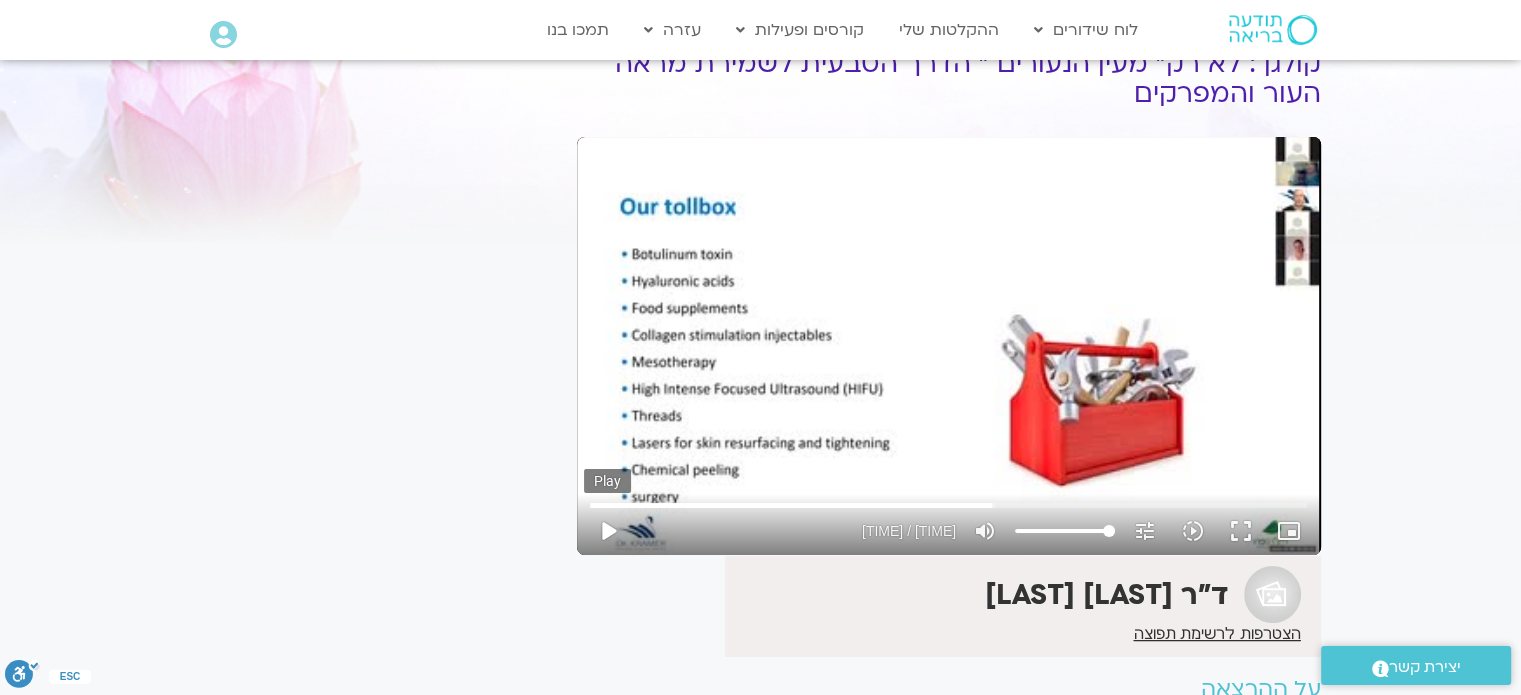click on "play_arrow" at bounding box center [608, 531] 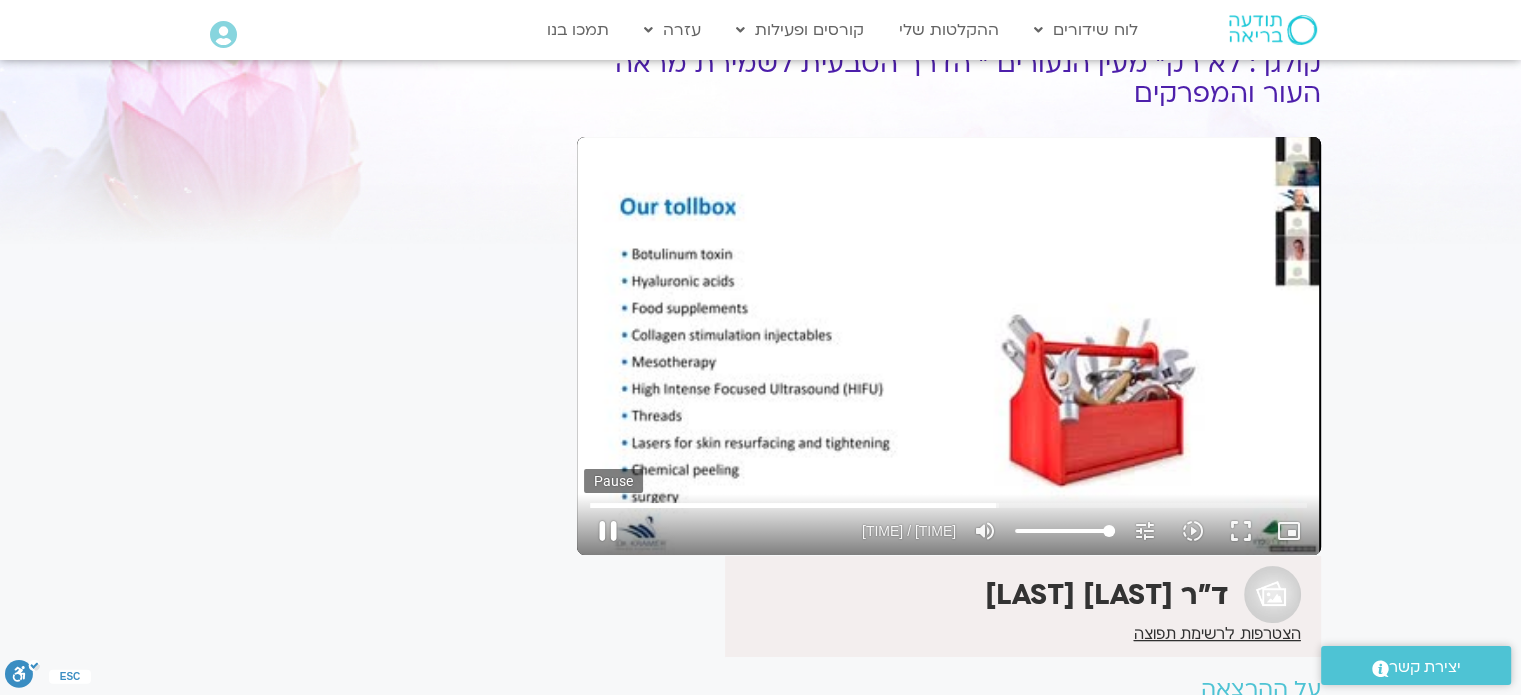 click on "pause" at bounding box center (608, 531) 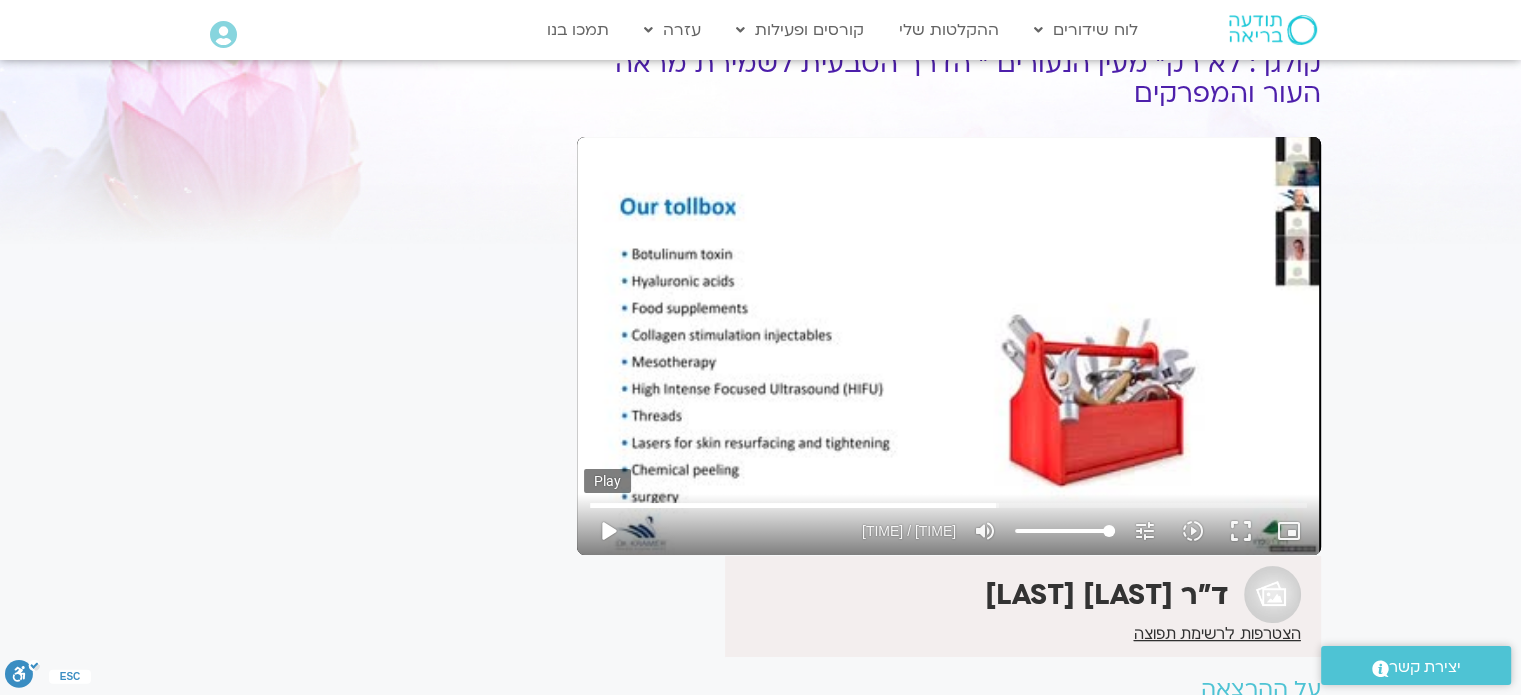 click on "play_arrow" at bounding box center [608, 531] 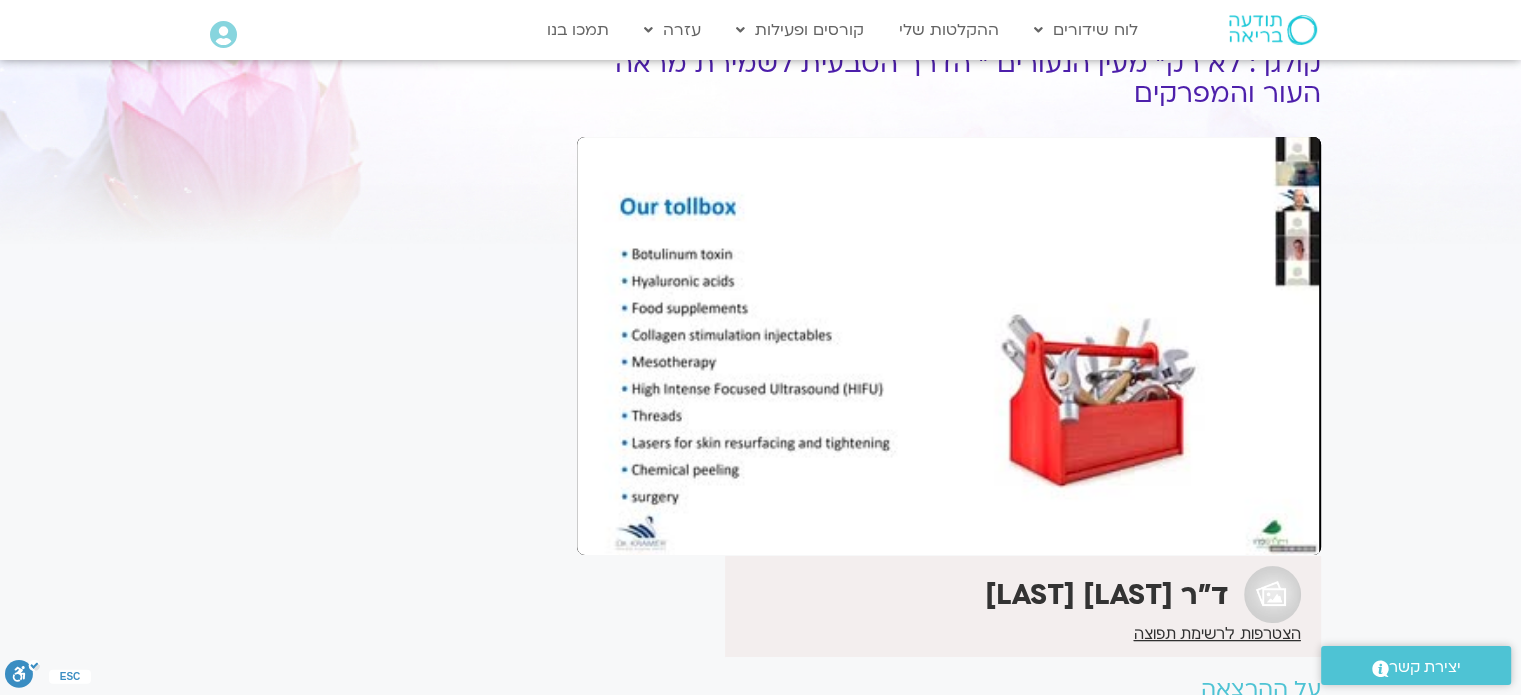 click on "pause" at bounding box center (608, 531) 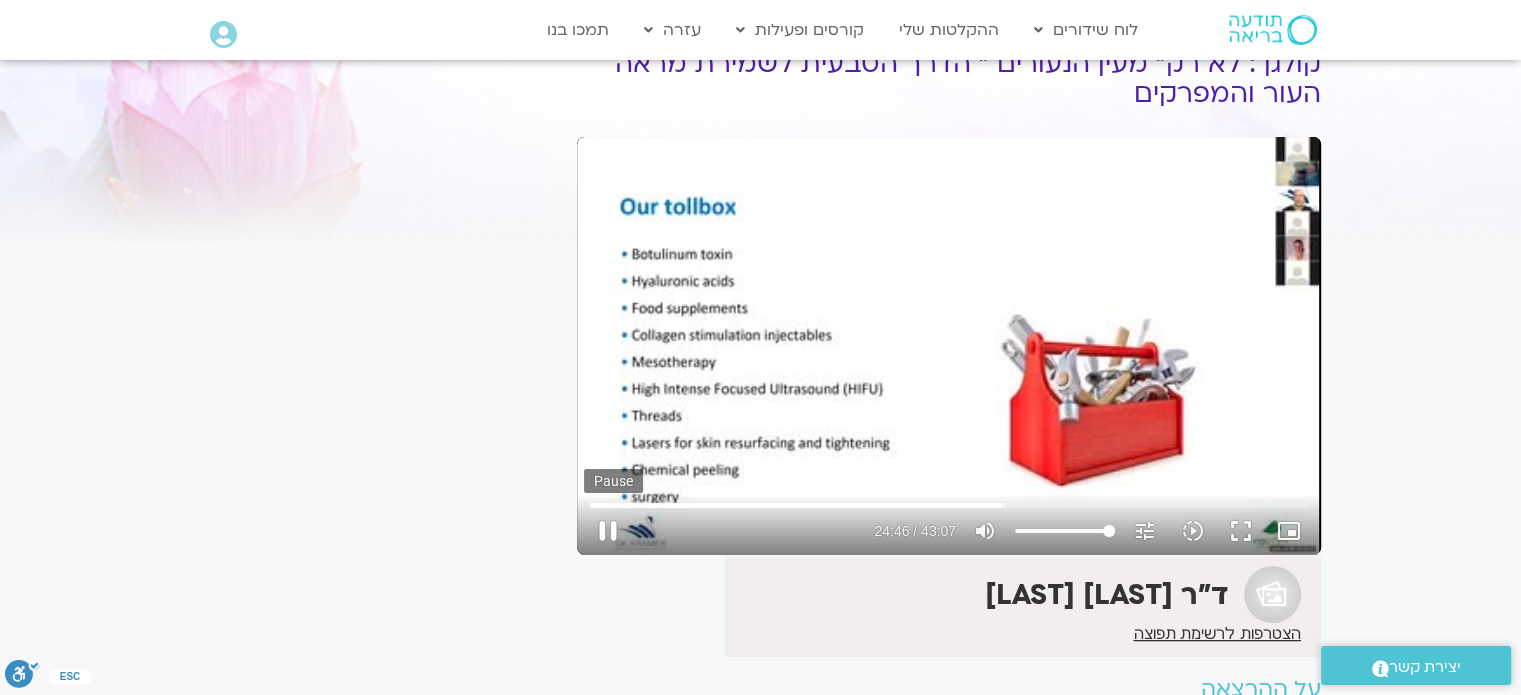 click on "pause" at bounding box center (608, 531) 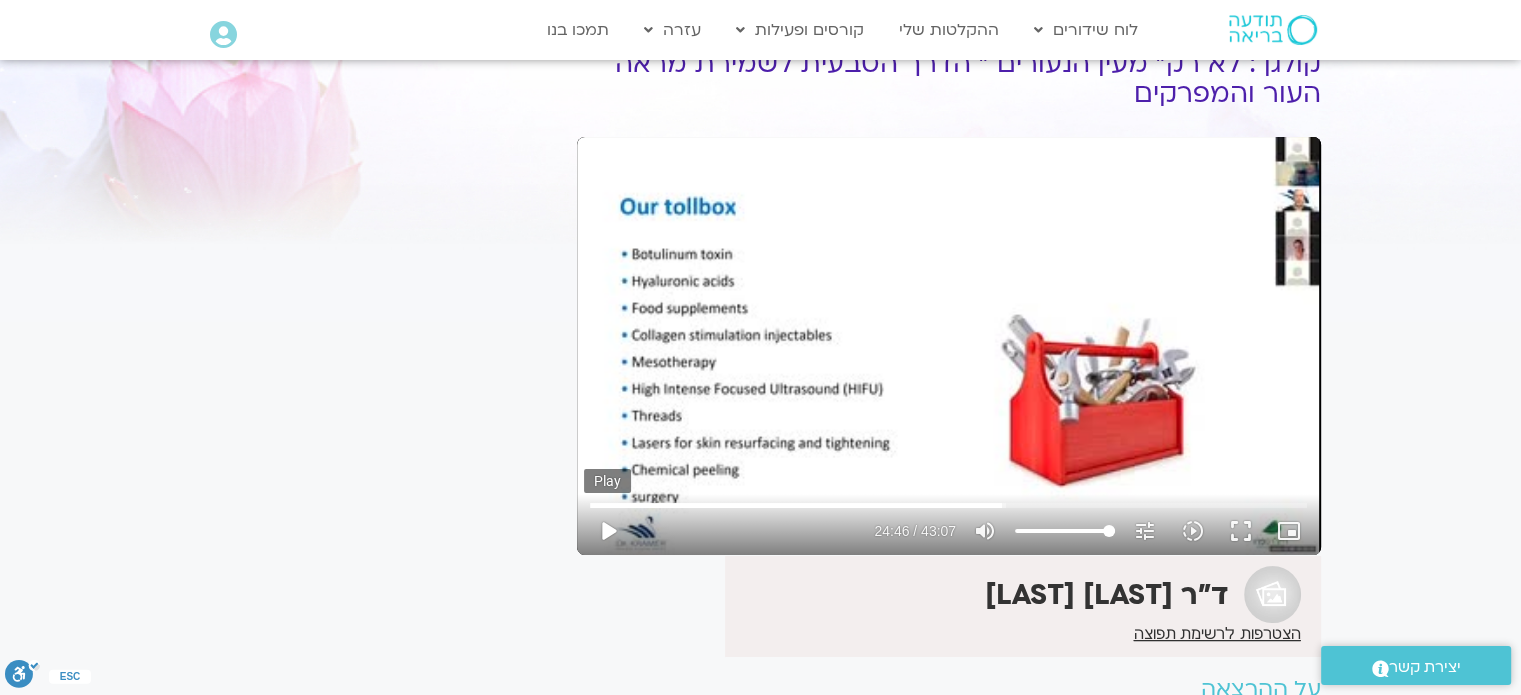 click on "play_arrow" at bounding box center [608, 531] 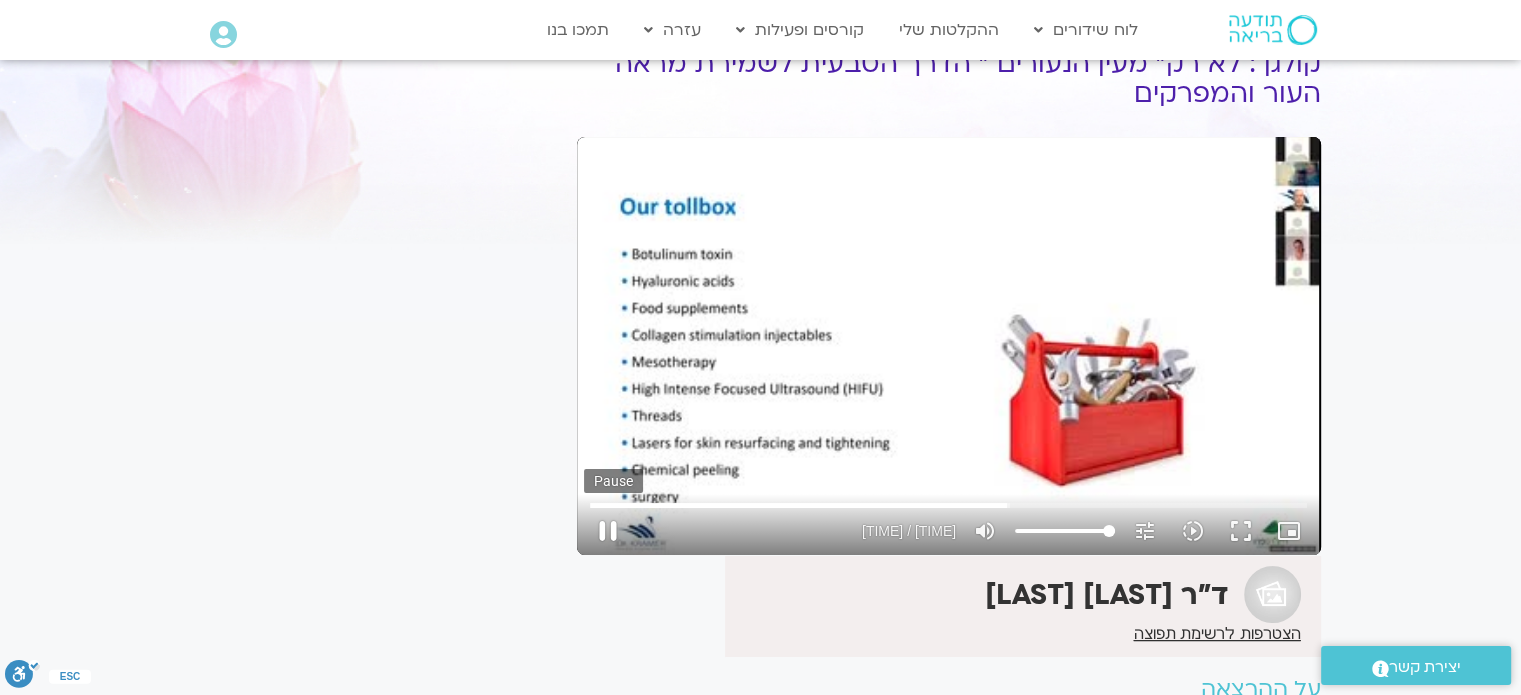 click on "pause" at bounding box center [608, 531] 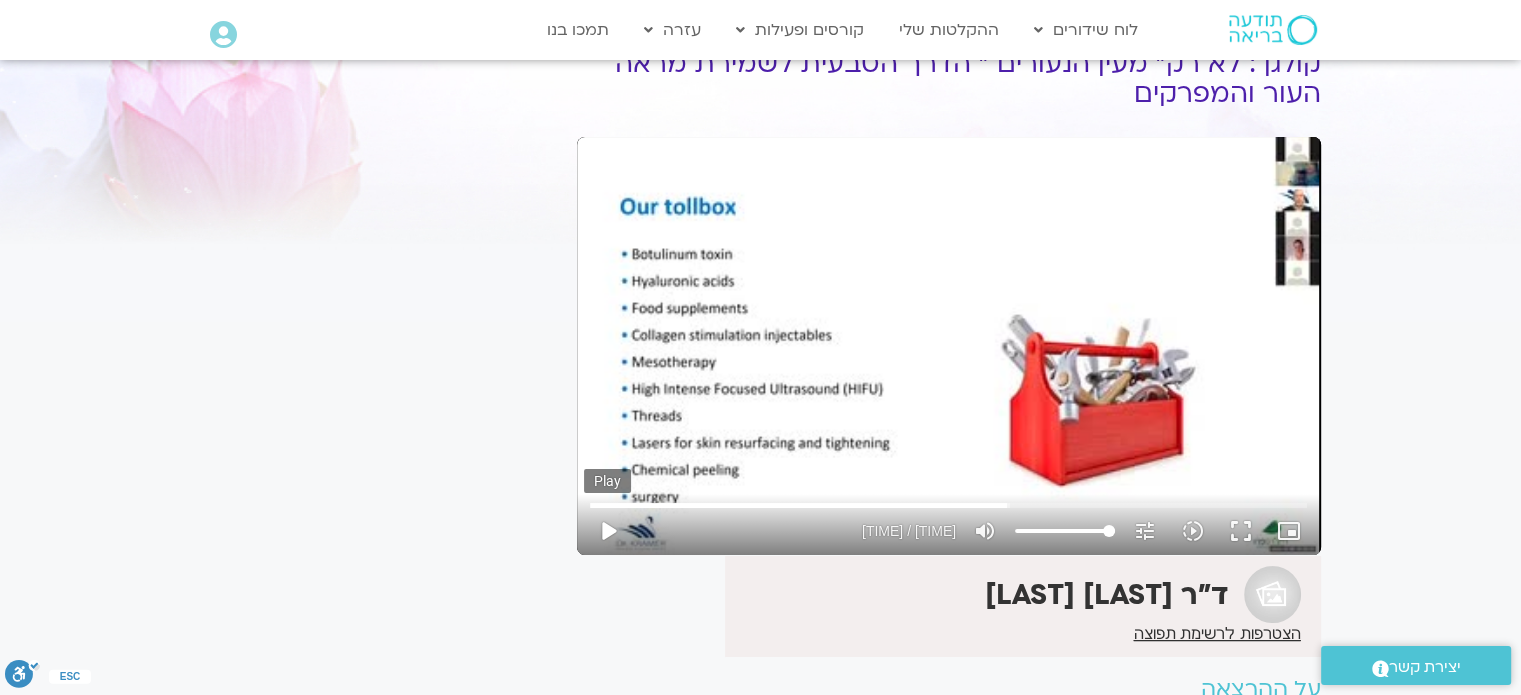 click on "play_arrow" at bounding box center [608, 531] 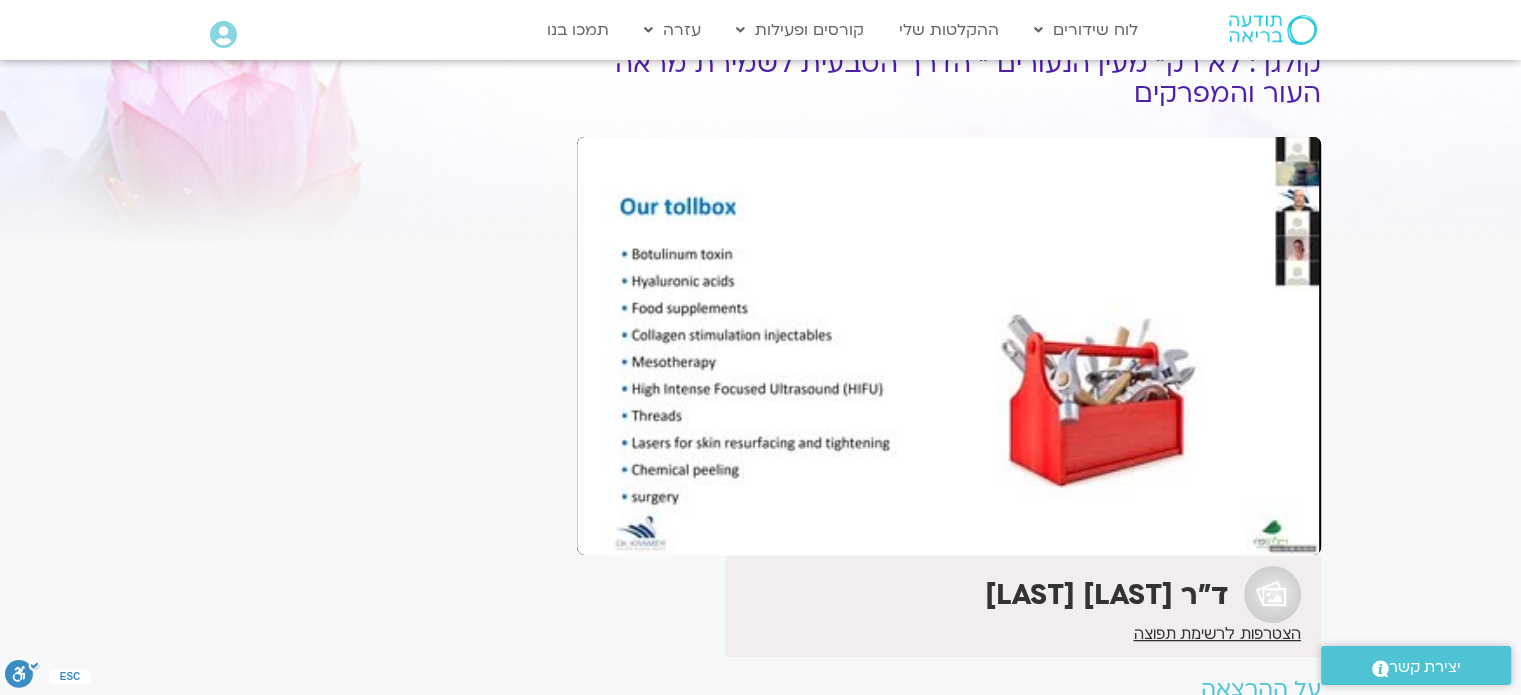 click on "pause" at bounding box center (608, 531) 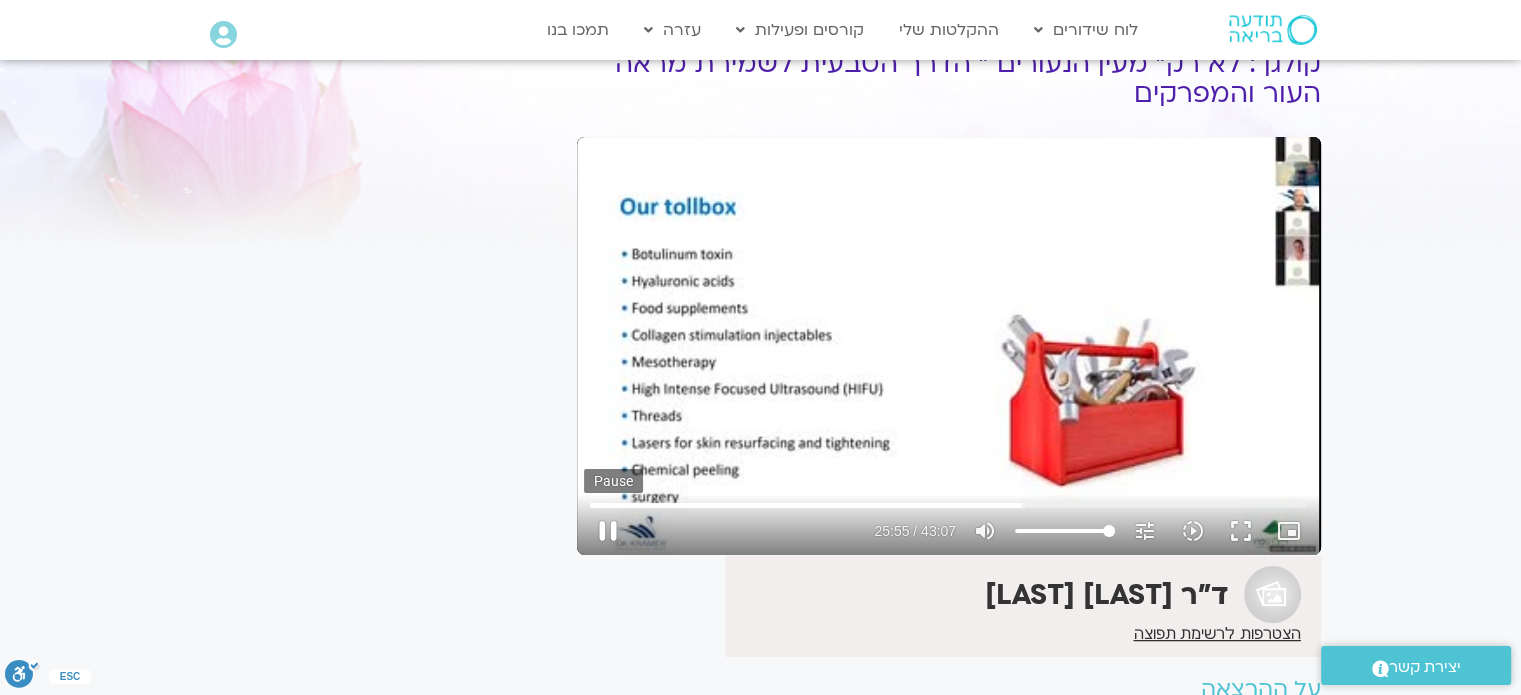 click on "pause" at bounding box center (608, 531) 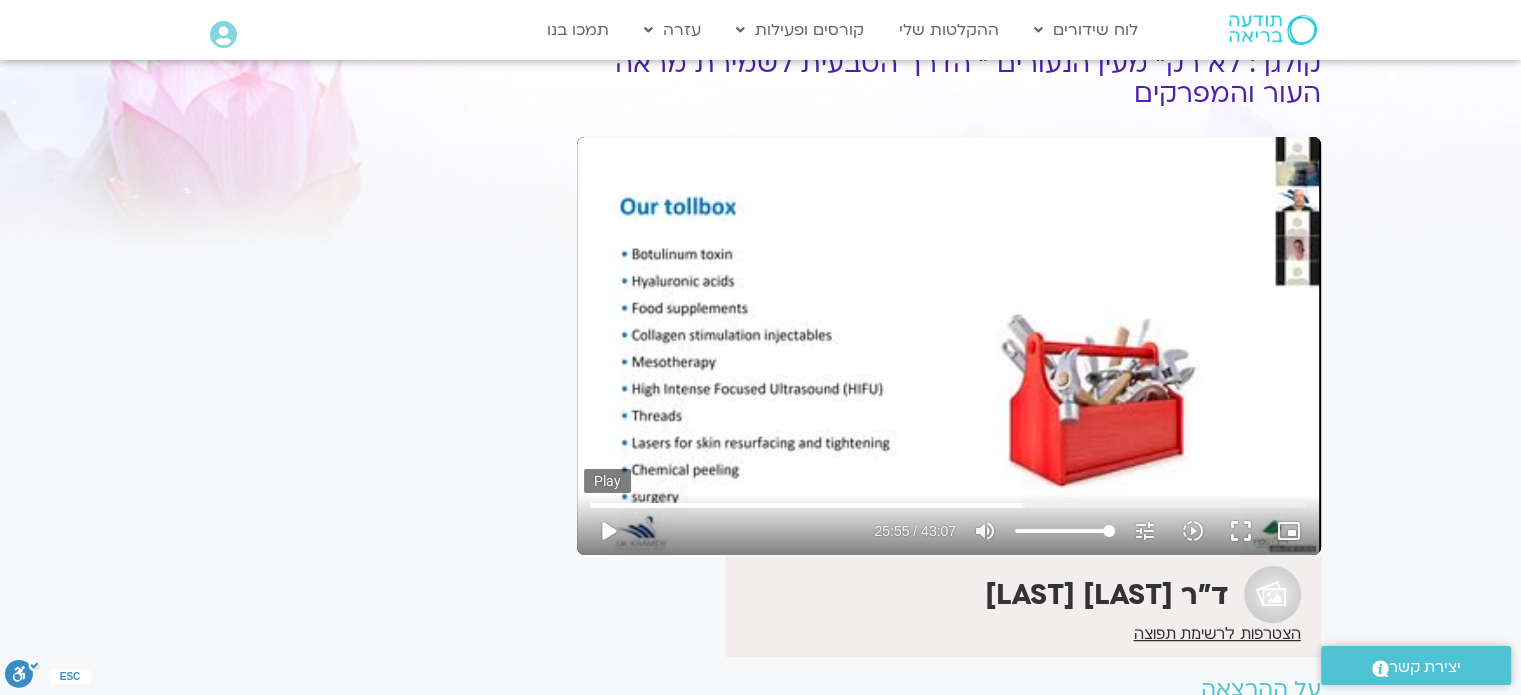 click on "play_arrow" at bounding box center [608, 531] 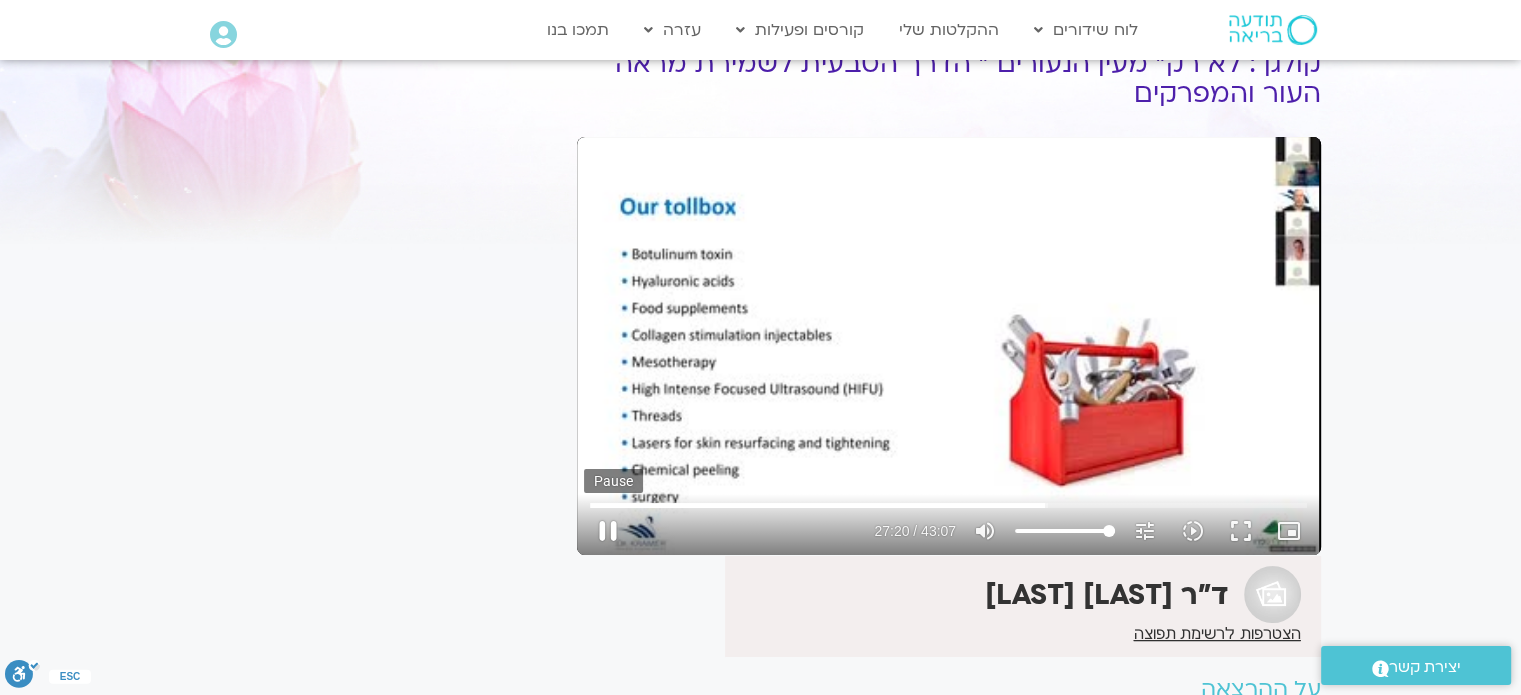 click on "pause" at bounding box center (608, 531) 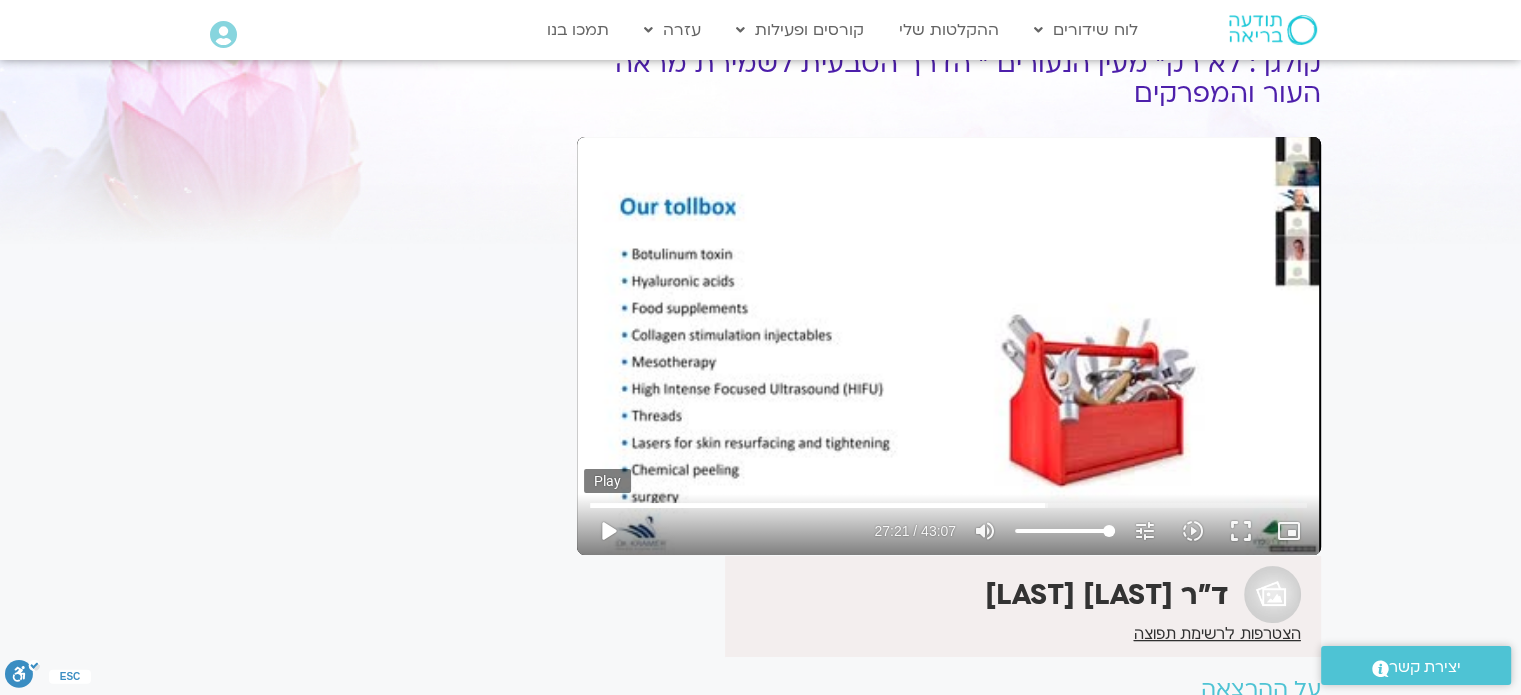 click on "play_arrow" at bounding box center (608, 531) 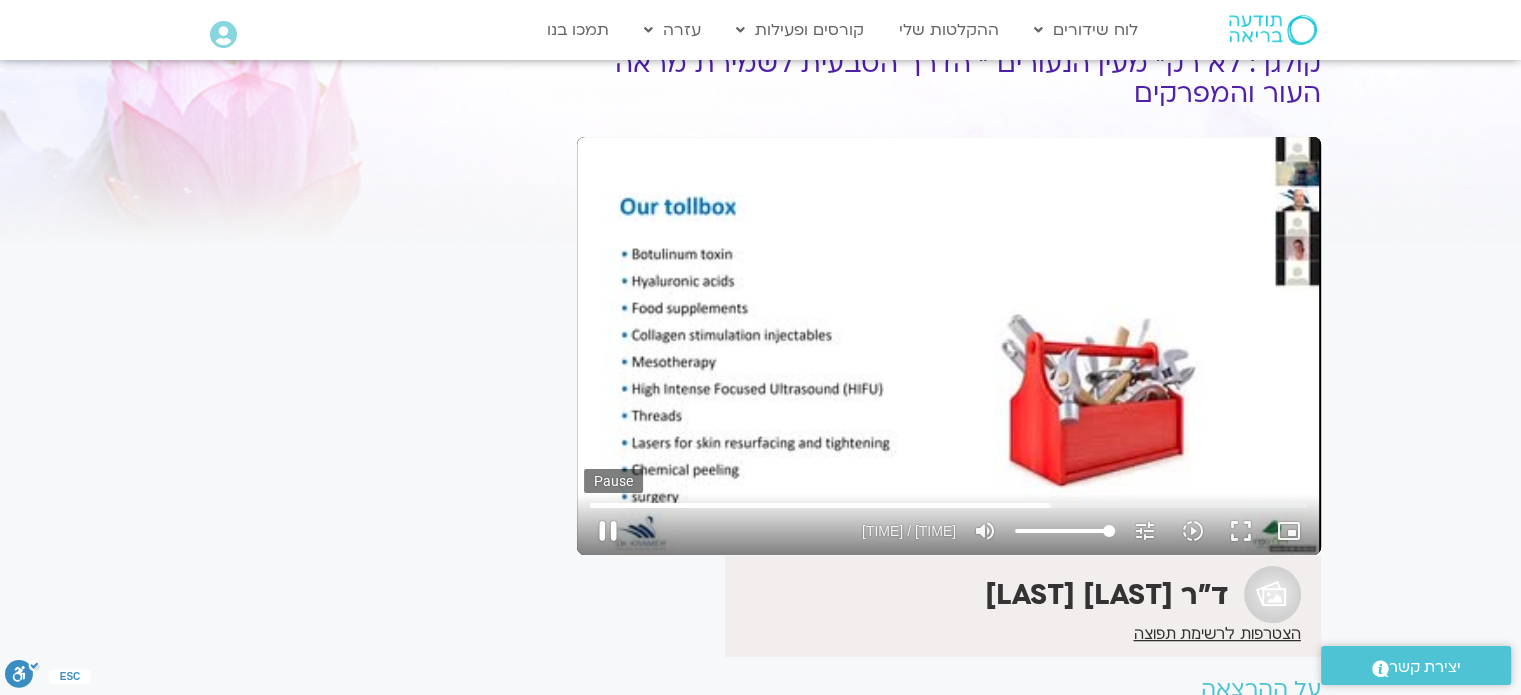 click on "pause" at bounding box center [608, 531] 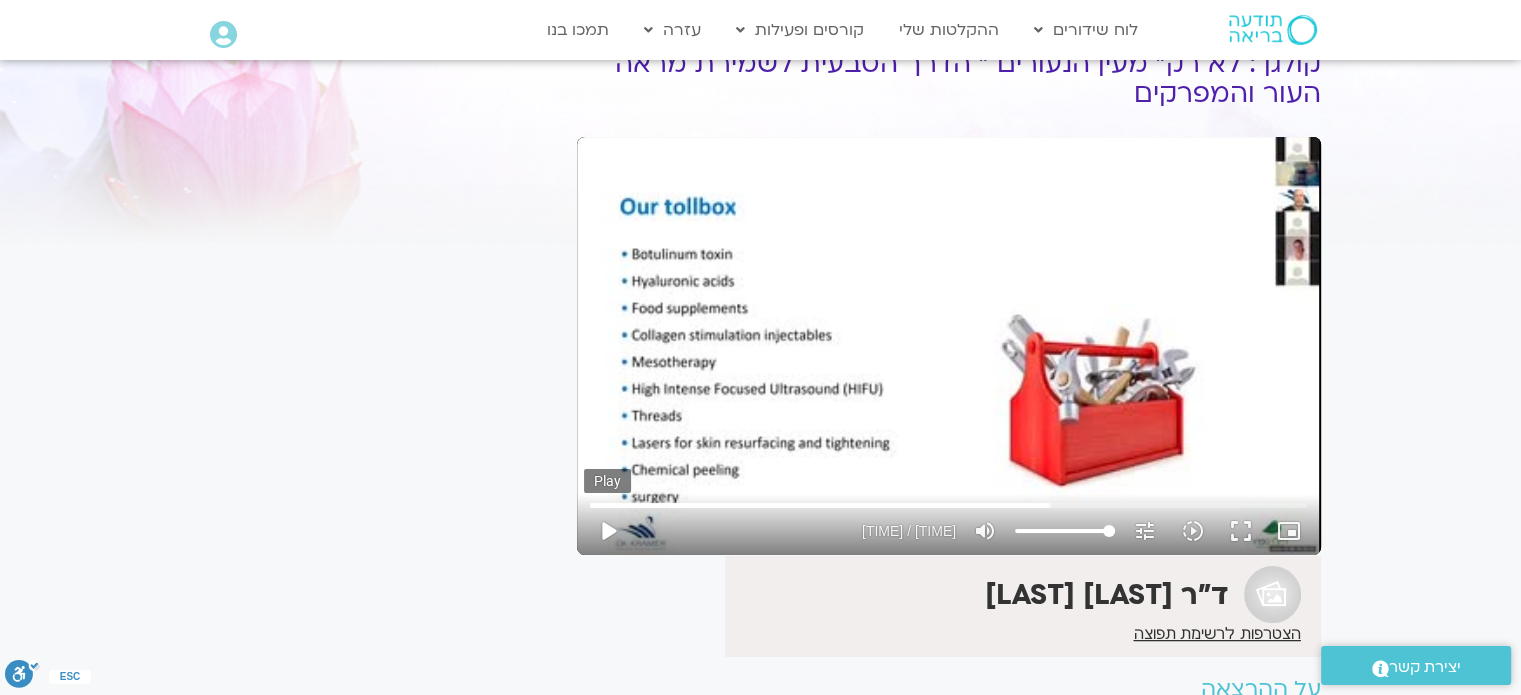 click on "play_arrow" at bounding box center [608, 531] 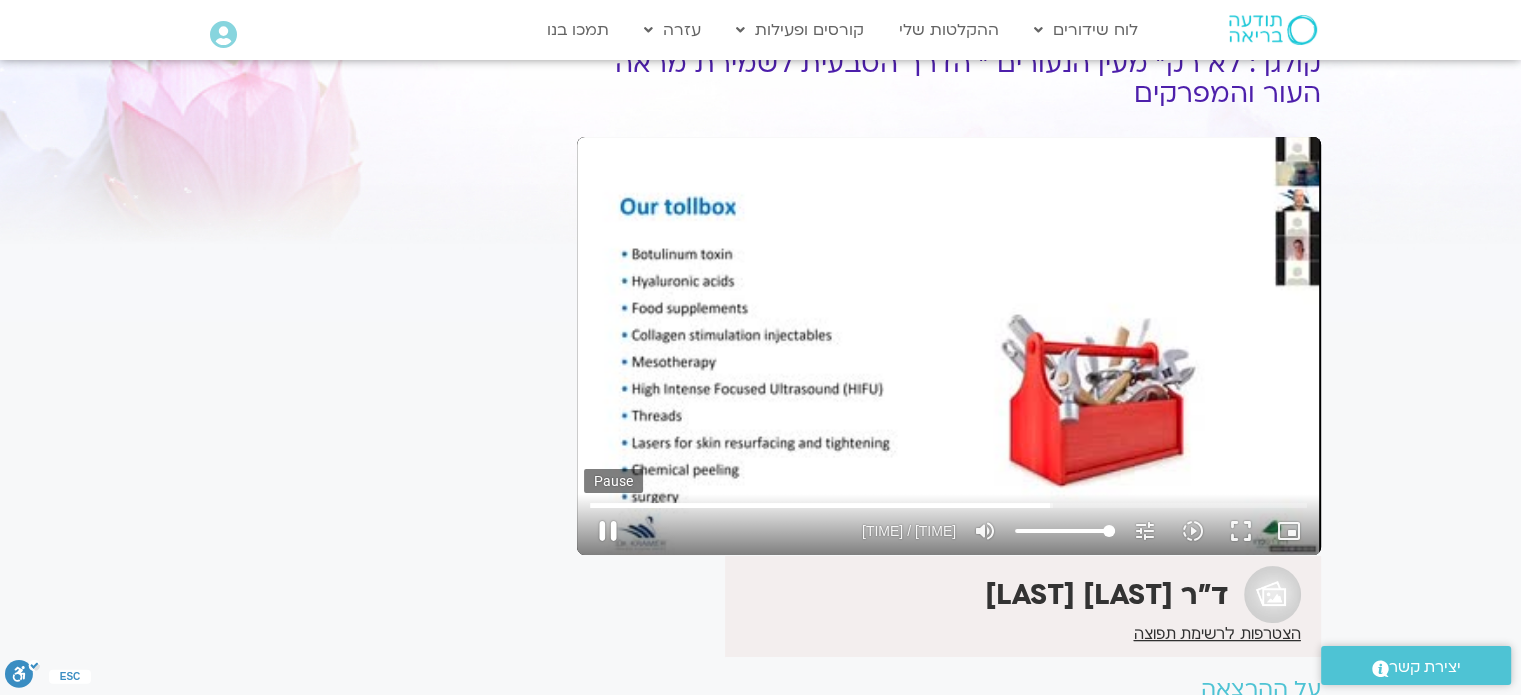 click on "pause" at bounding box center (608, 531) 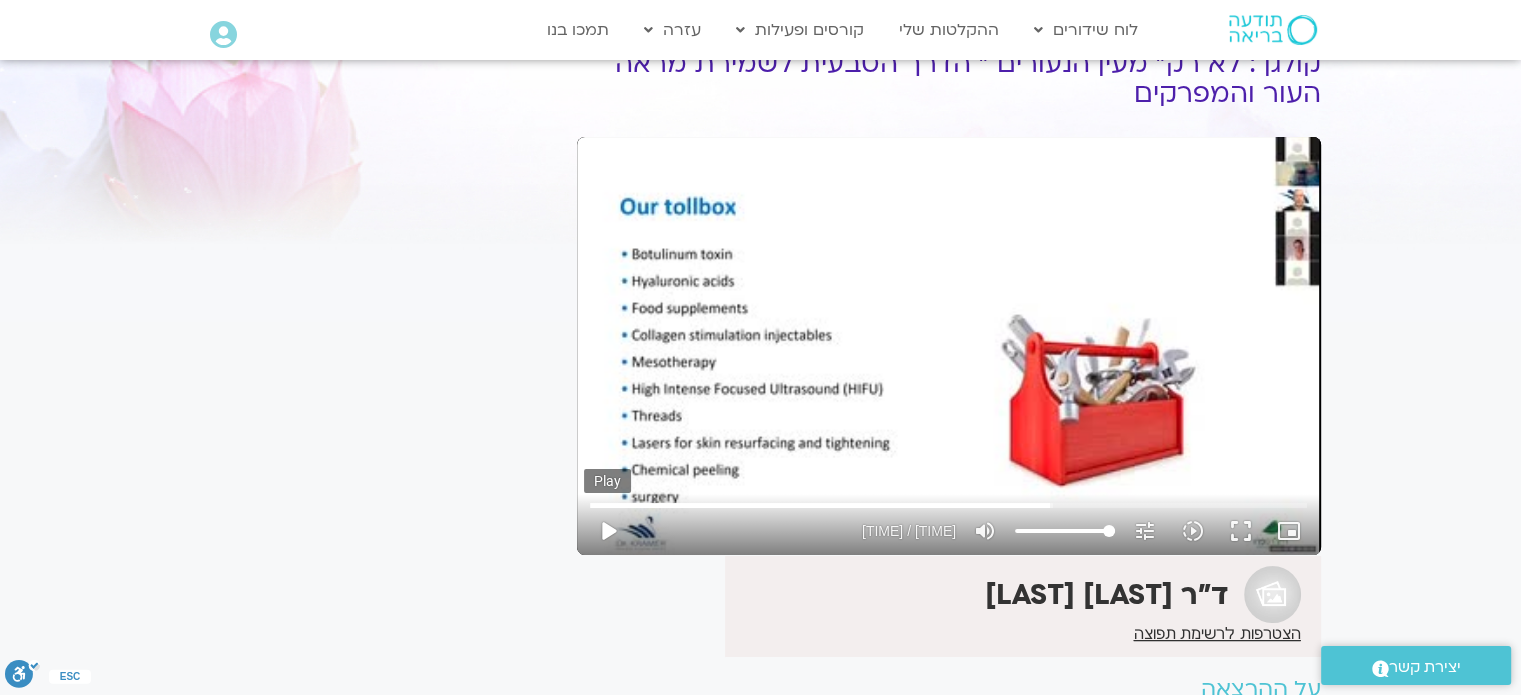 click on "play_arrow" at bounding box center (608, 531) 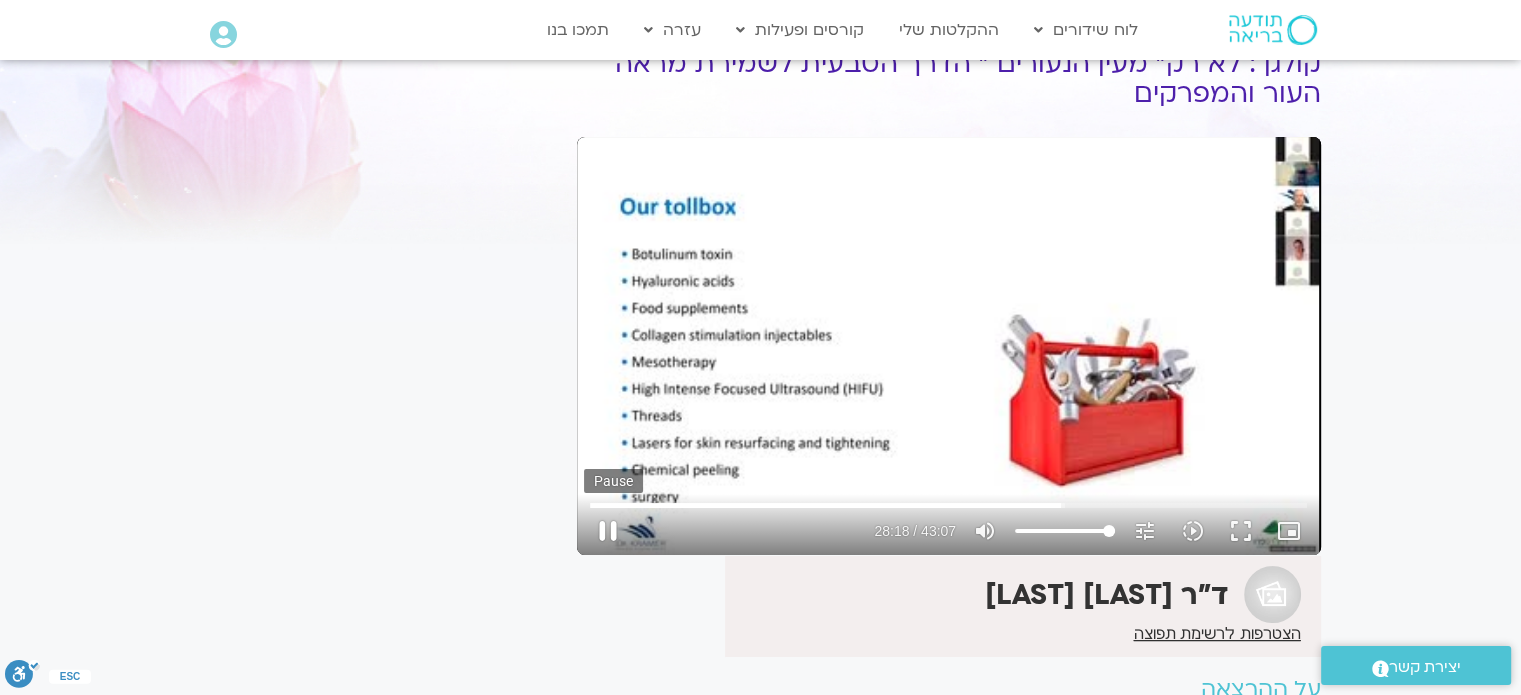 click on "pause" at bounding box center (608, 531) 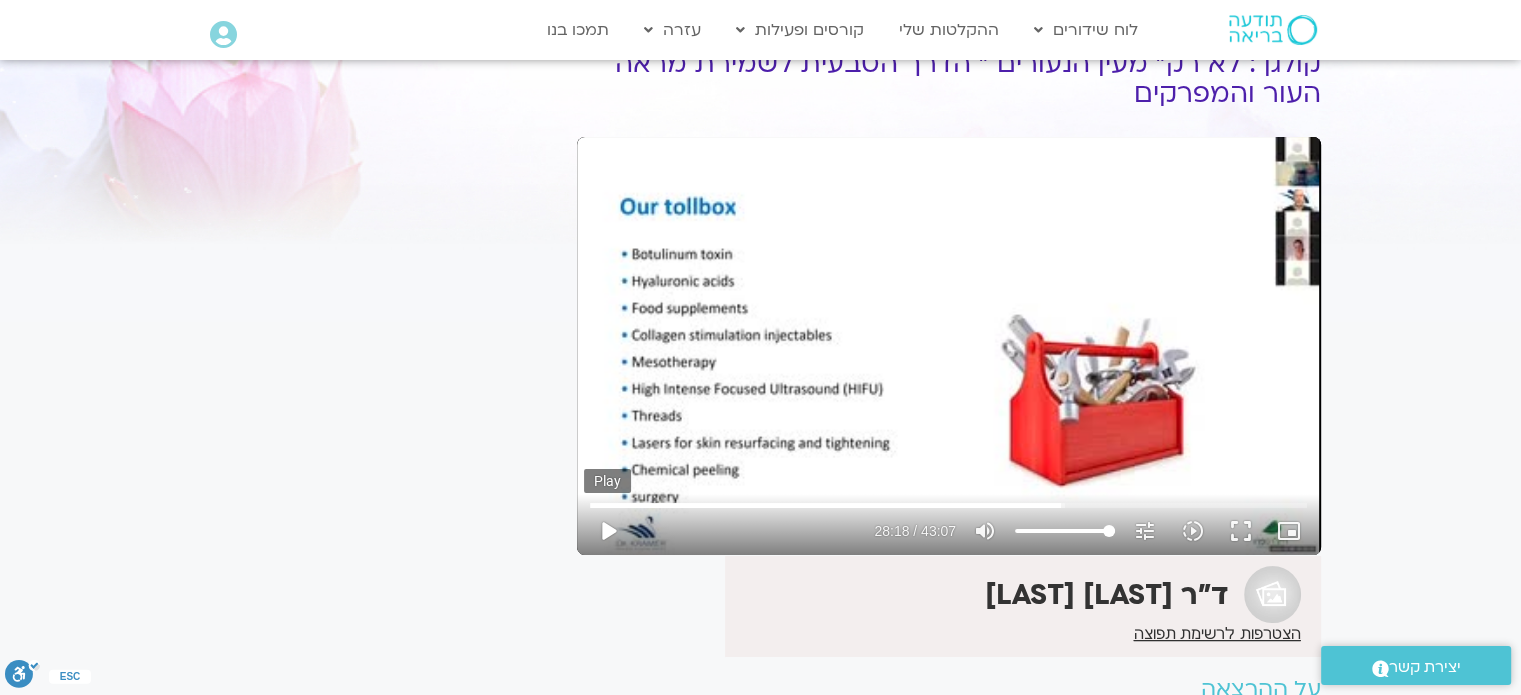 click on "play_arrow" at bounding box center [608, 531] 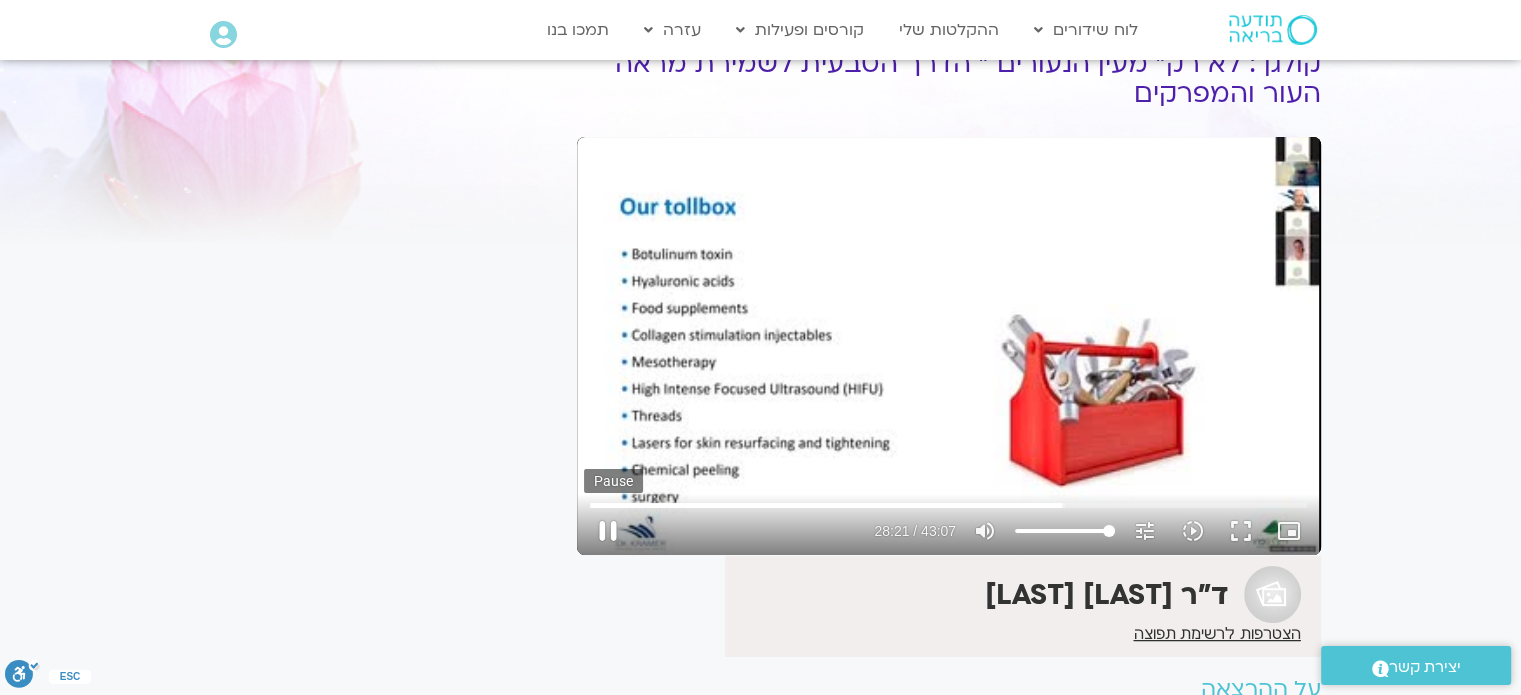 click on "pause" at bounding box center [608, 531] 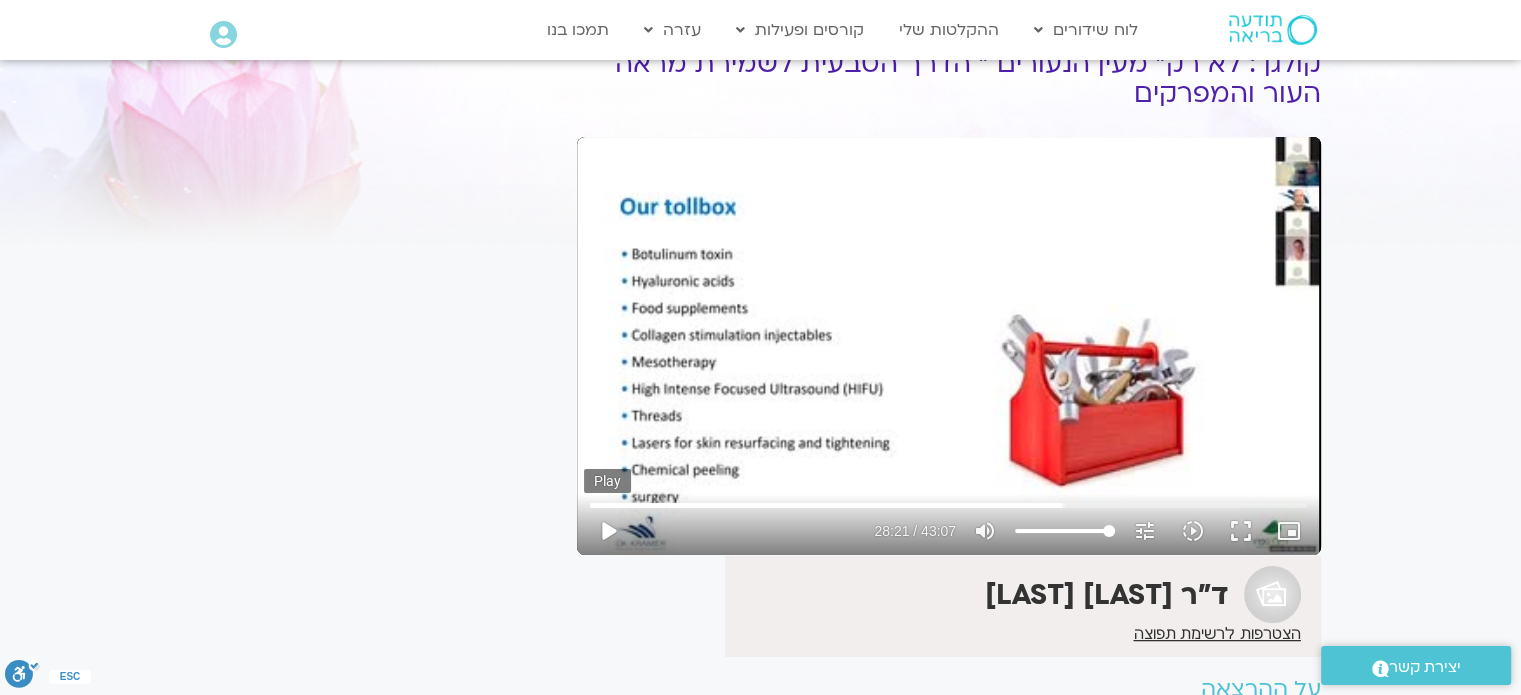click on "play_arrow" at bounding box center (608, 531) 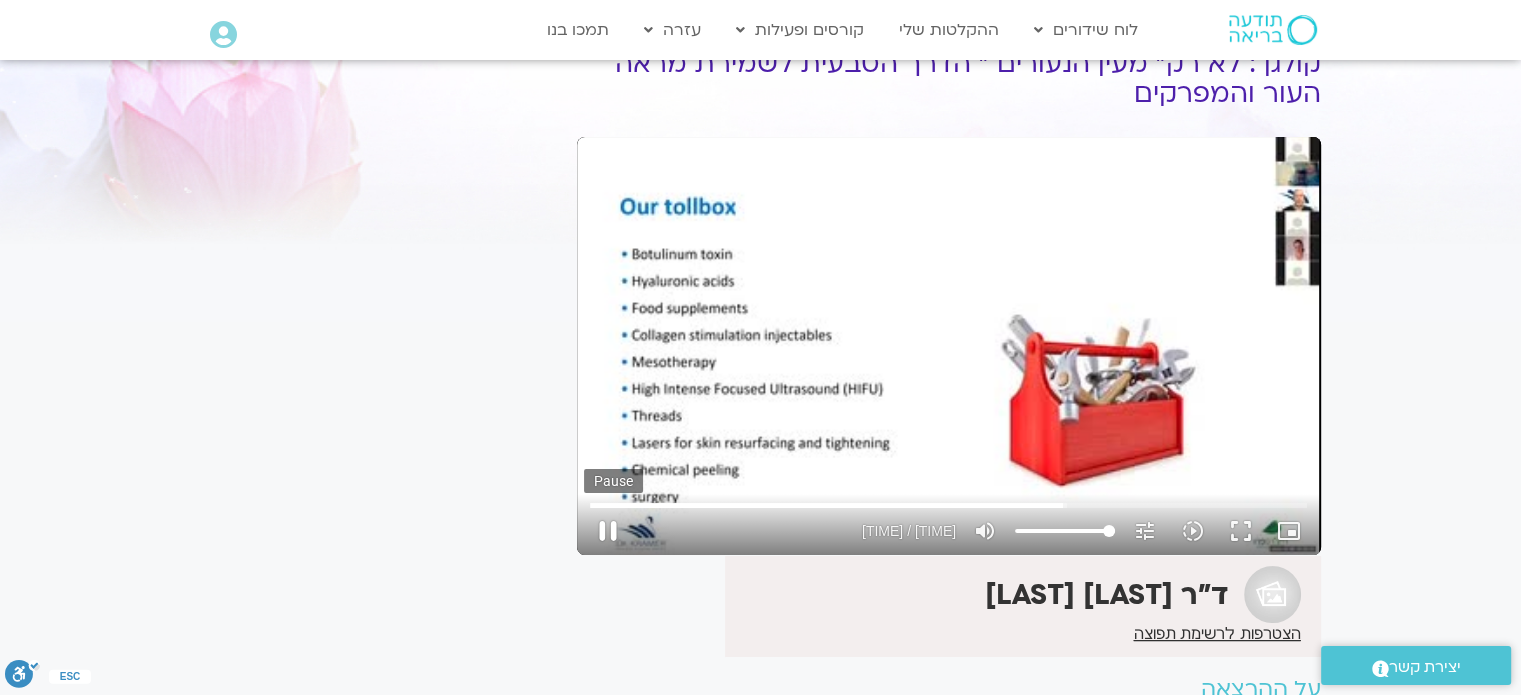 click on "pause" at bounding box center (608, 531) 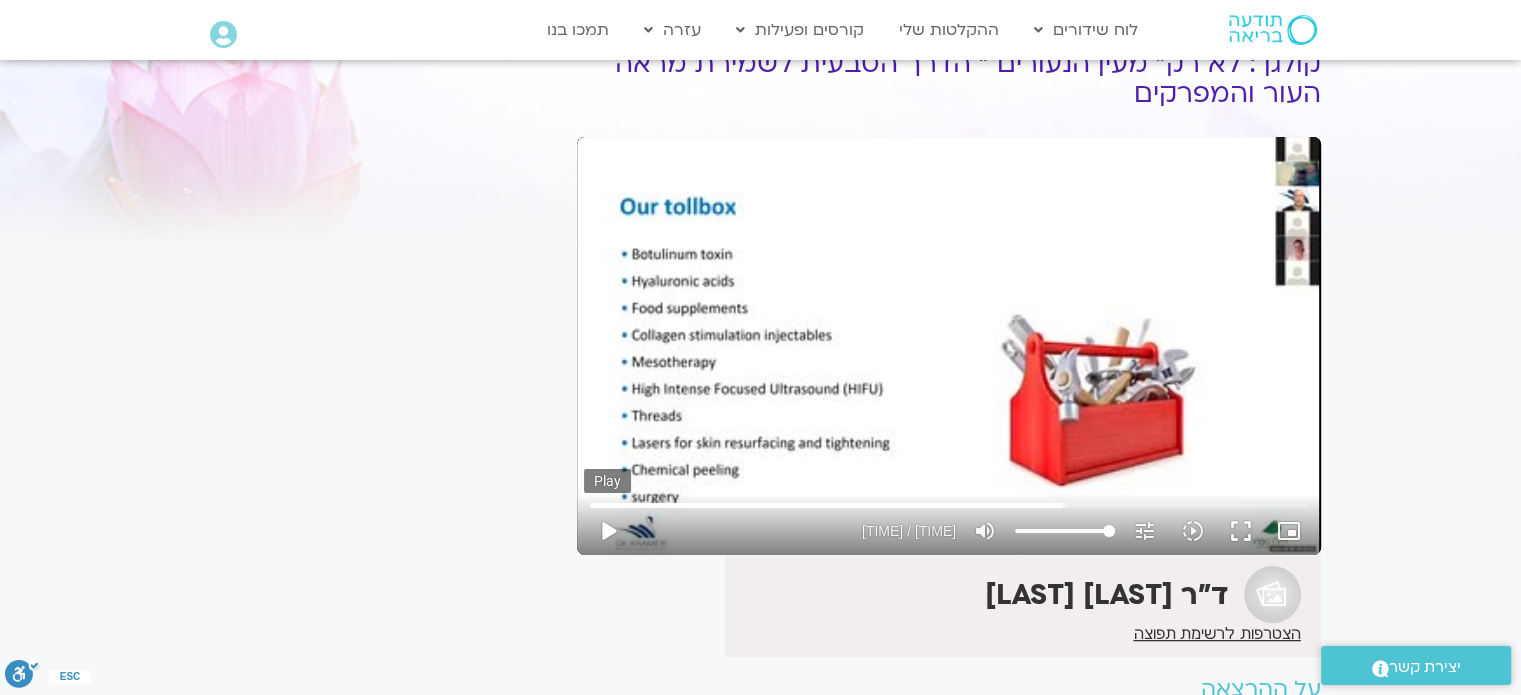 click on "play_arrow" at bounding box center [608, 531] 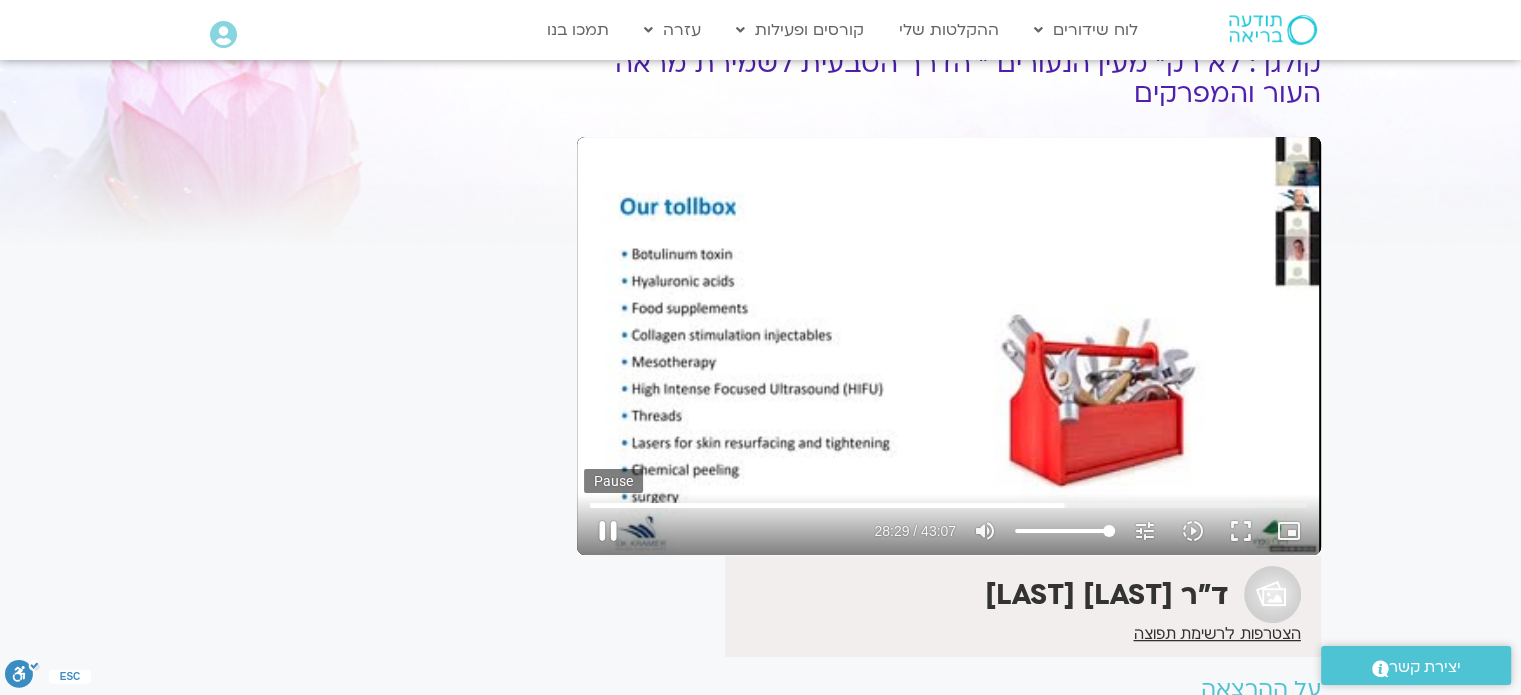 click on "pause" at bounding box center (608, 531) 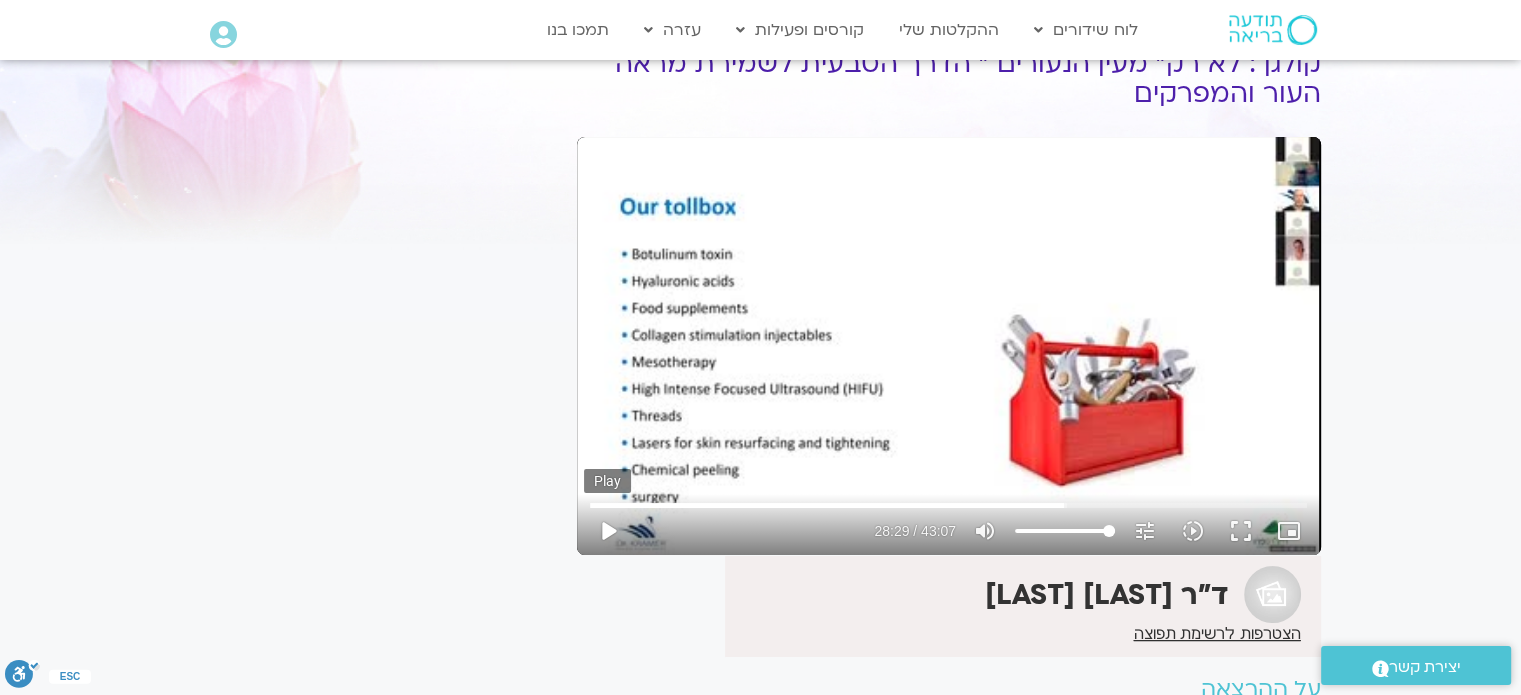 click on "play_arrow" at bounding box center (608, 531) 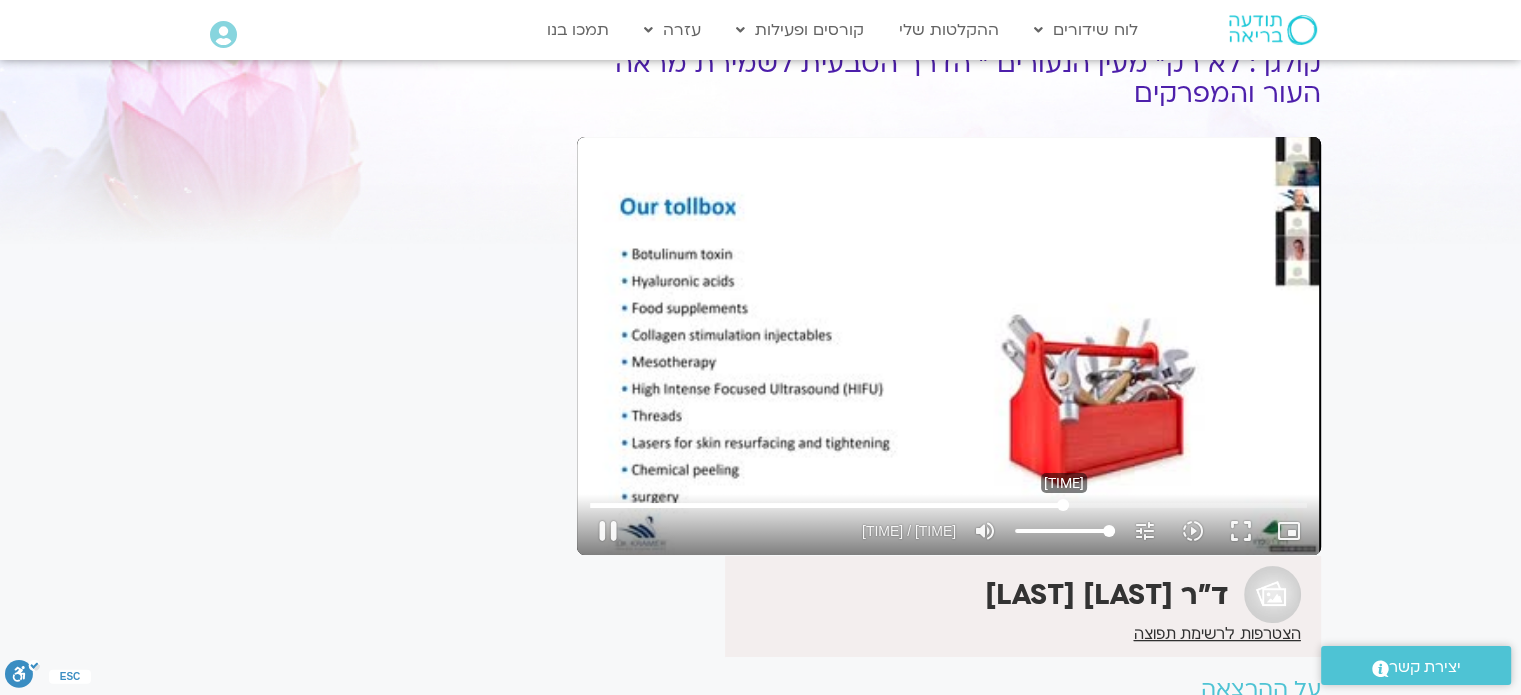 click at bounding box center [948, 505] 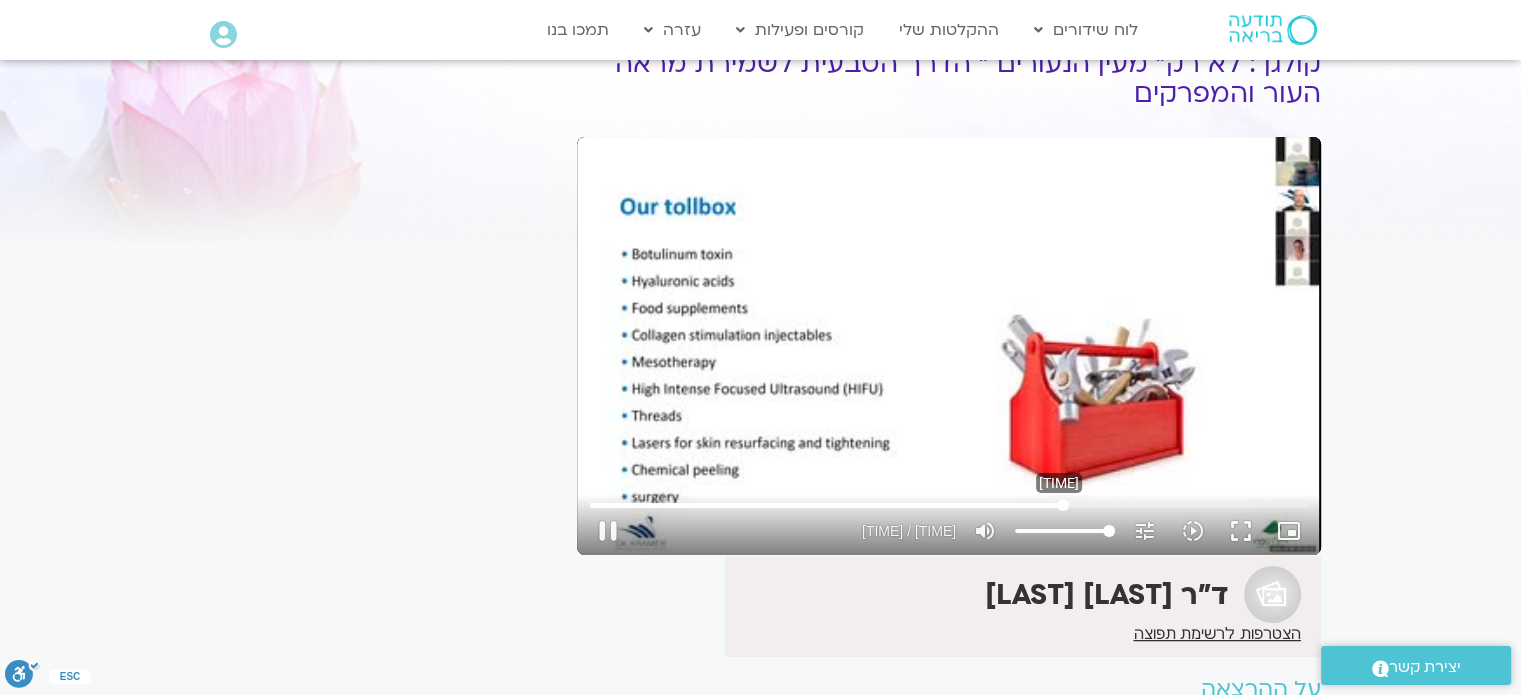 click at bounding box center (948, 505) 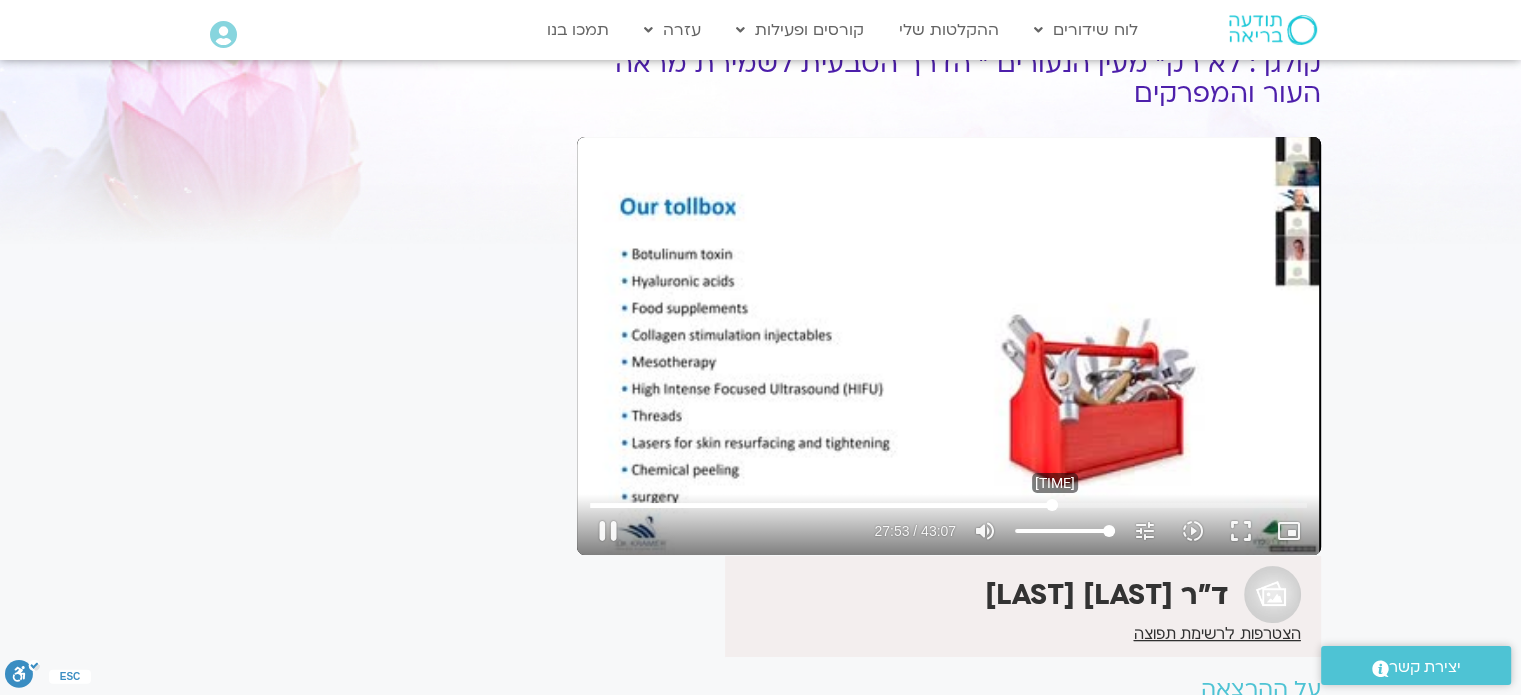 click at bounding box center (948, 505) 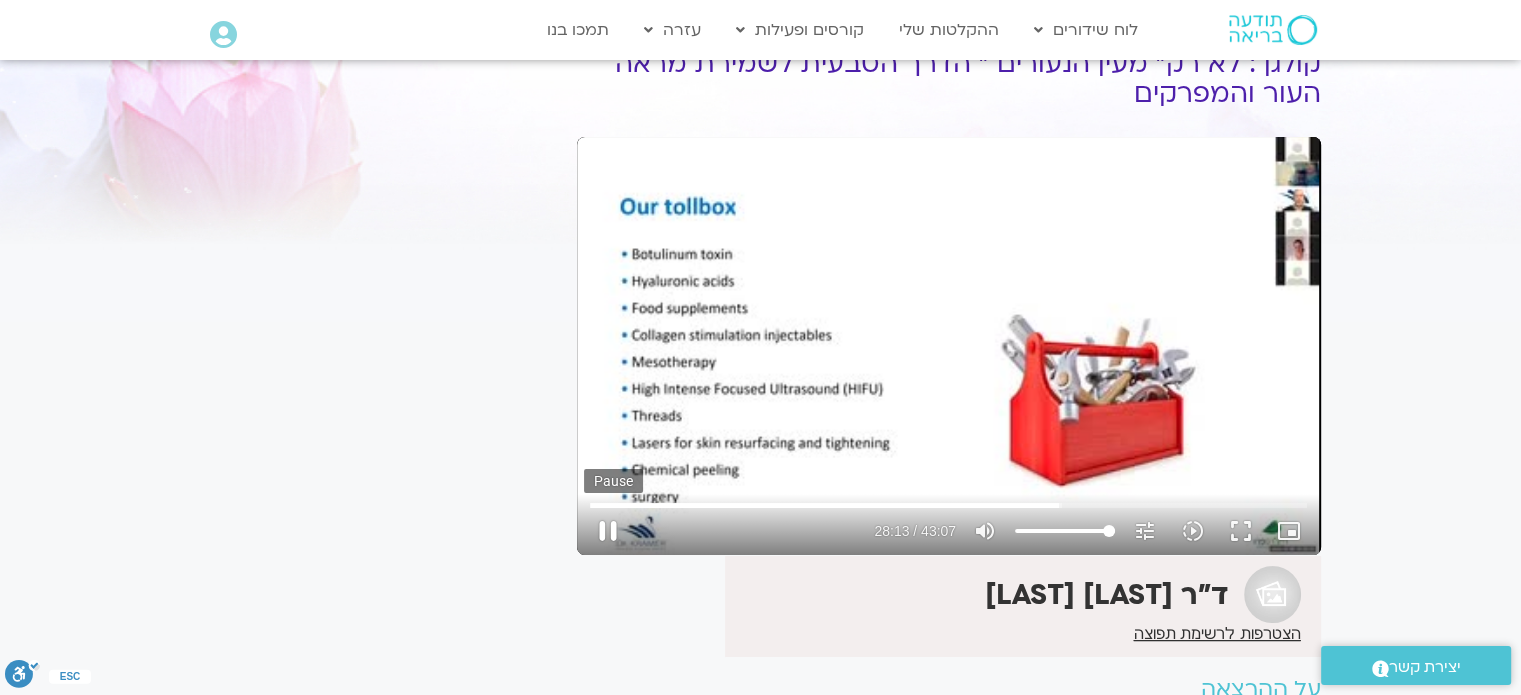 click on "pause" at bounding box center (608, 531) 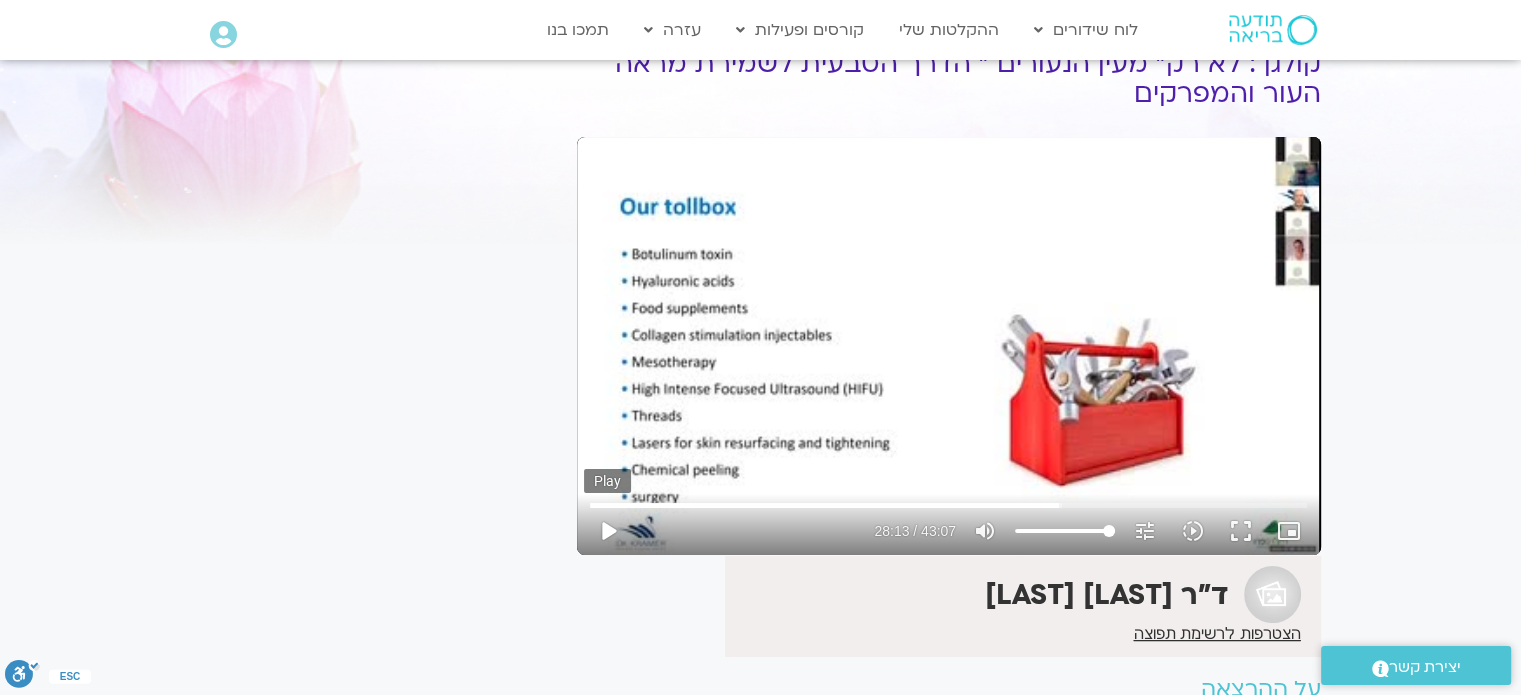 click on "play_arrow" at bounding box center [608, 531] 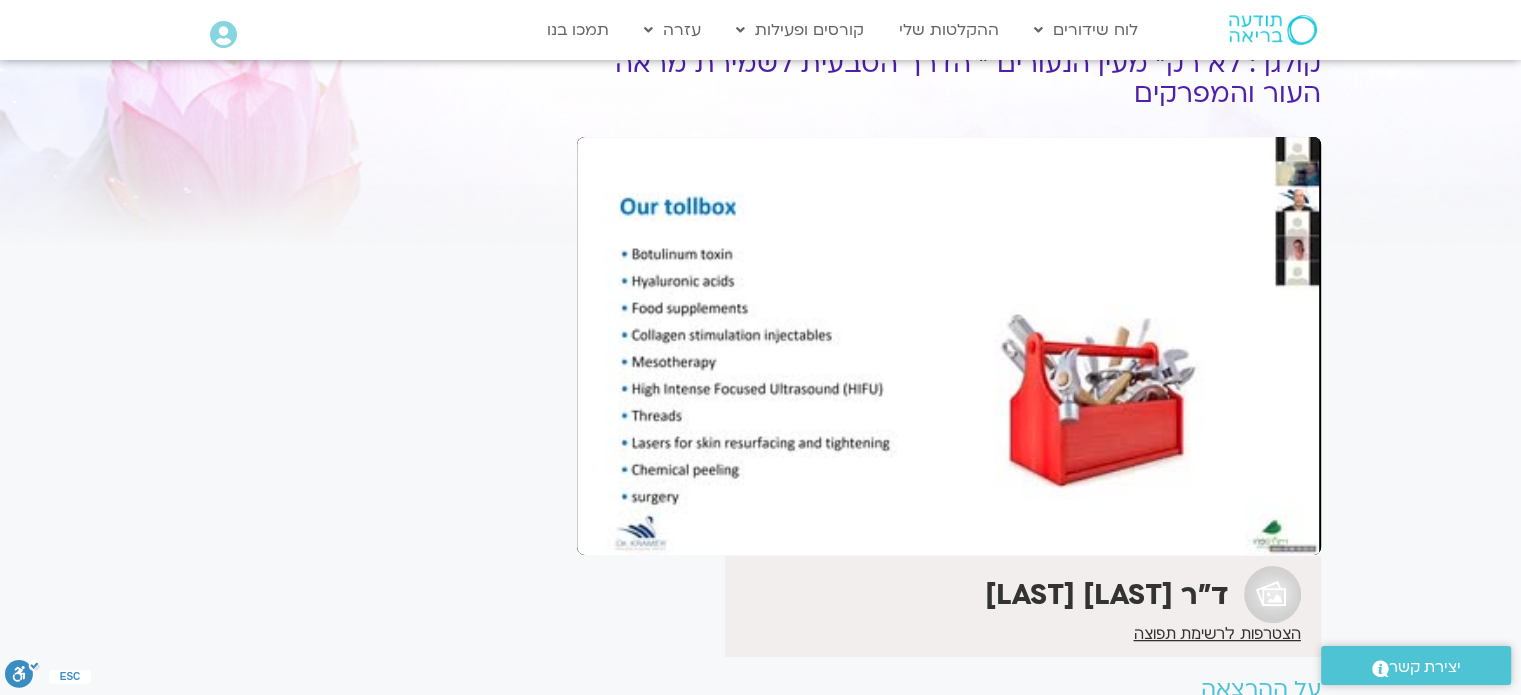 click on "pause" at bounding box center (608, 531) 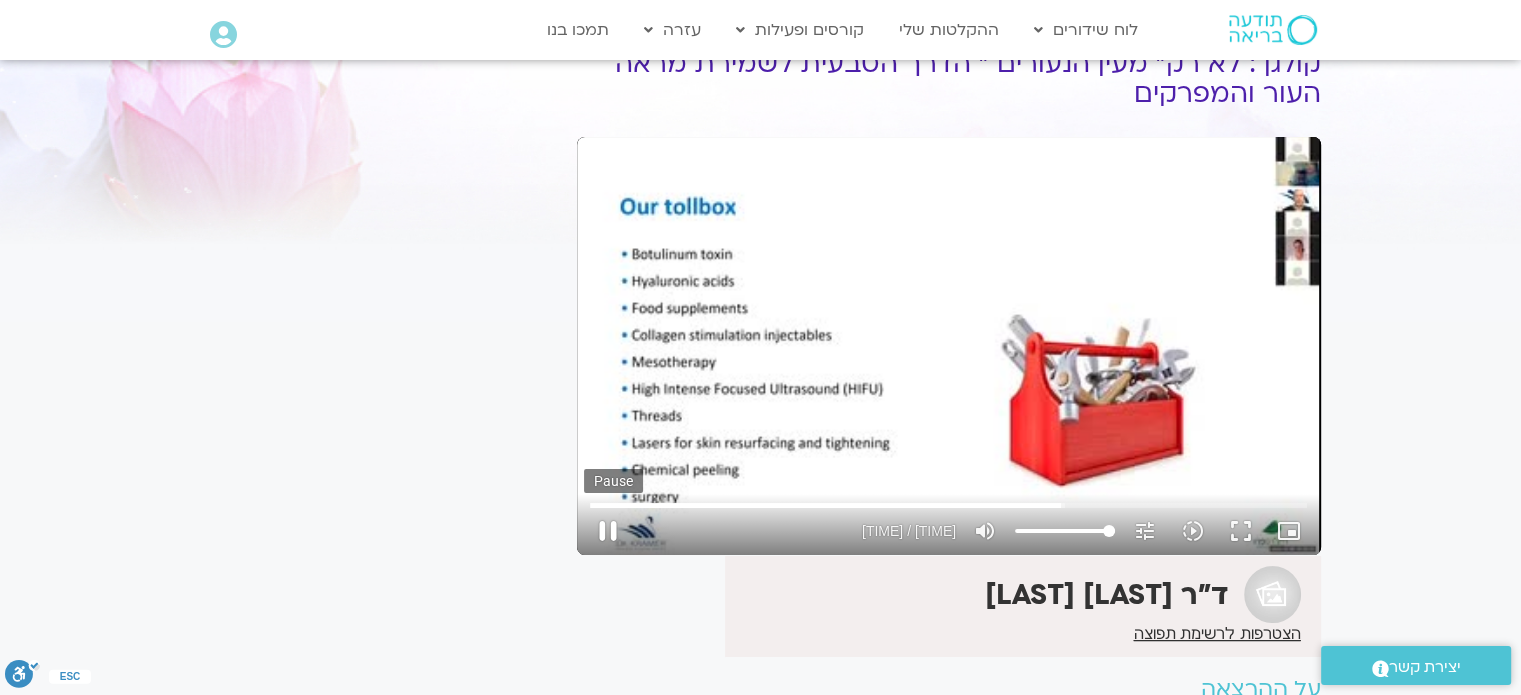 click on "pause" at bounding box center [608, 531] 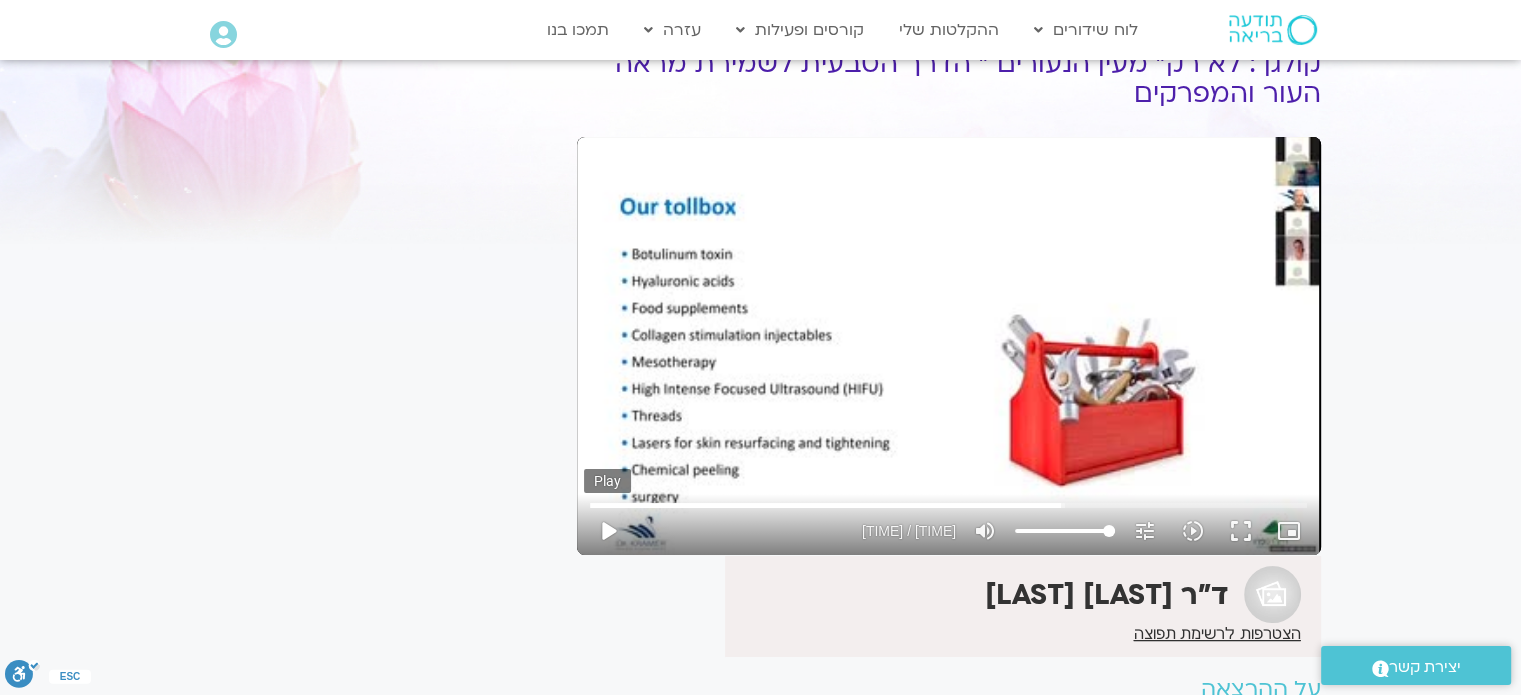 click on "play_arrow" at bounding box center [608, 531] 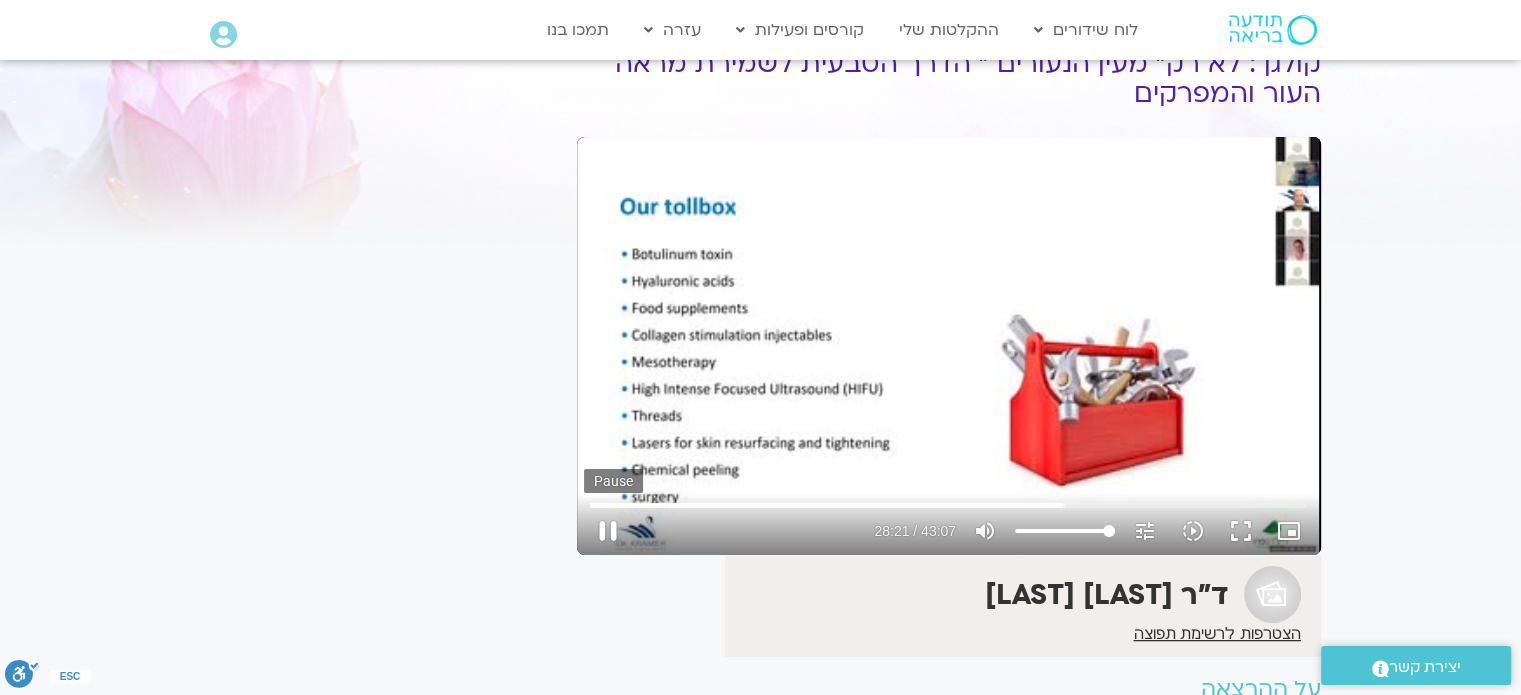 click on "pause" at bounding box center (608, 531) 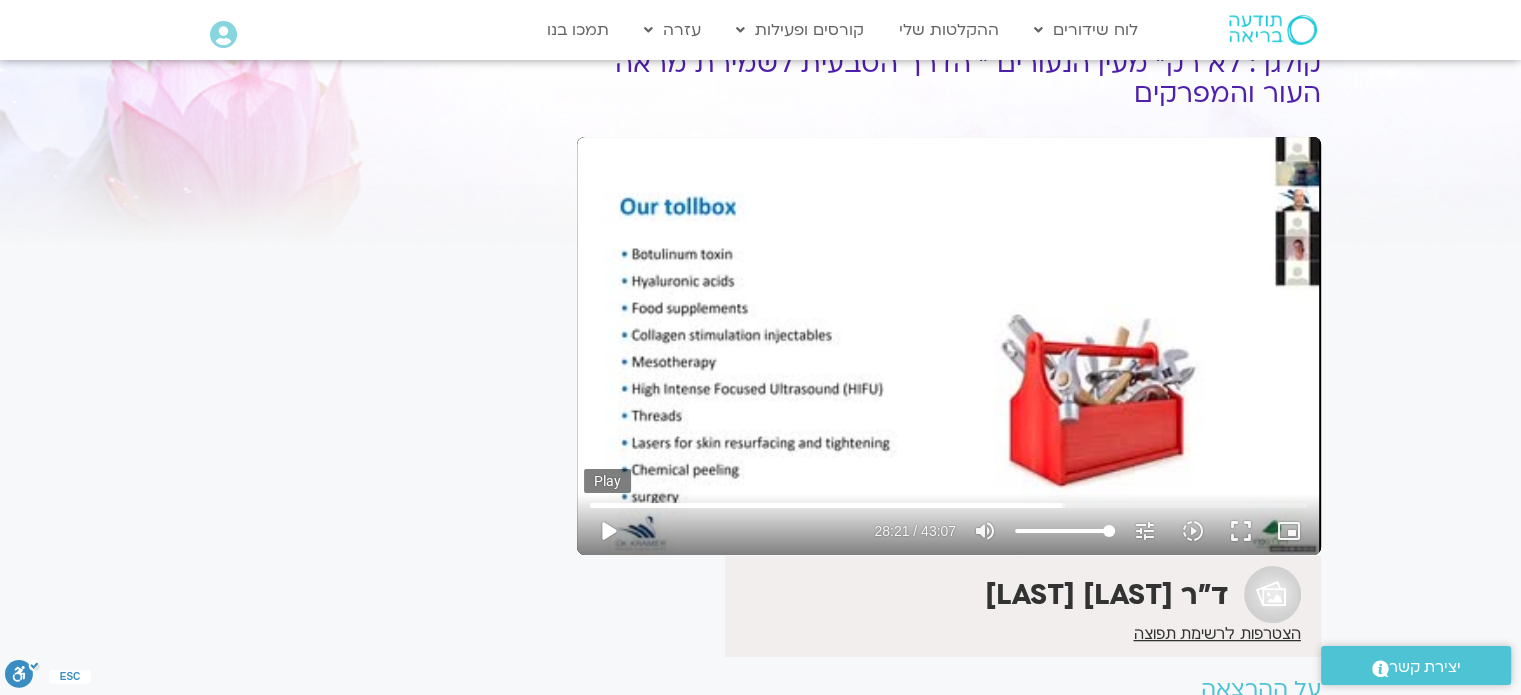click on "play_arrow" at bounding box center (608, 531) 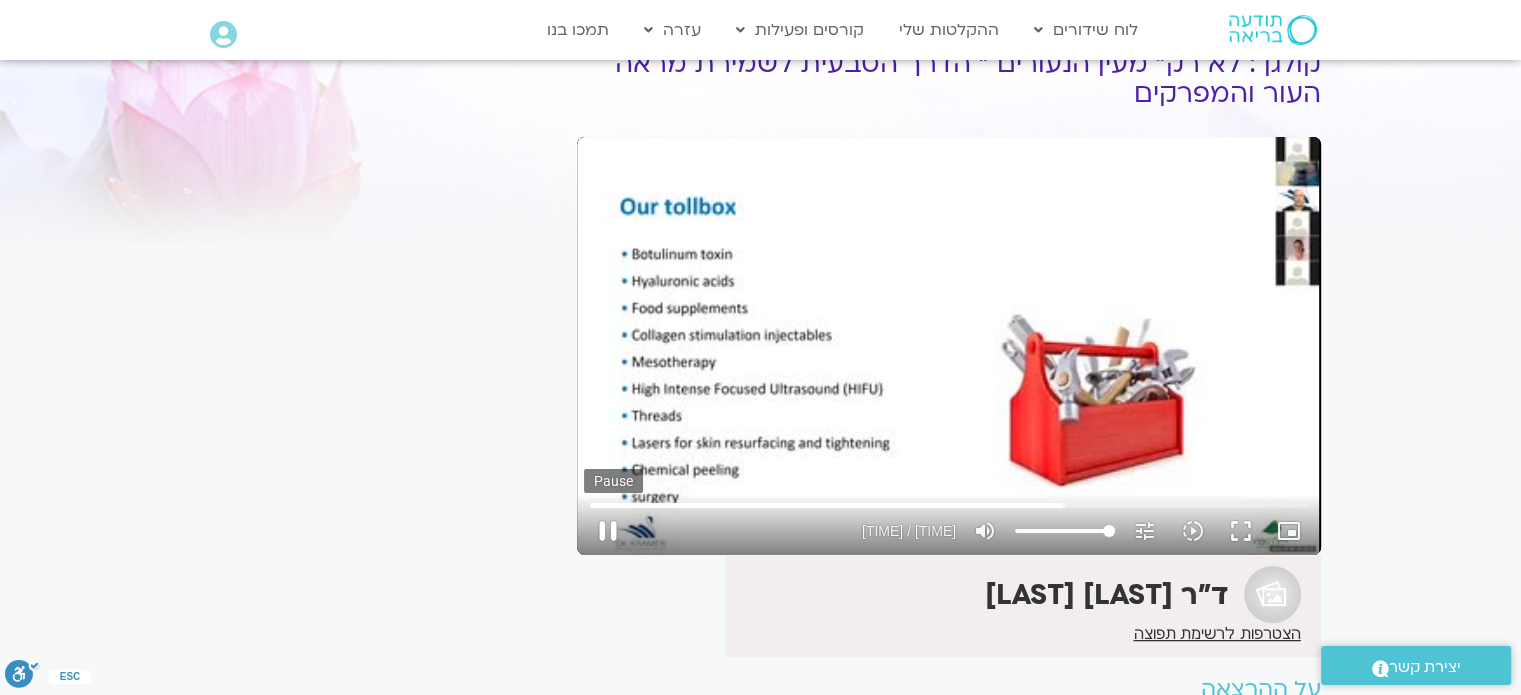click on "pause" at bounding box center (608, 531) 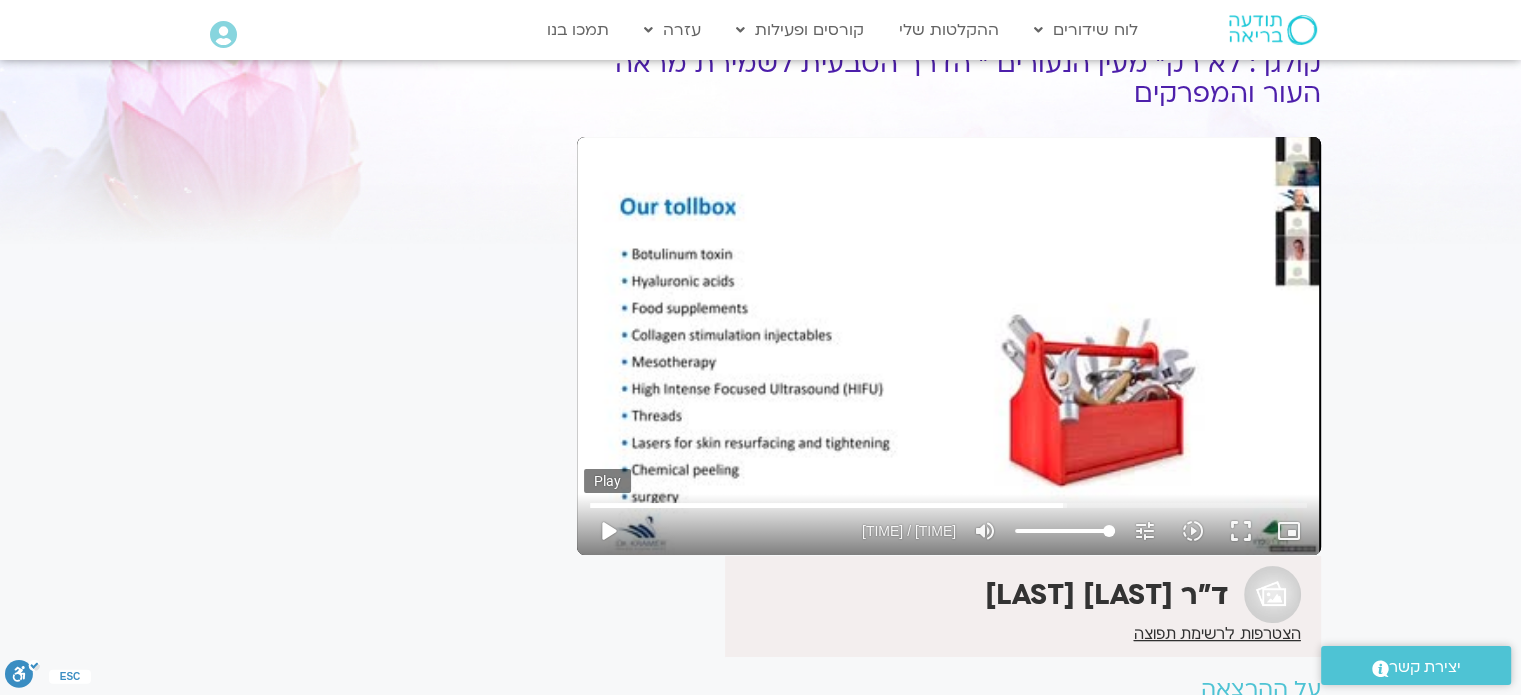 click on "play_arrow" at bounding box center (608, 531) 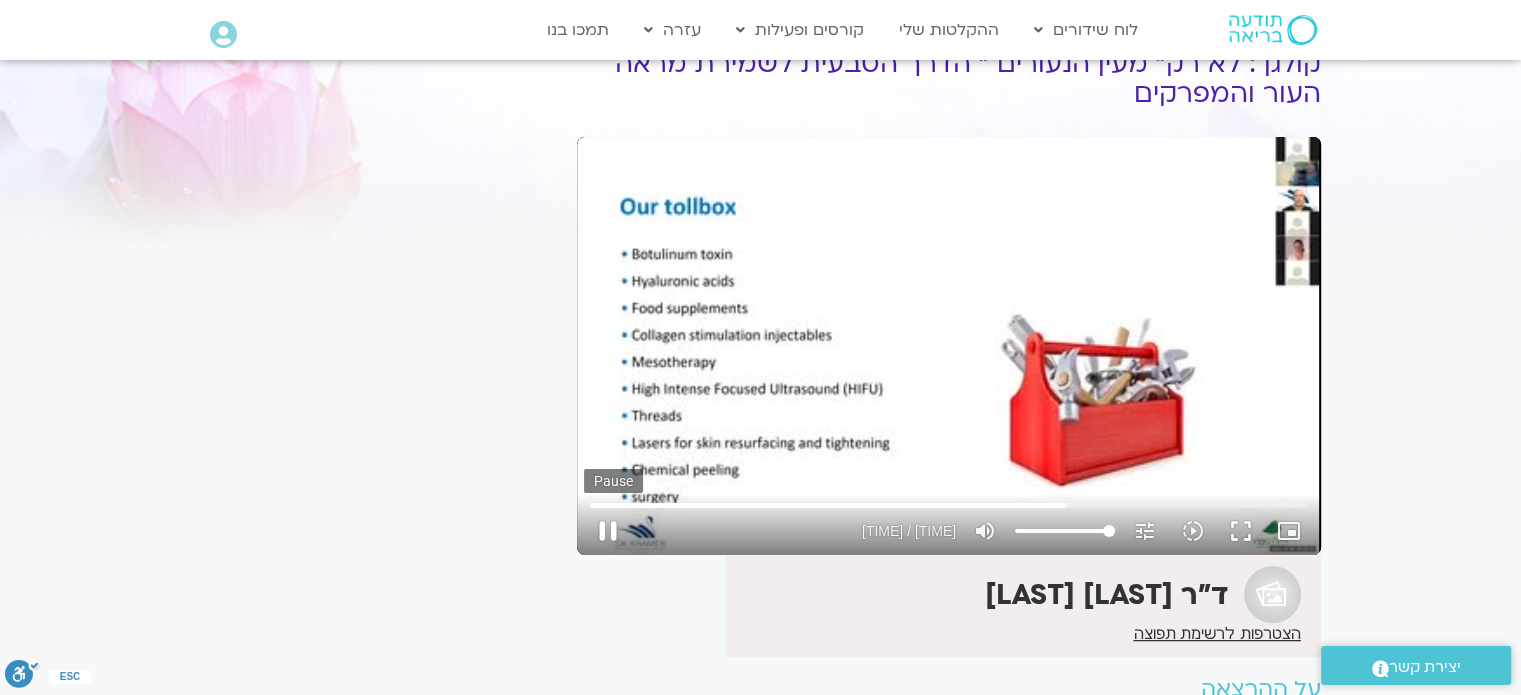 click on "pause" at bounding box center [608, 531] 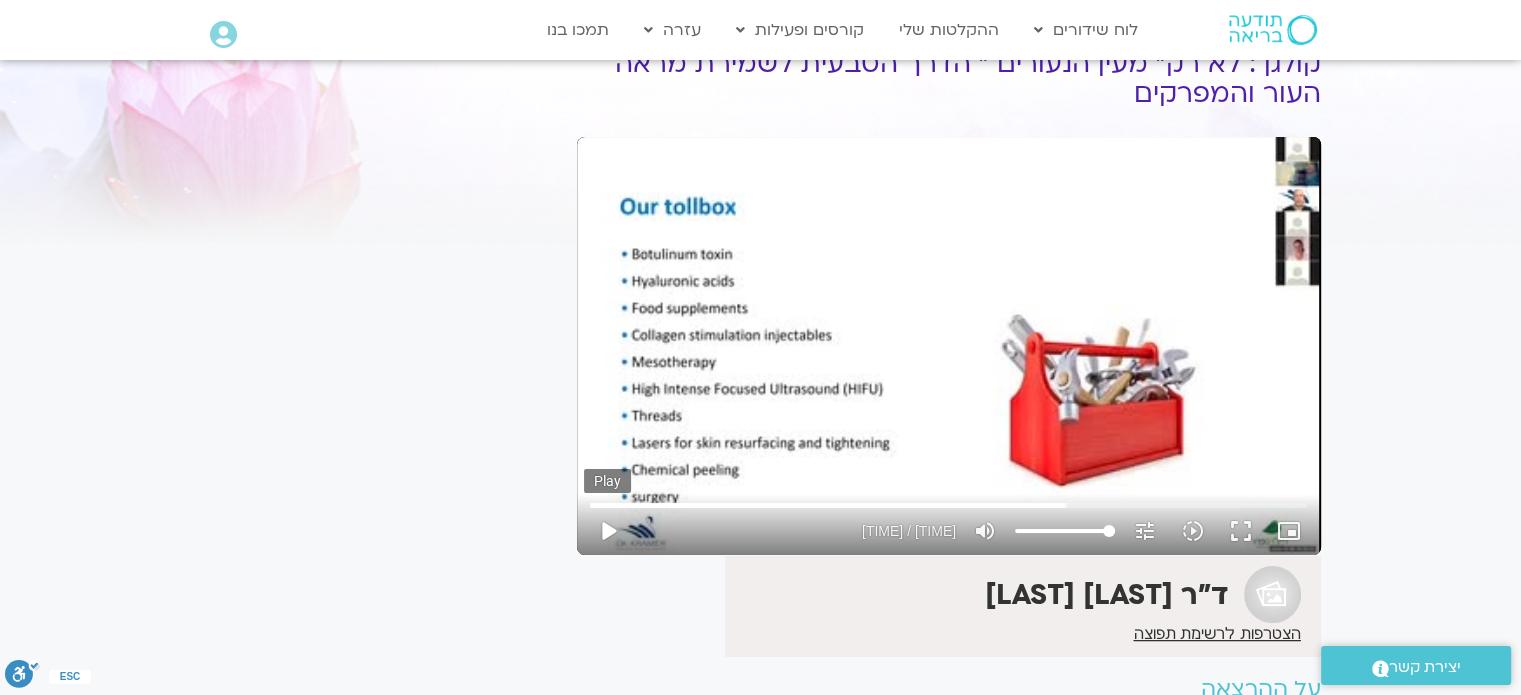 click on "play_arrow" at bounding box center (608, 531) 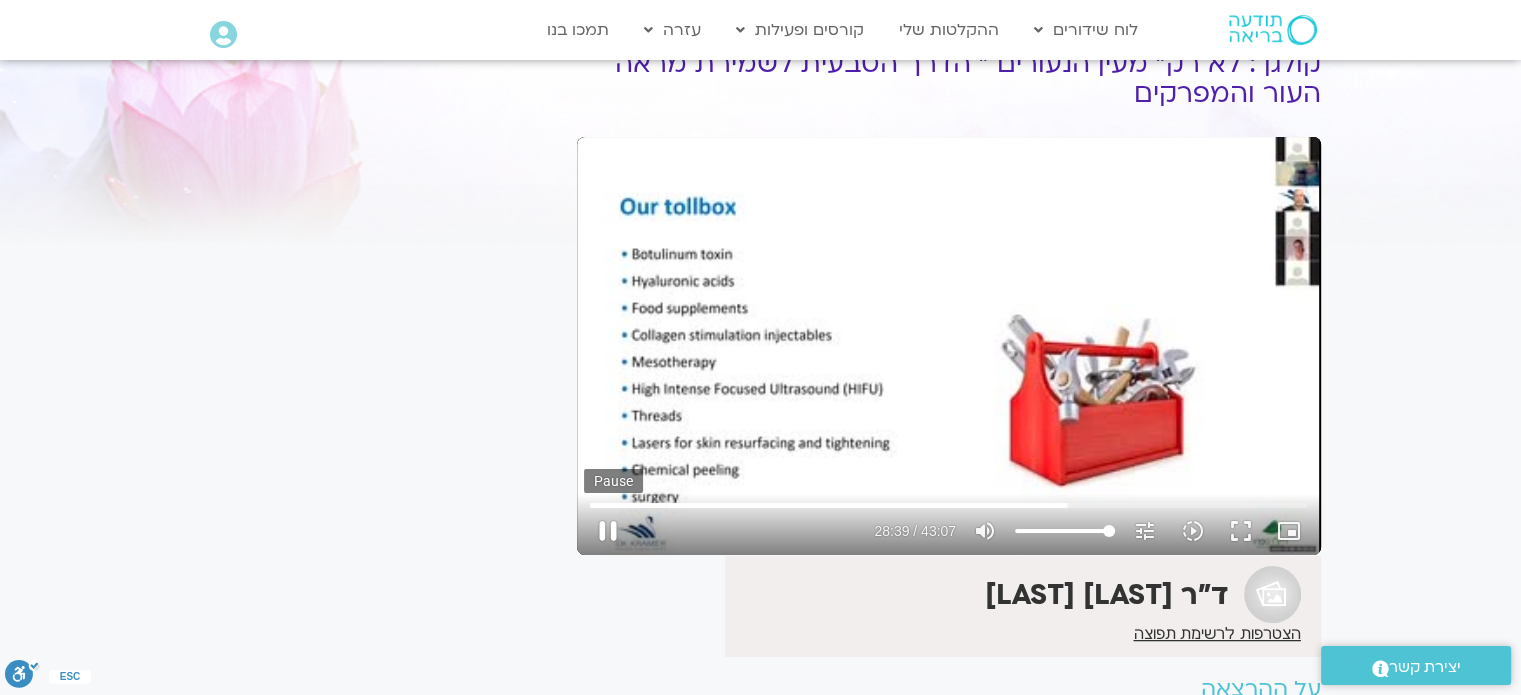 click on "pause" at bounding box center (608, 531) 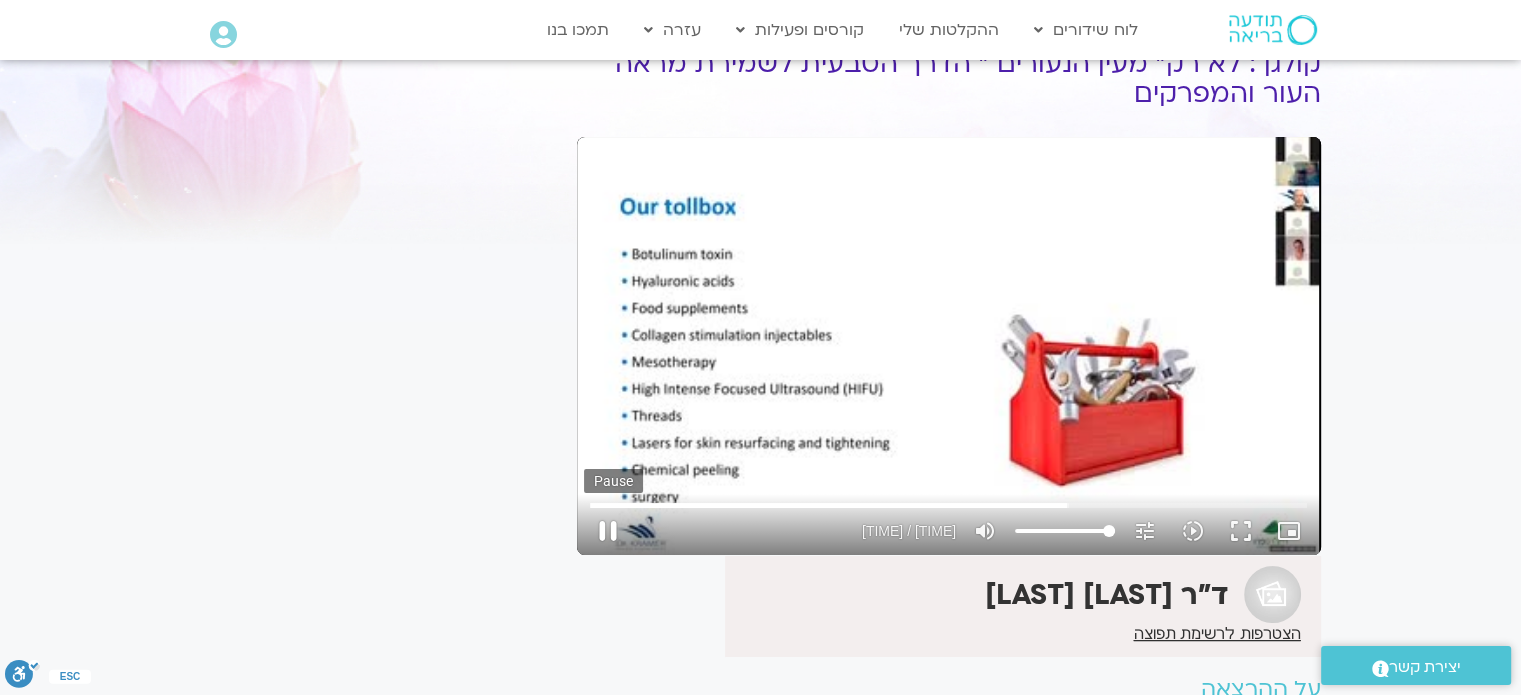 click on "pause" at bounding box center (608, 531) 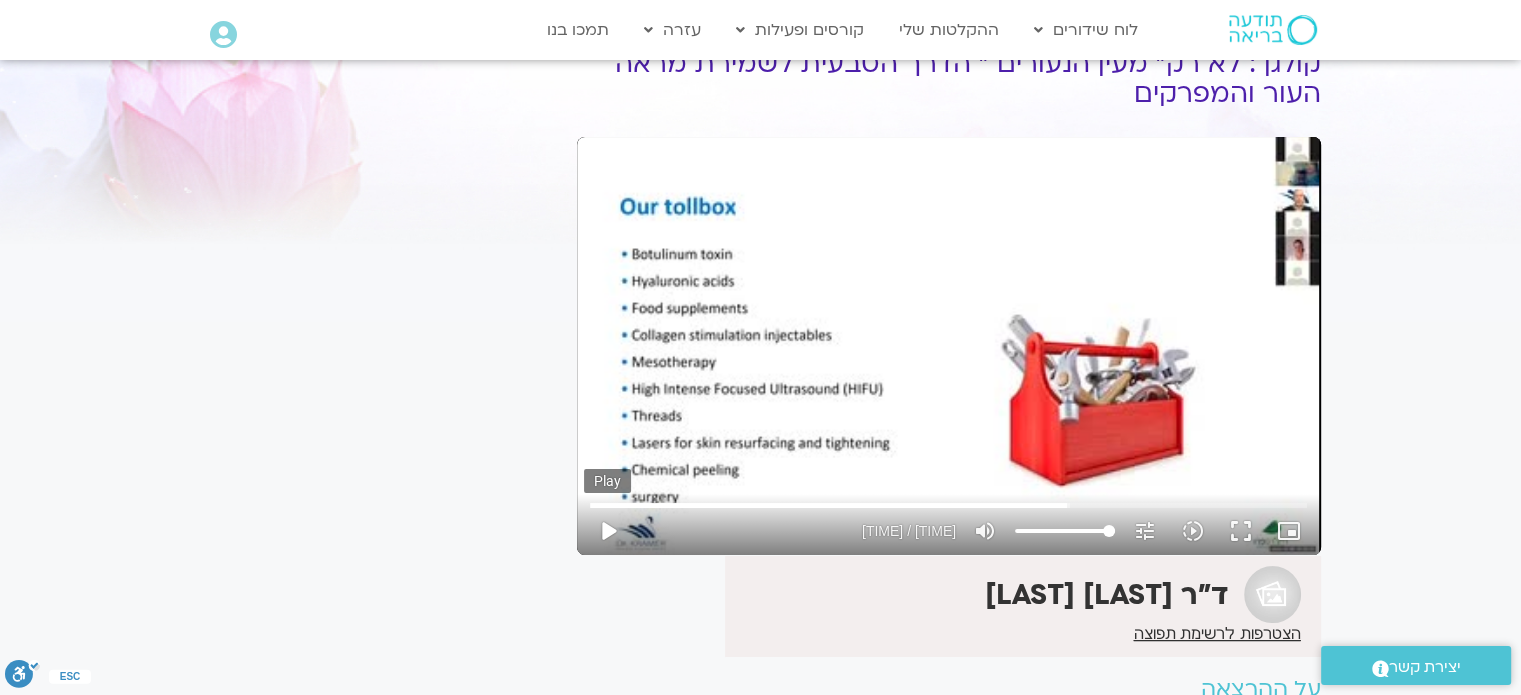 click on "play_arrow" at bounding box center [608, 531] 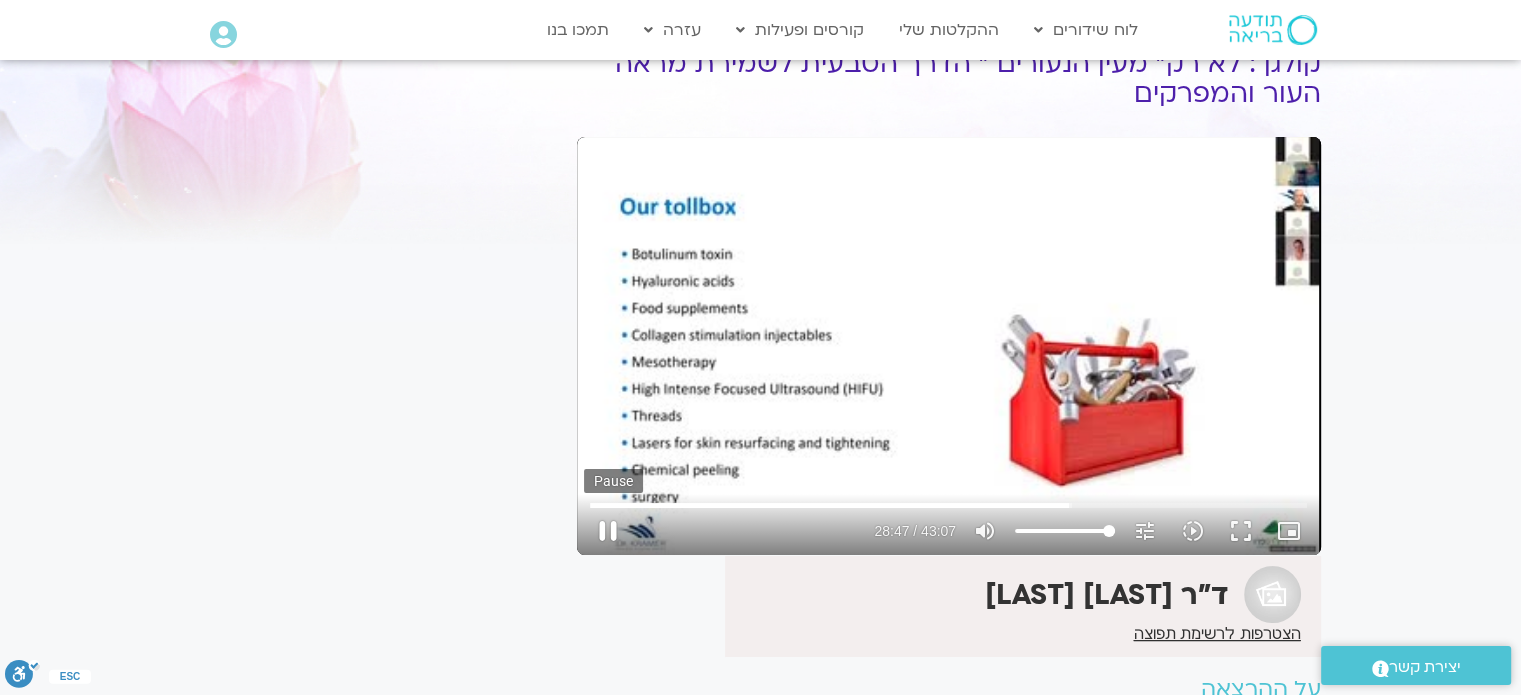 click on "pause" at bounding box center [608, 531] 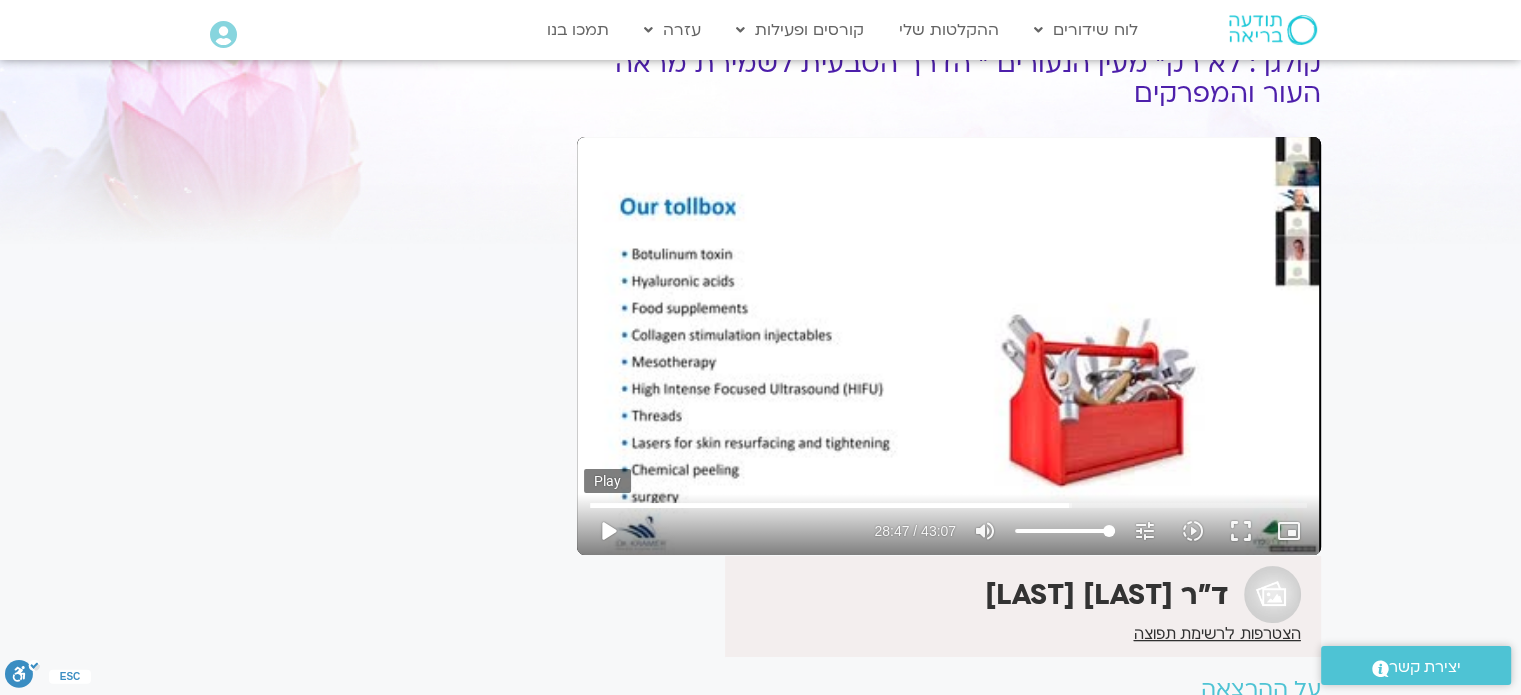 click on "play_arrow" at bounding box center [608, 531] 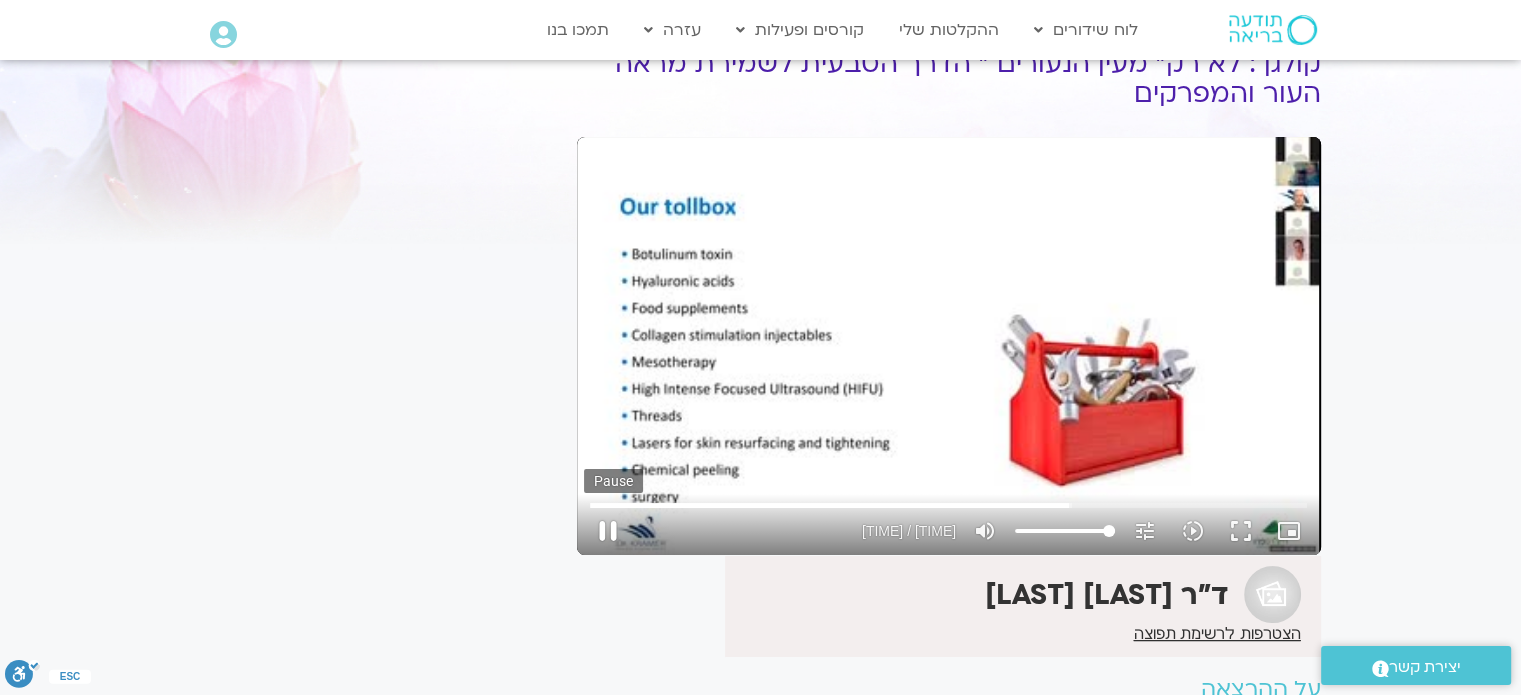 click on "pause" at bounding box center [608, 531] 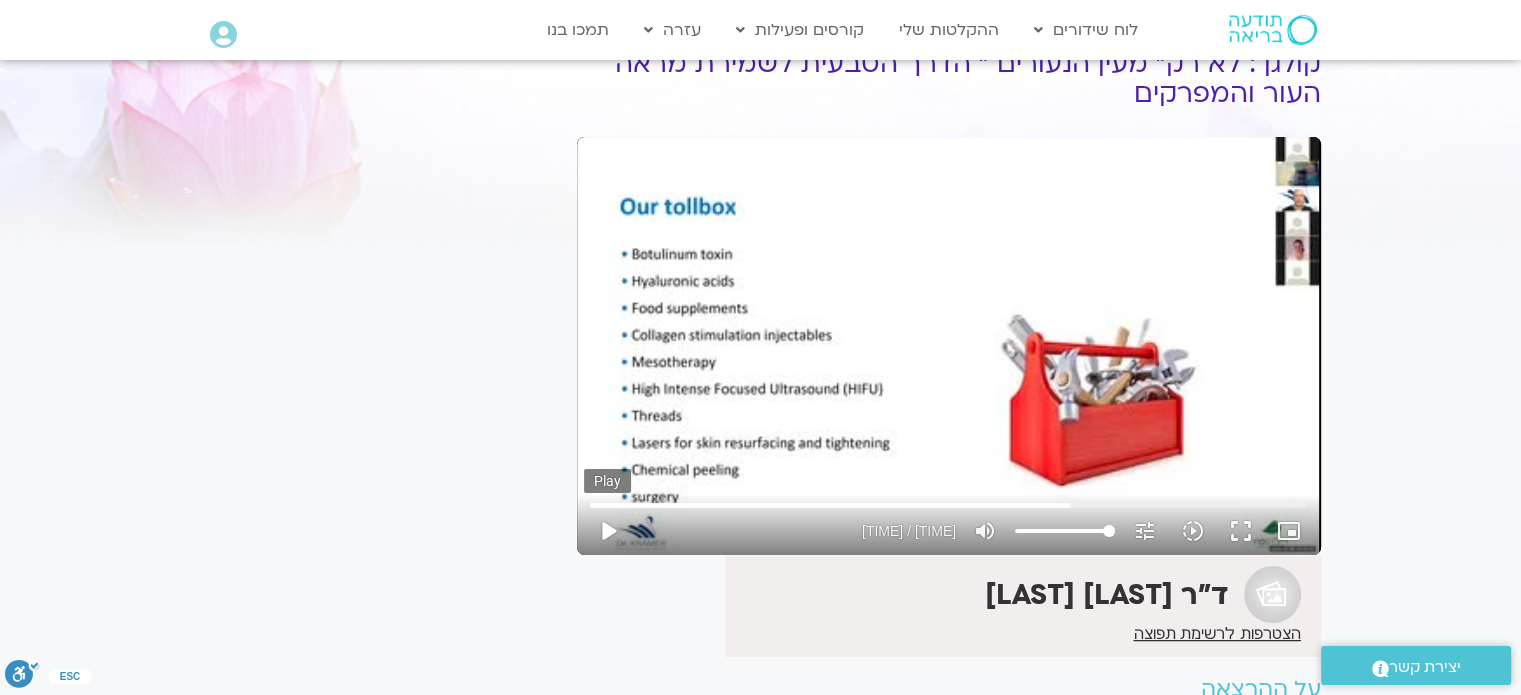 click on "play_arrow" at bounding box center (608, 531) 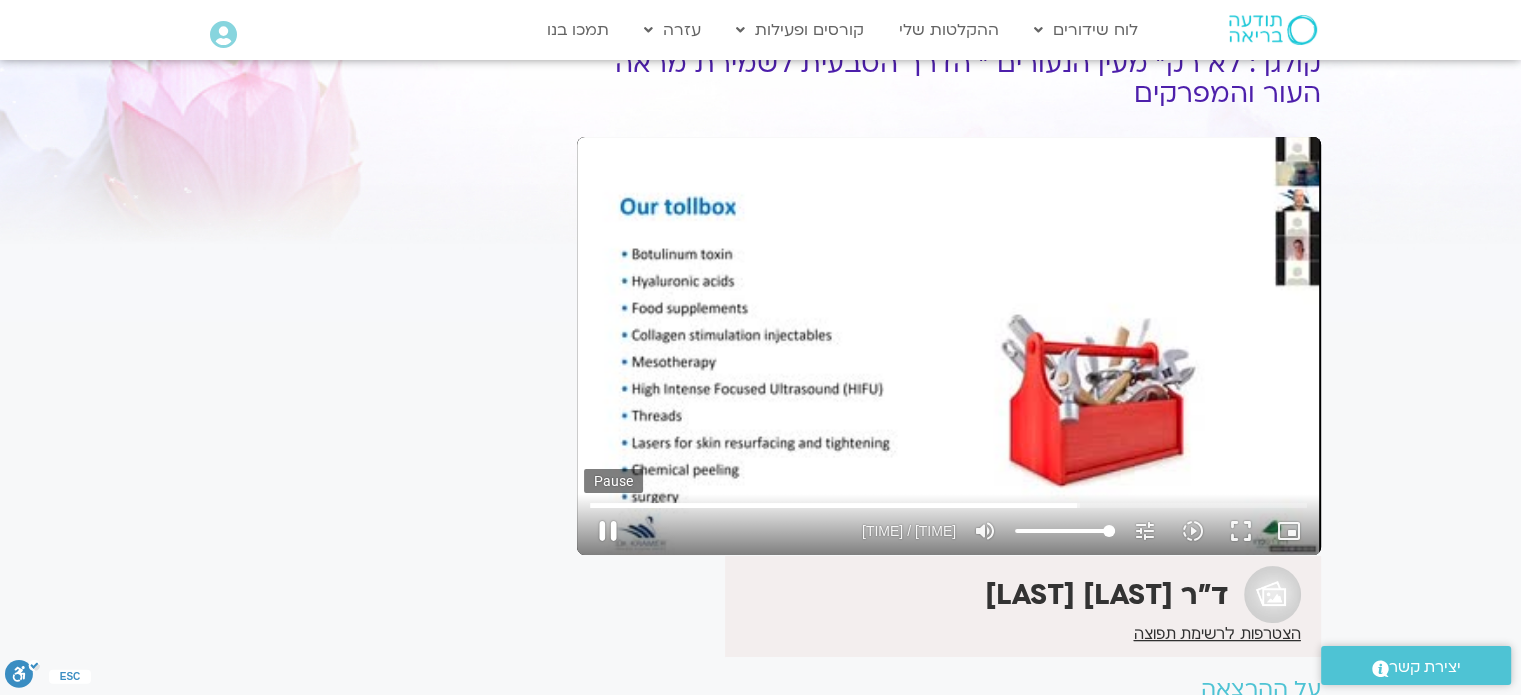 click on "pause" at bounding box center (608, 531) 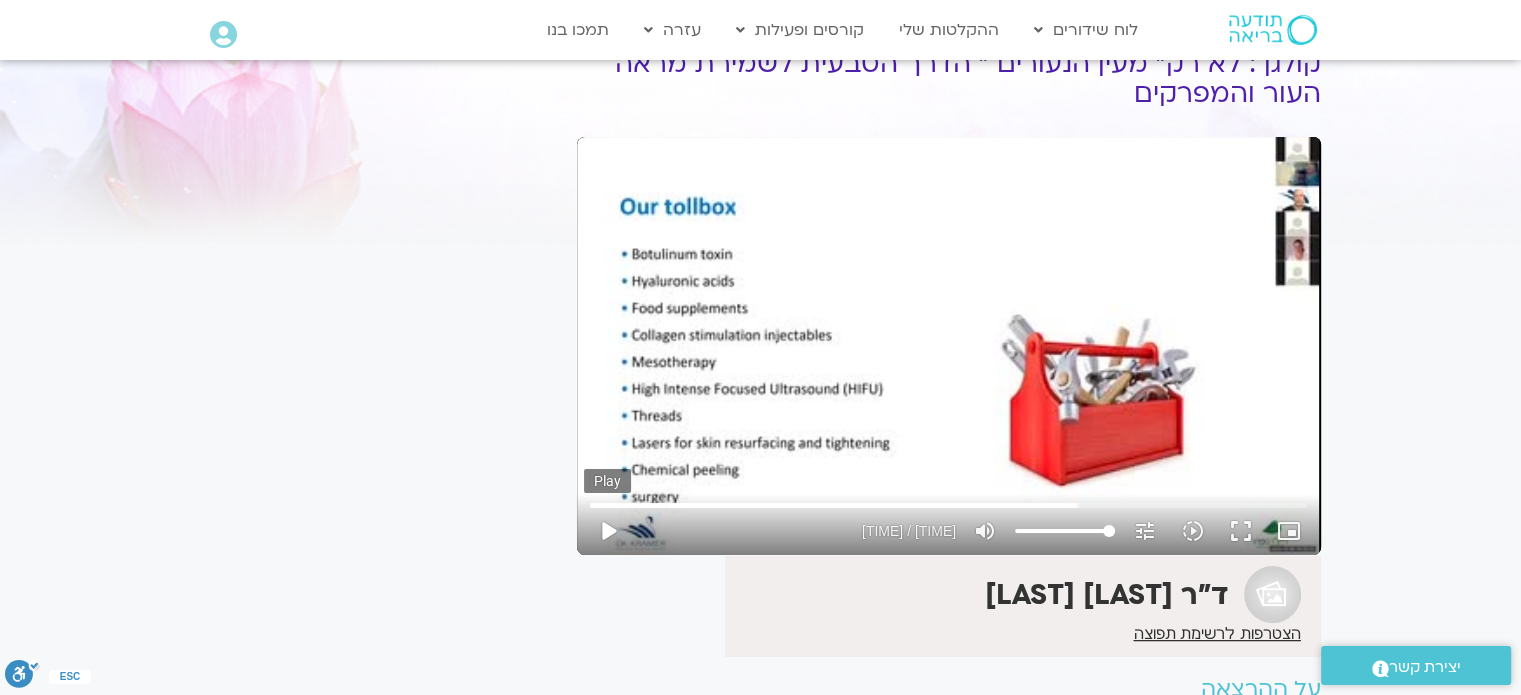 click on "play_arrow" at bounding box center (608, 531) 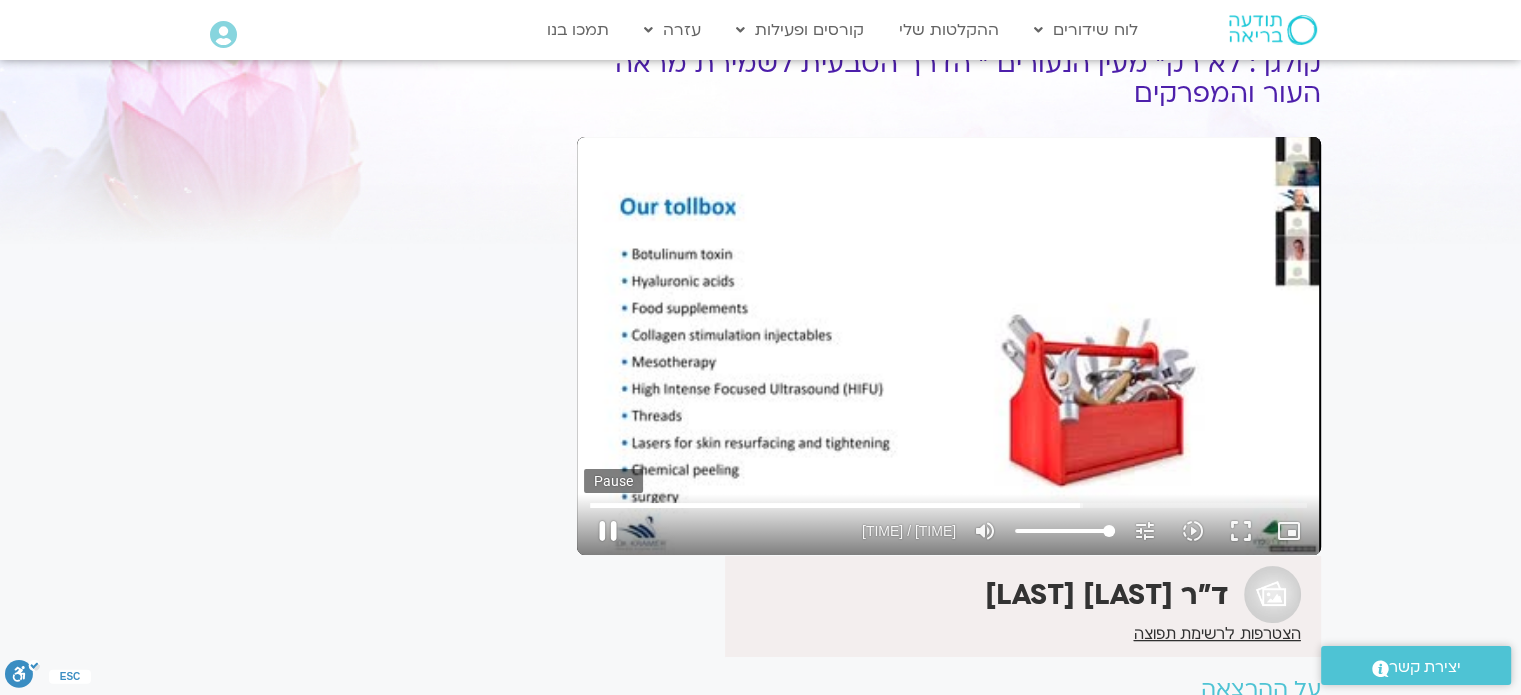 click on "pause" at bounding box center (608, 531) 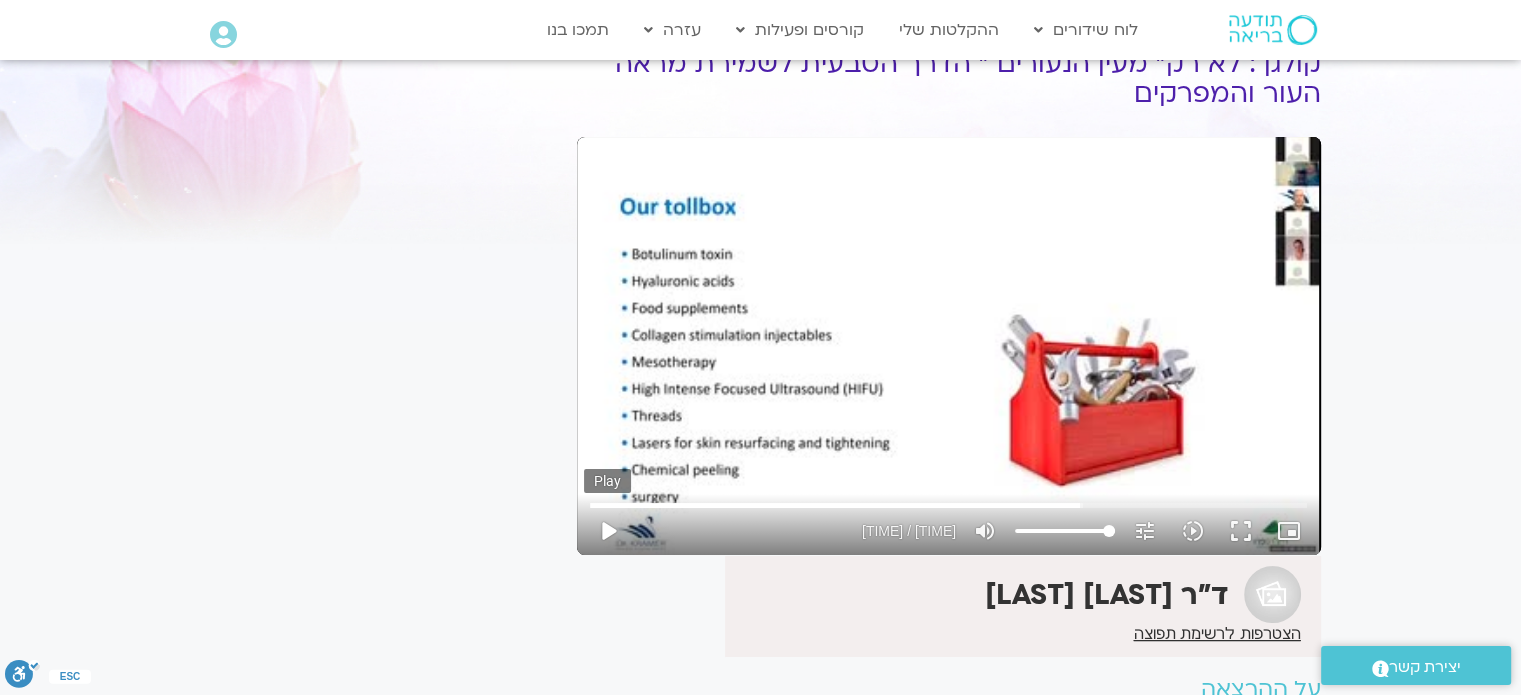 click on "play_arrow" at bounding box center (608, 531) 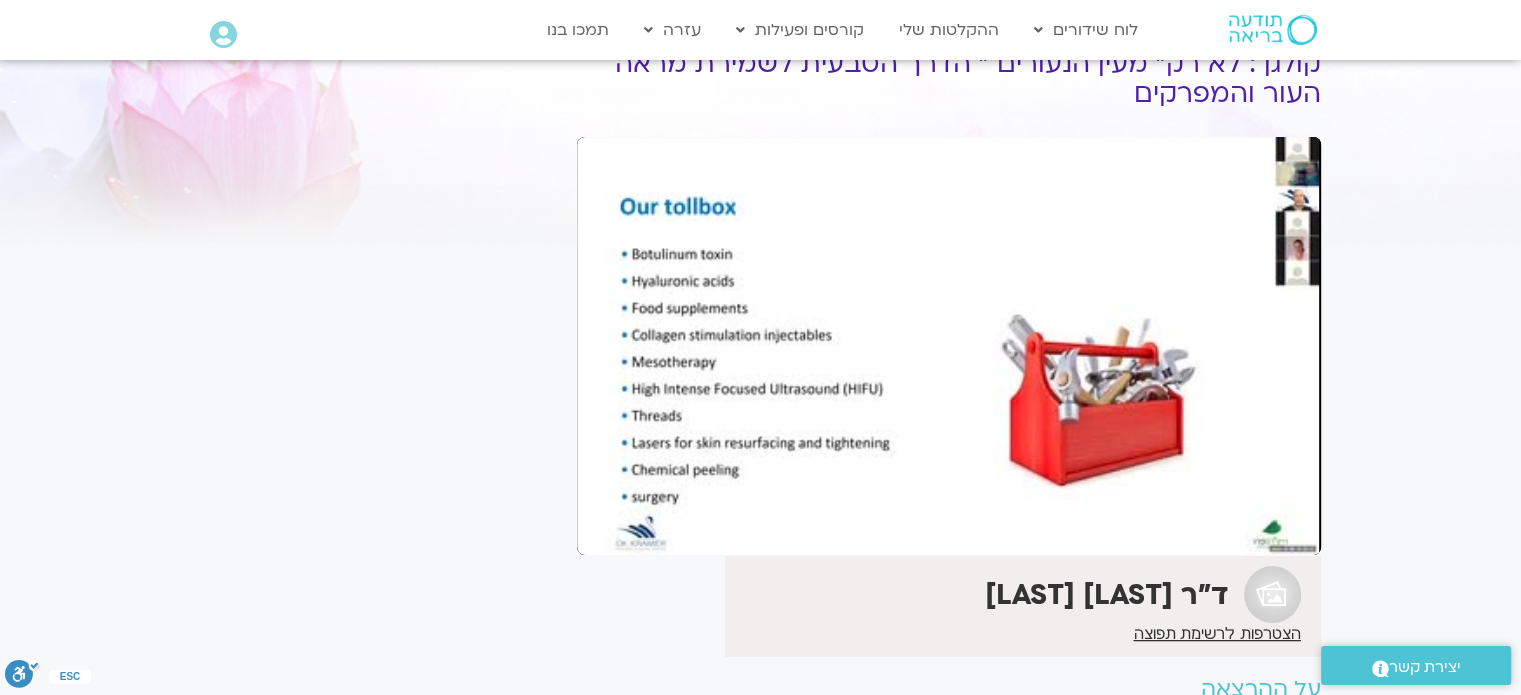click on "pause" at bounding box center [608, 531] 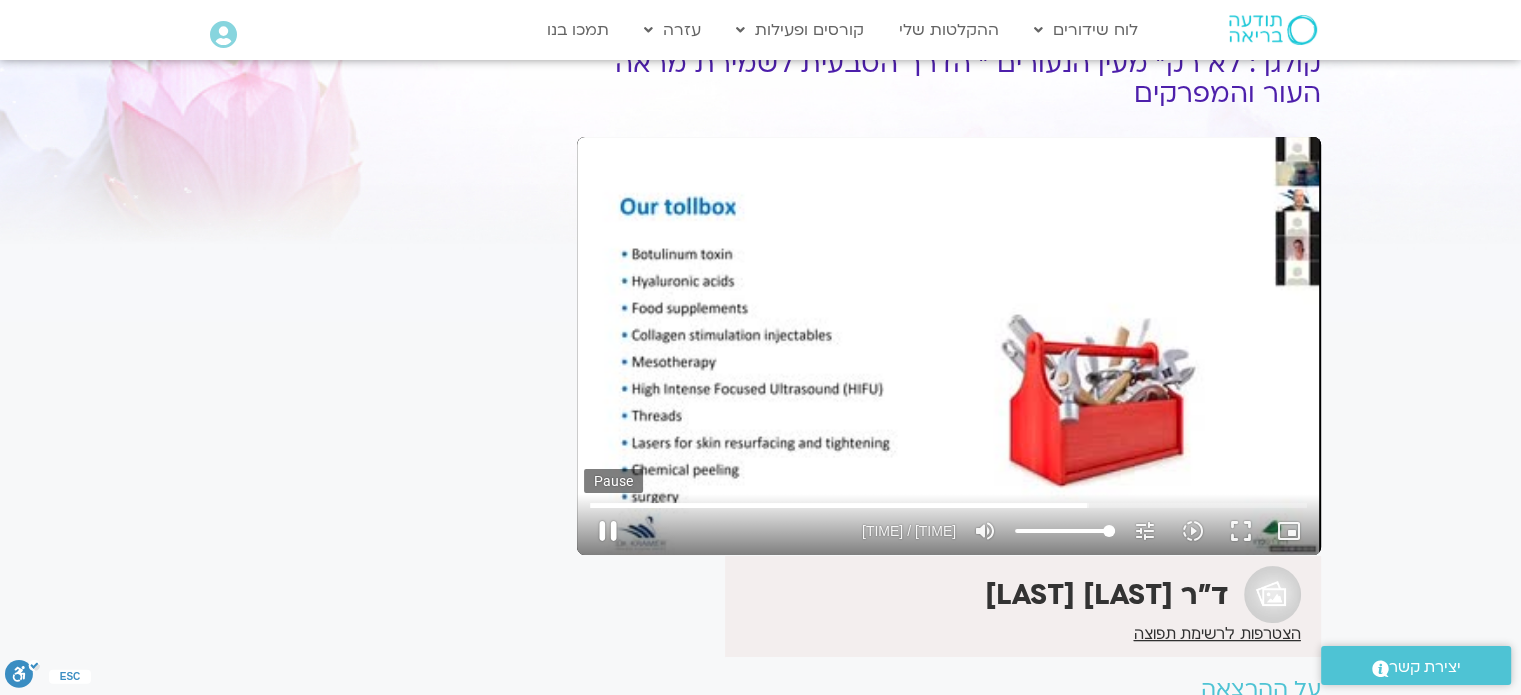 click on "pause" at bounding box center (608, 531) 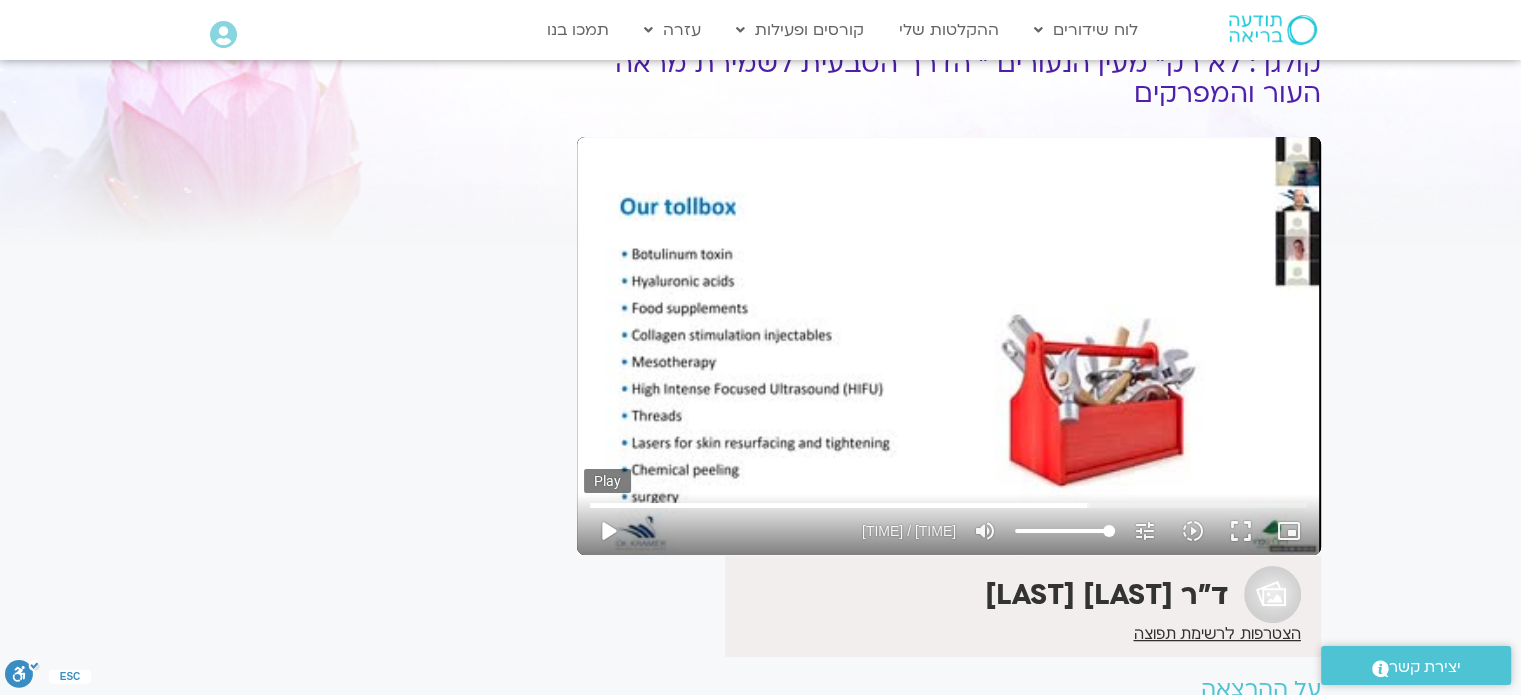 click on "play_arrow" at bounding box center [608, 531] 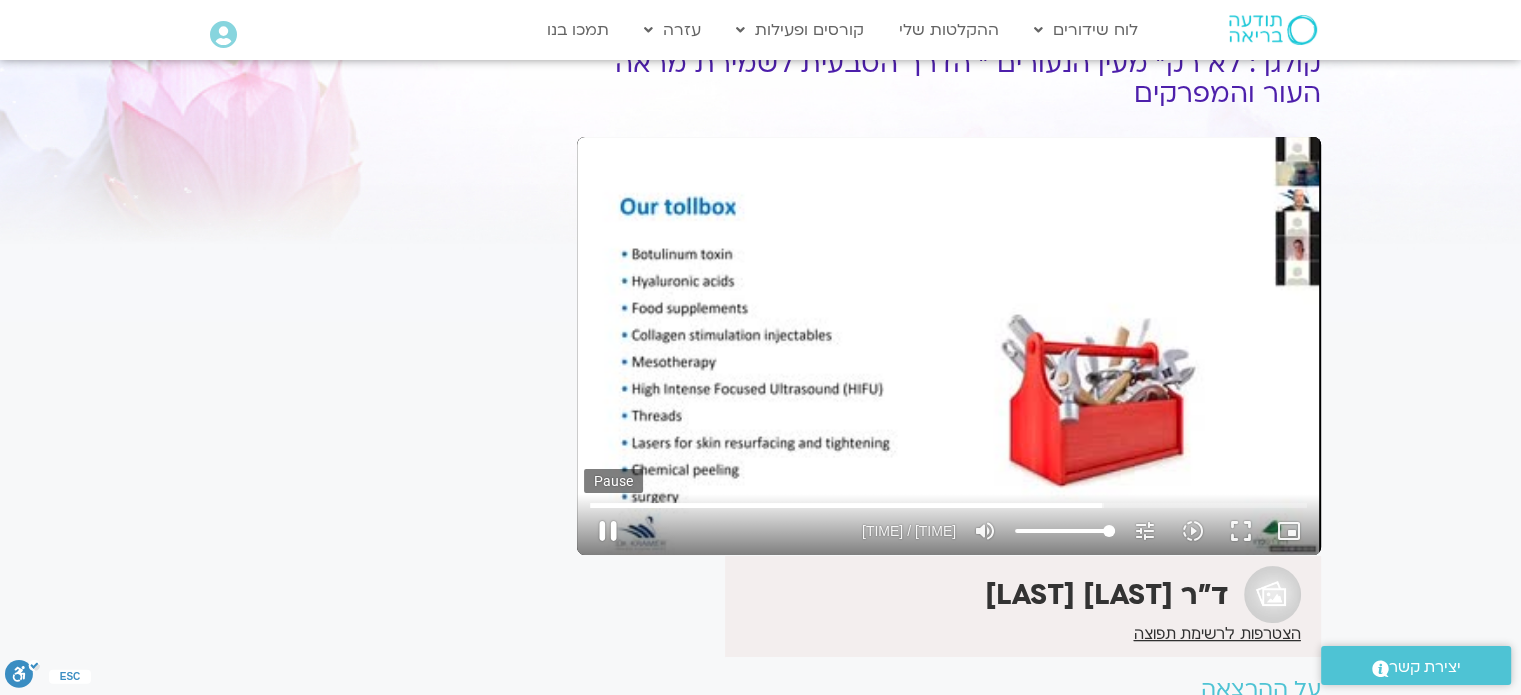 click on "pause" at bounding box center (608, 531) 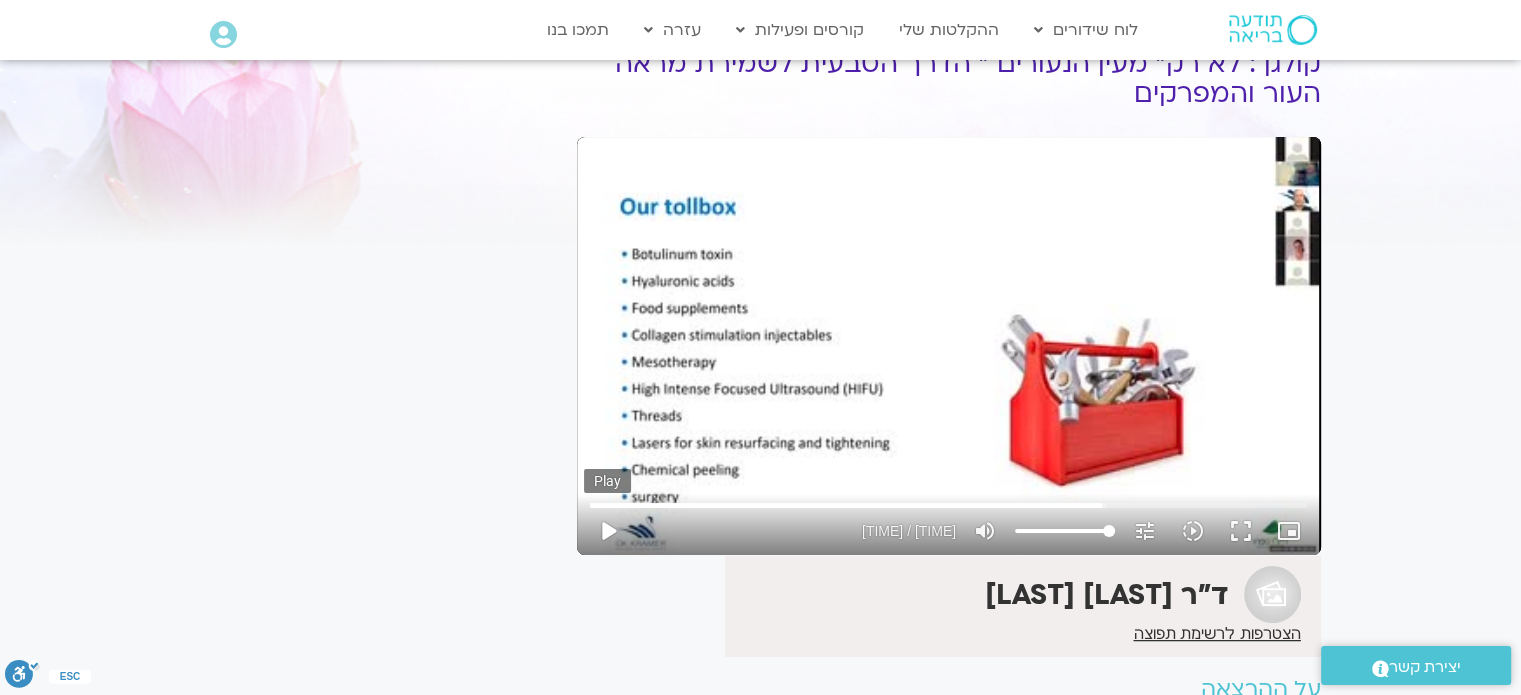 click on "play_arrow" at bounding box center (608, 531) 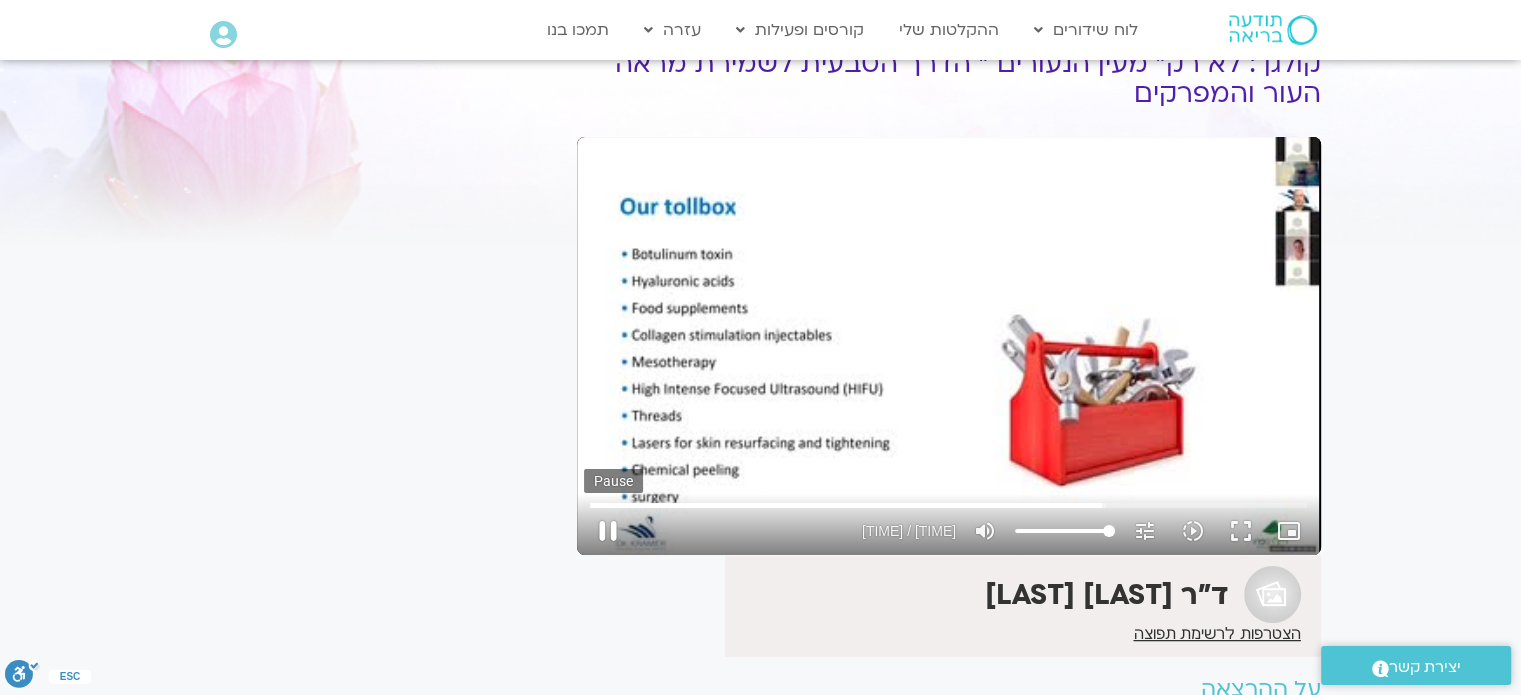 click on "pause" at bounding box center [608, 531] 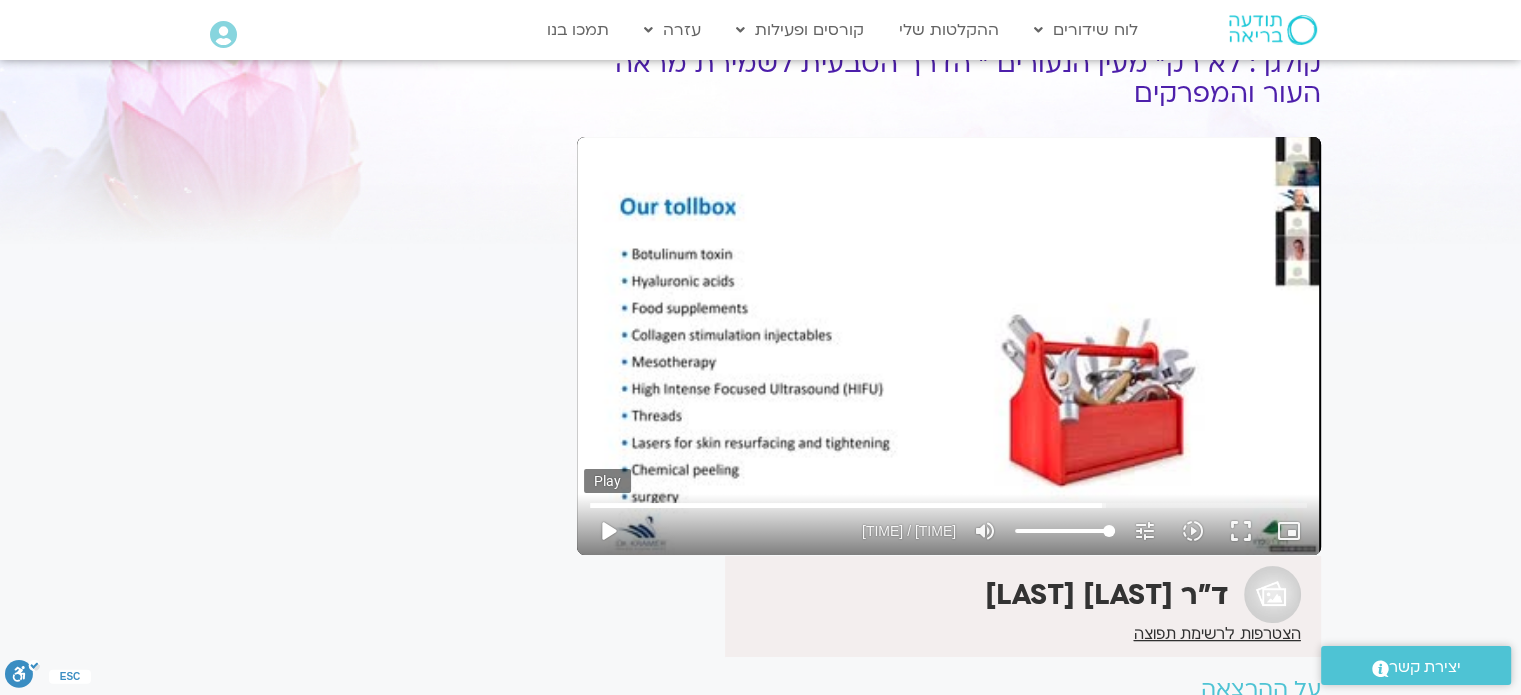 click on "play_arrow" at bounding box center (608, 531) 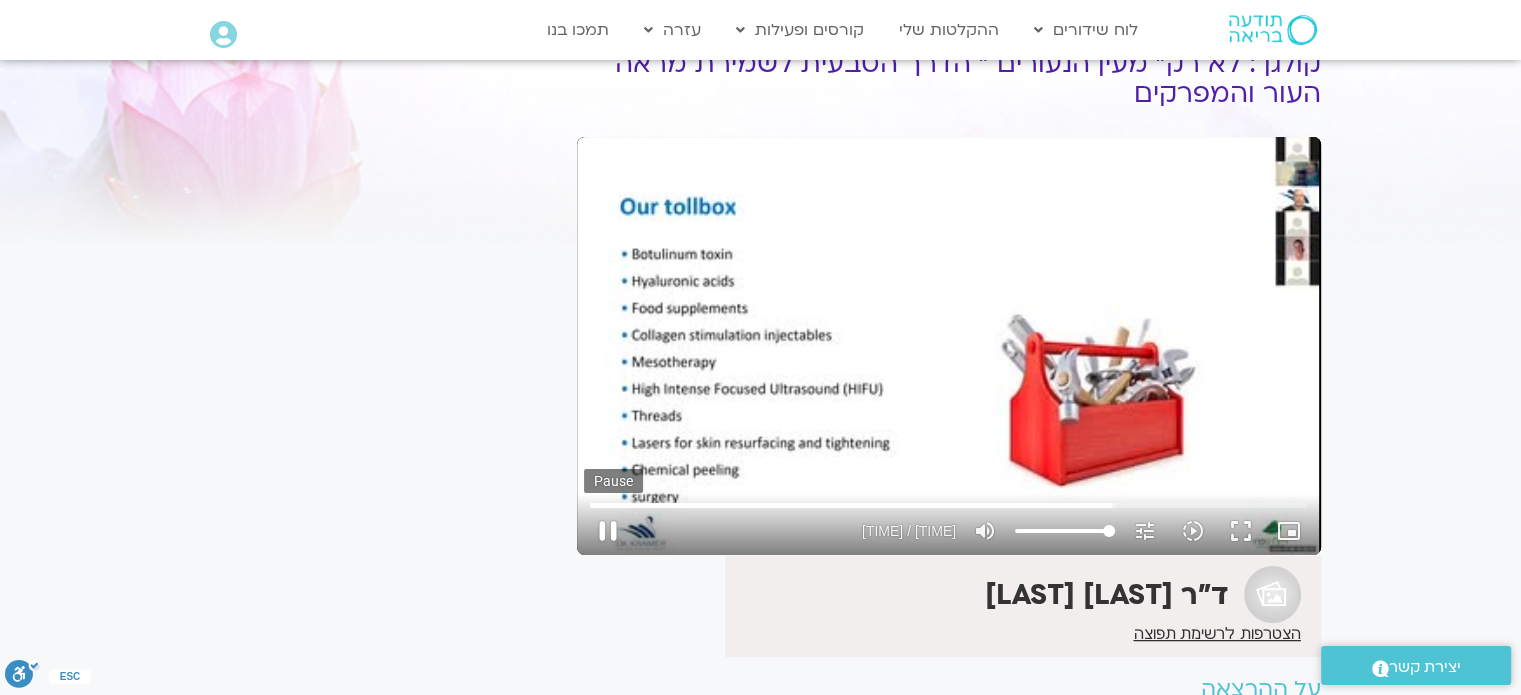 click on "pause" at bounding box center [608, 531] 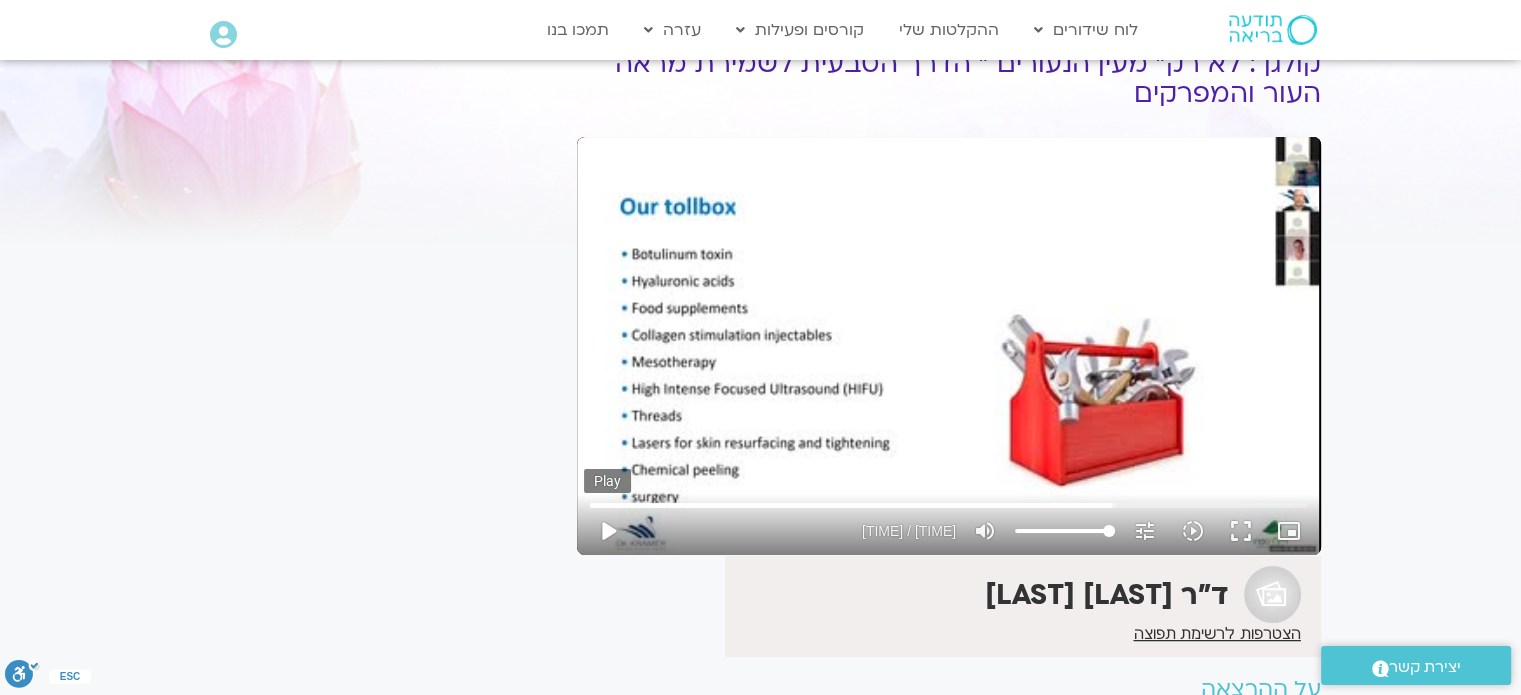 click on "play_arrow" at bounding box center [608, 531] 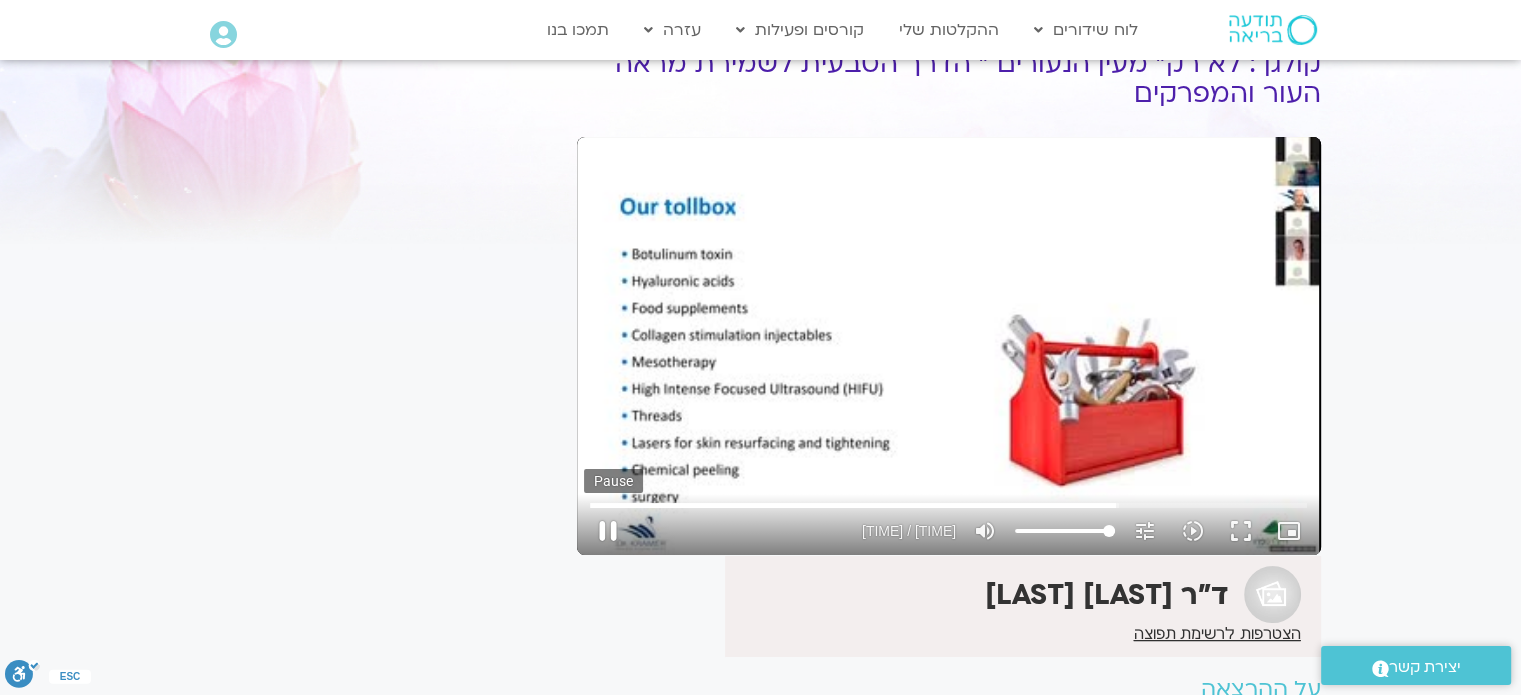 click on "pause" at bounding box center (608, 531) 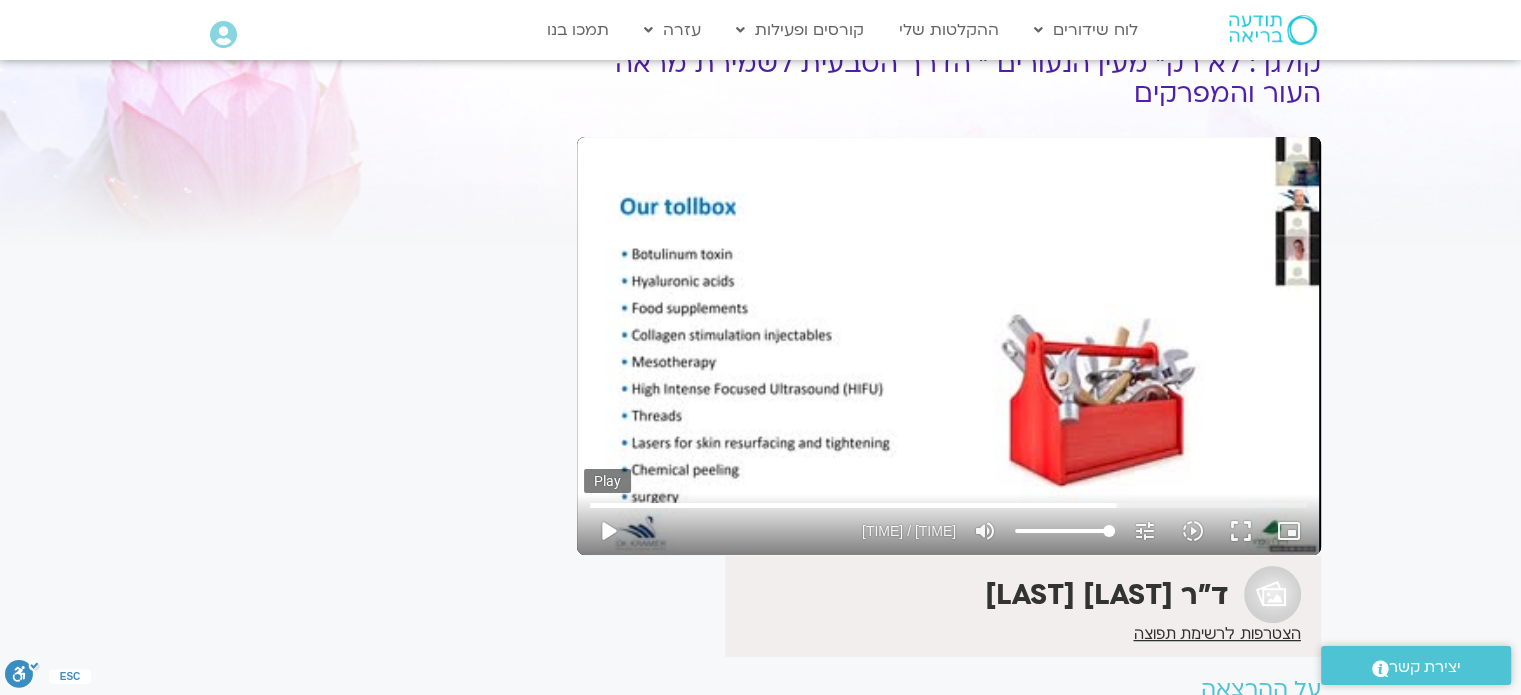 click on "play_arrow" at bounding box center [608, 531] 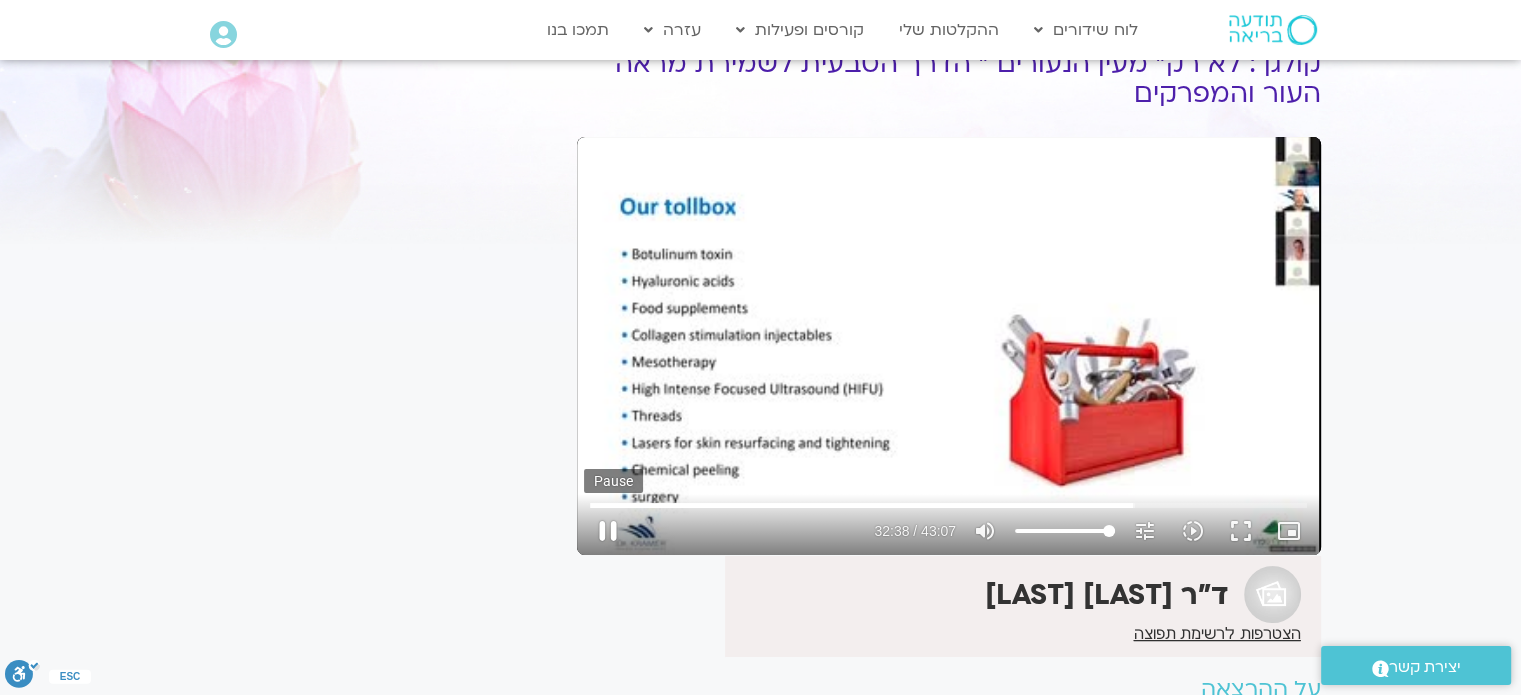 click on "pause" at bounding box center [608, 531] 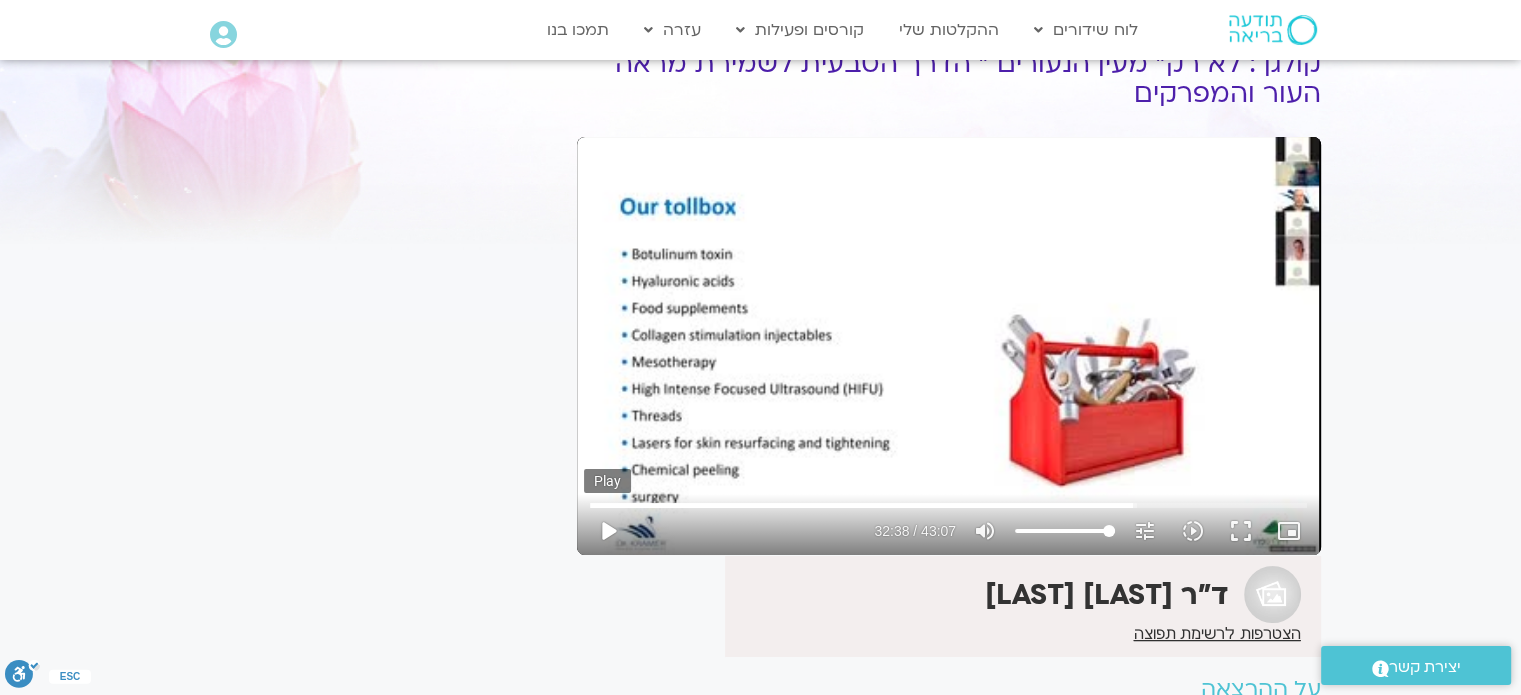 click on "play_arrow" at bounding box center (608, 531) 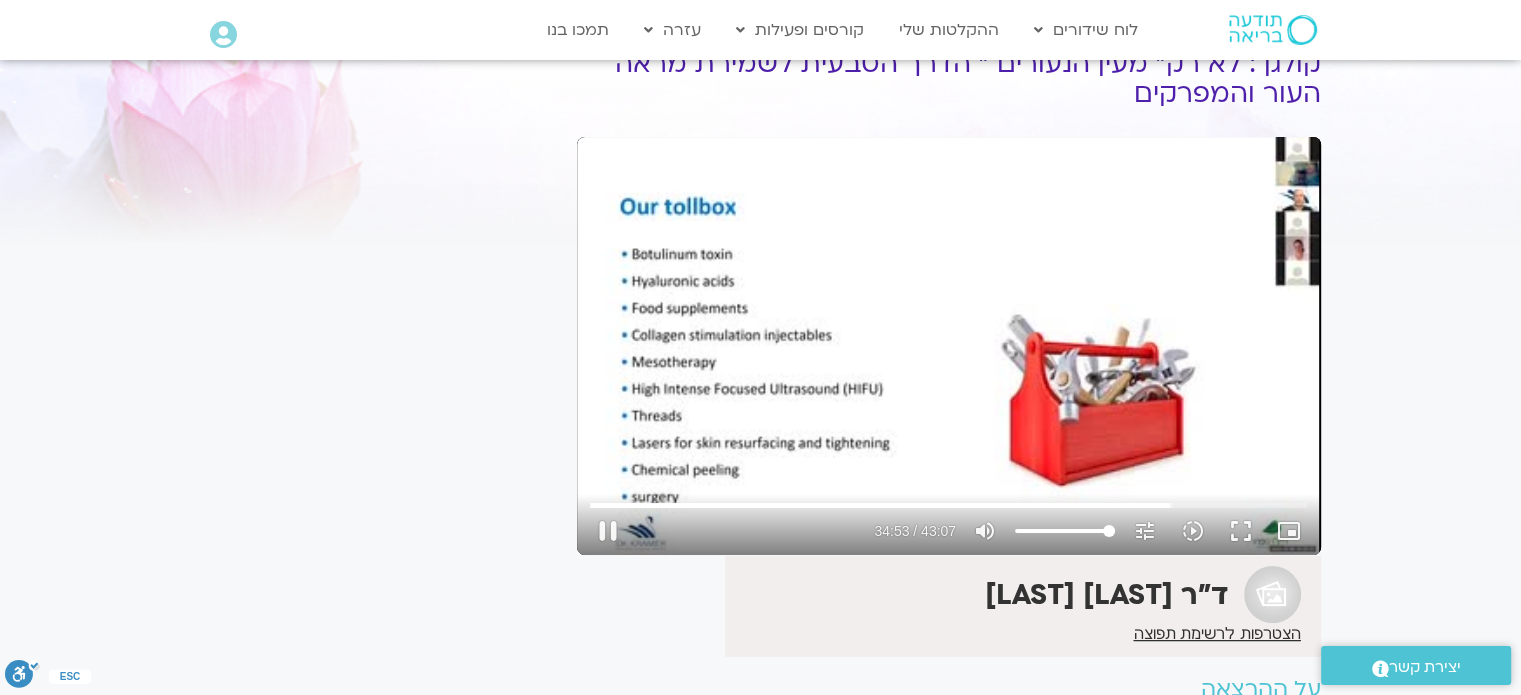 type on "2093.40977" 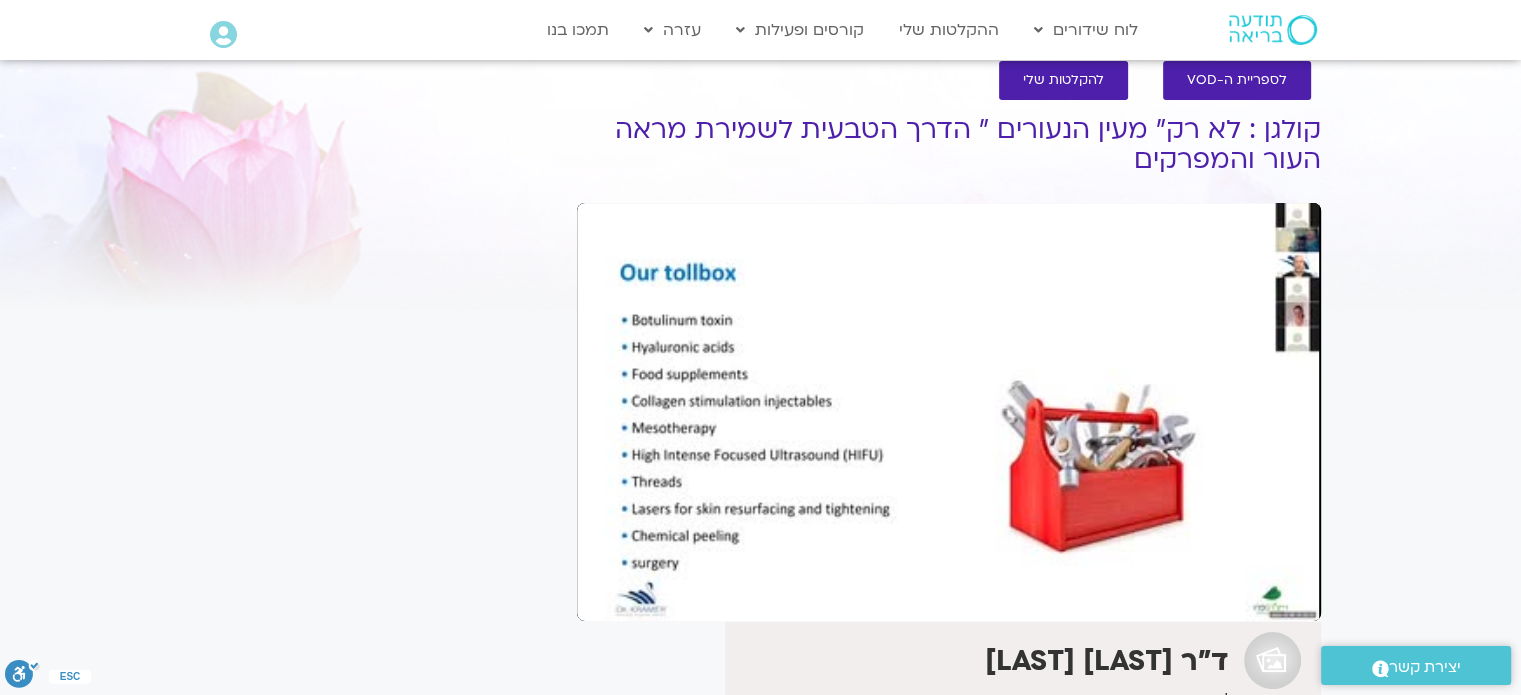 scroll, scrollTop: 0, scrollLeft: 0, axis: both 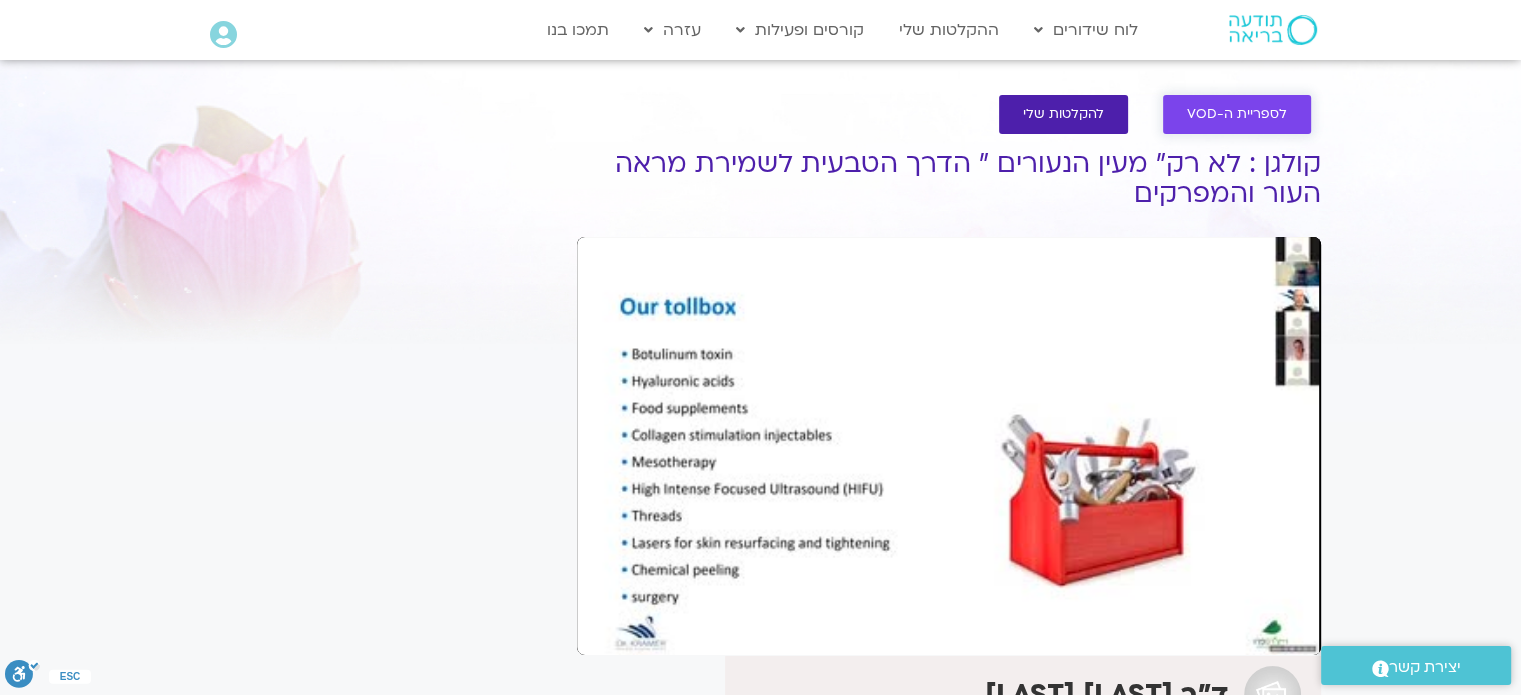 click on "לספריית ה-VOD" at bounding box center (1237, 114) 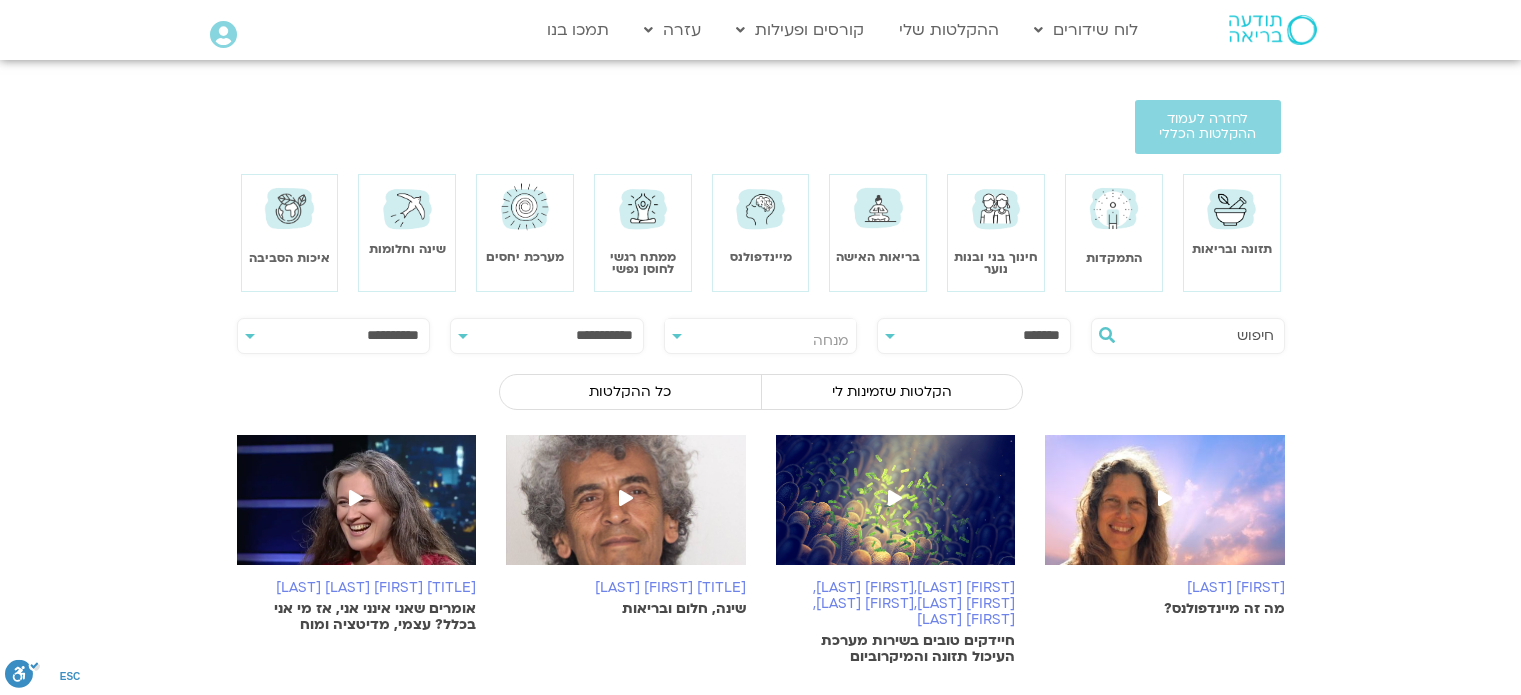scroll, scrollTop: 0, scrollLeft: 0, axis: both 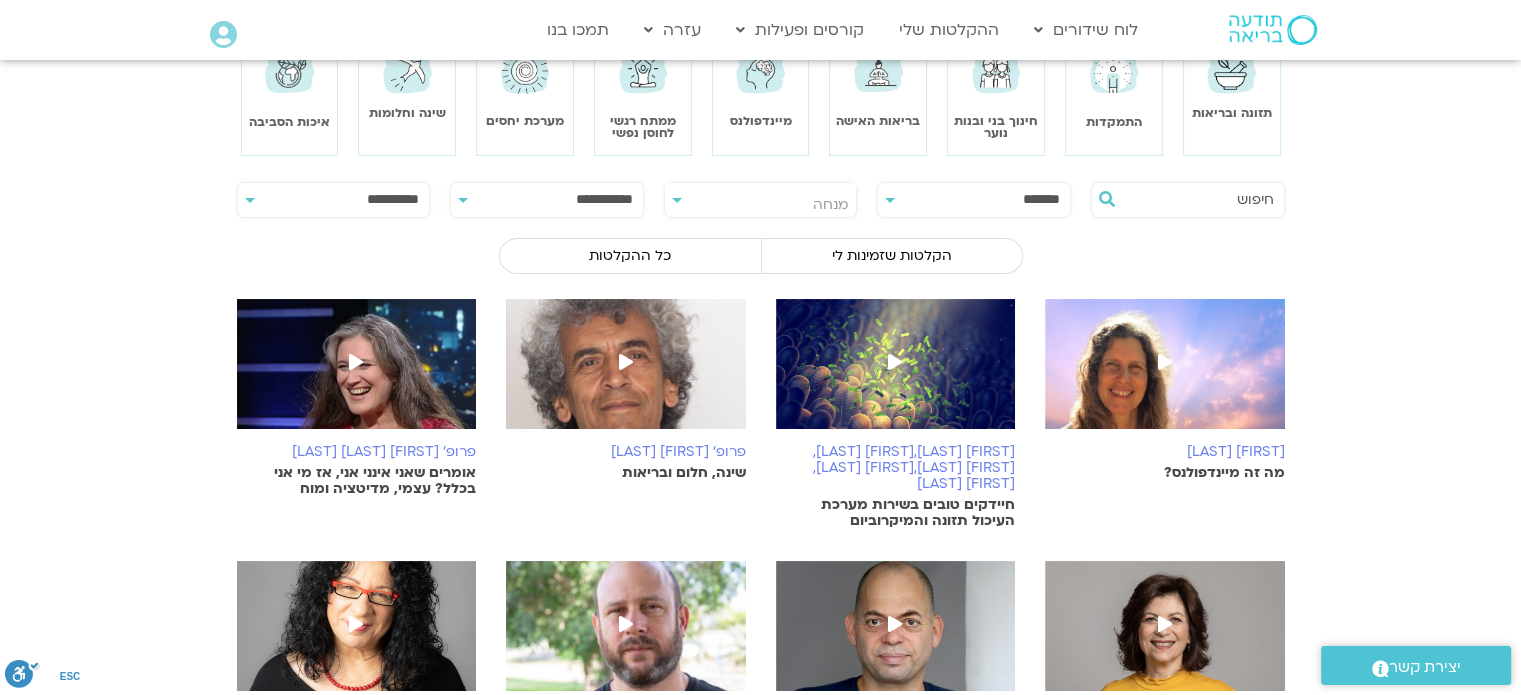 click on "**********" at bounding box center [761, 200] 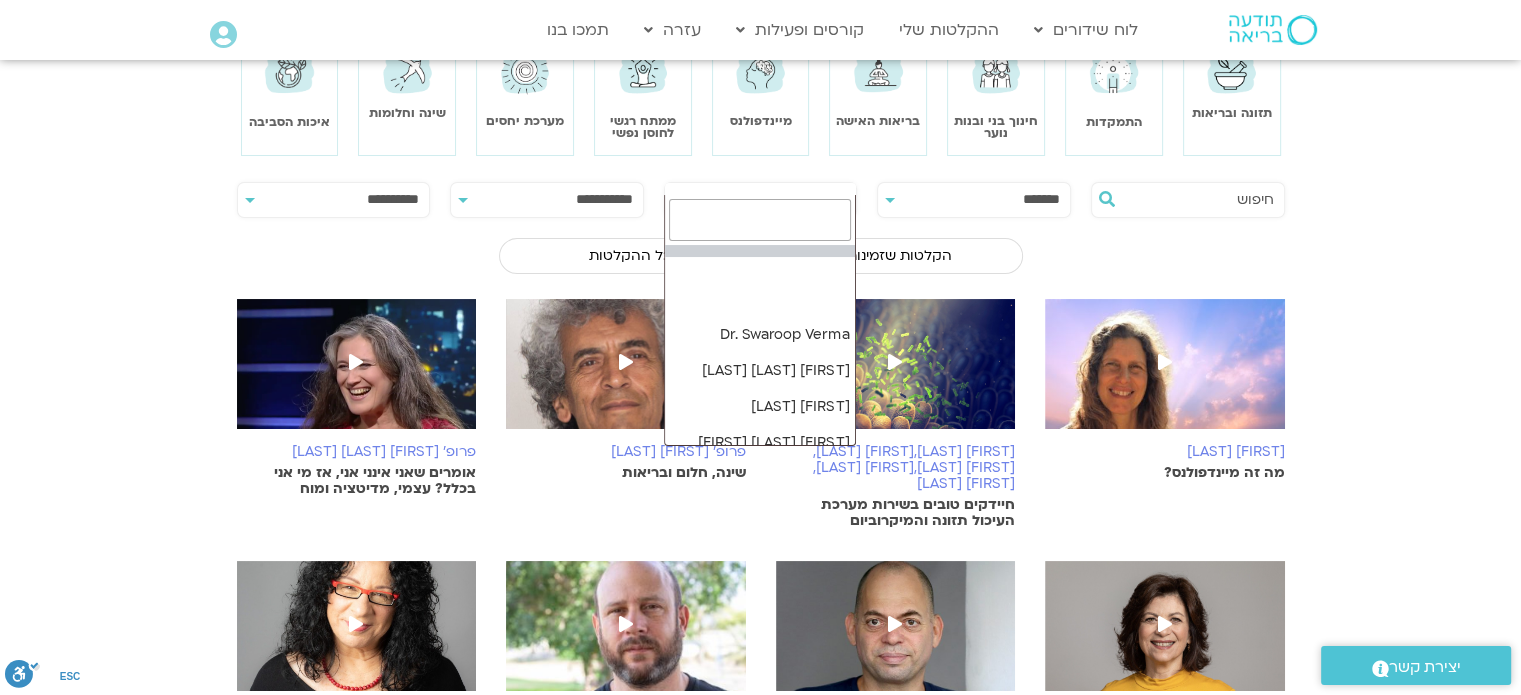 click on "מנחה" at bounding box center [761, 205] 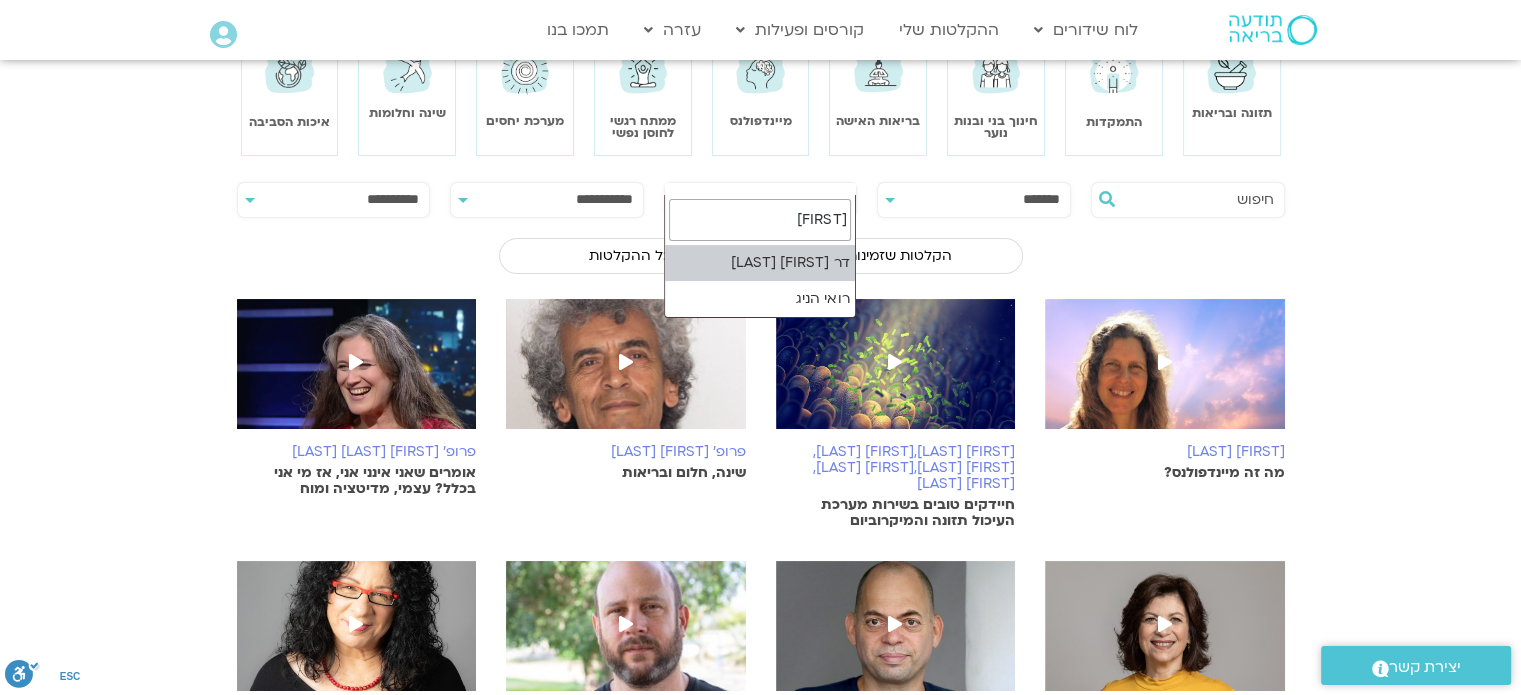 type on "רואי" 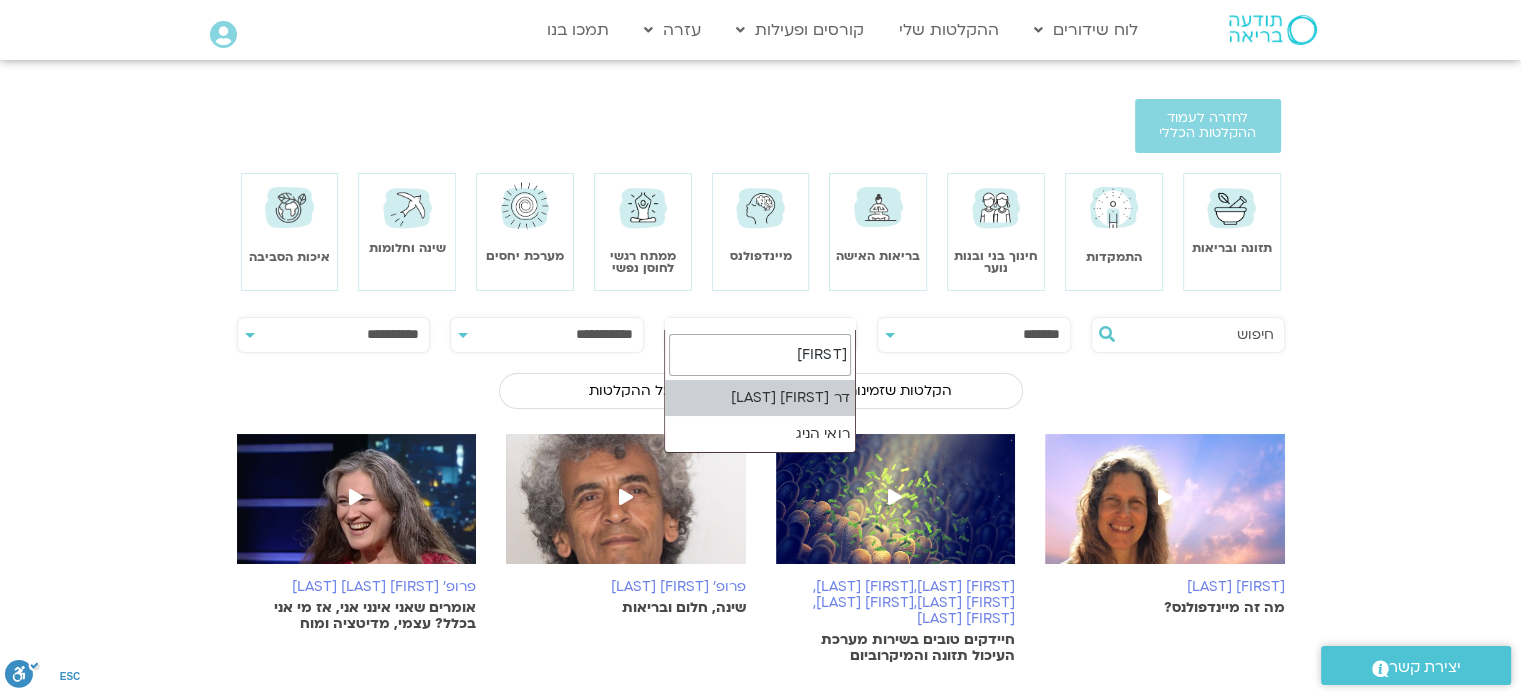 scroll, scrollTop: 0, scrollLeft: 0, axis: both 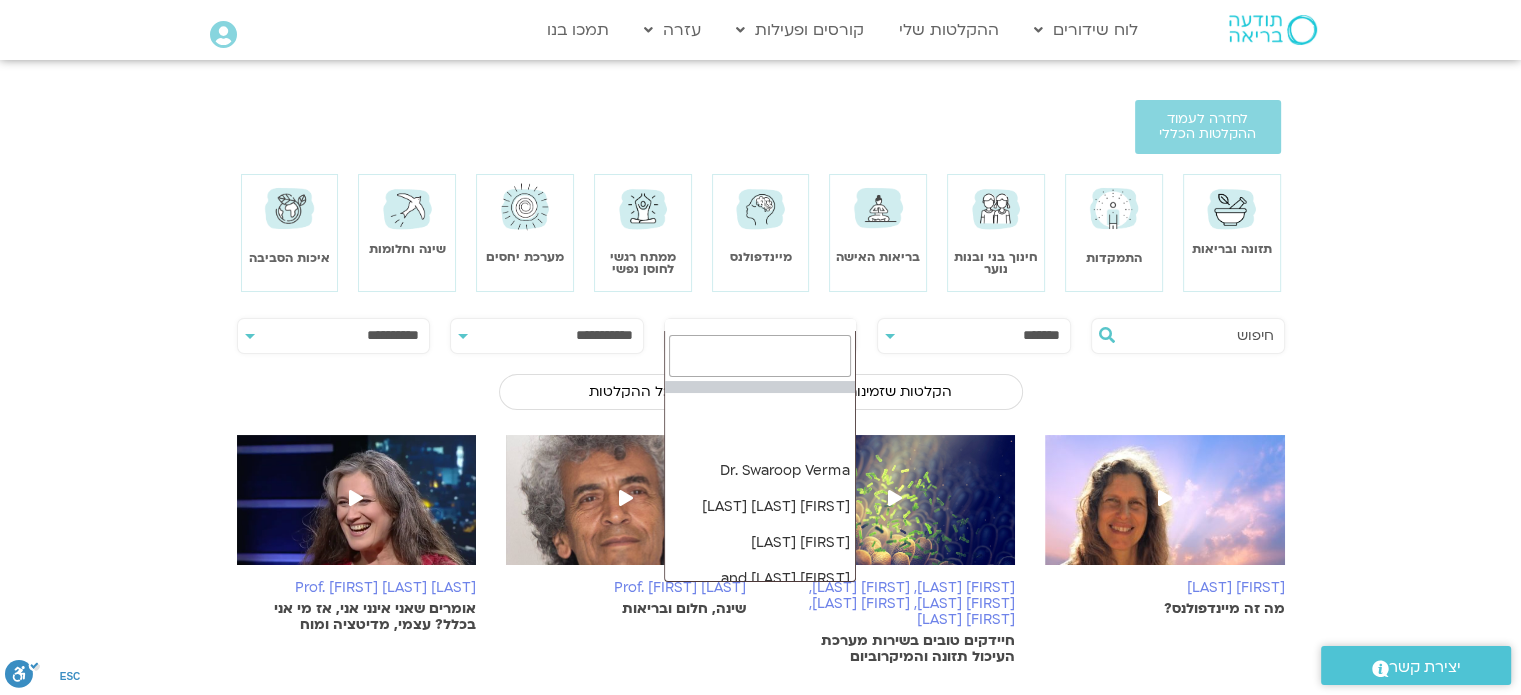 click on "מנחה" at bounding box center (761, 341) 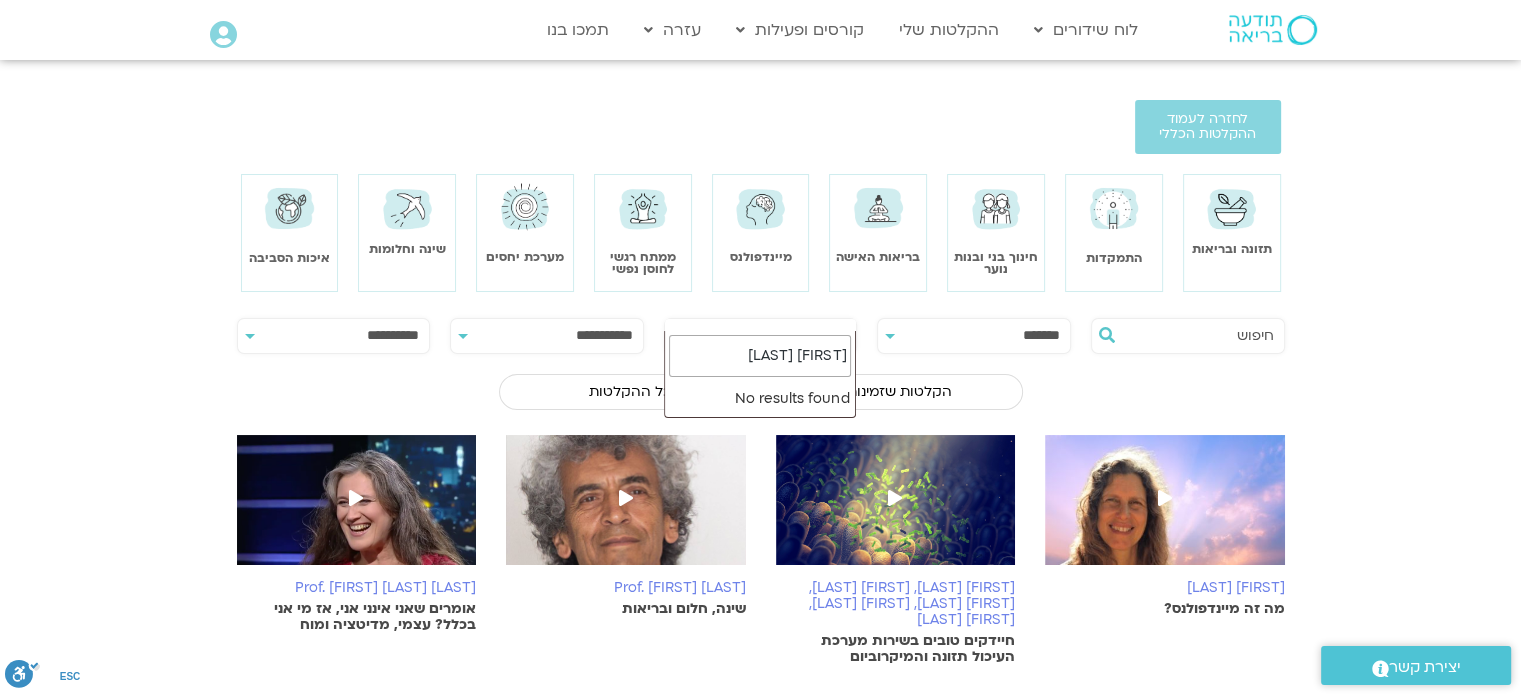 type on "רואי הנינג" 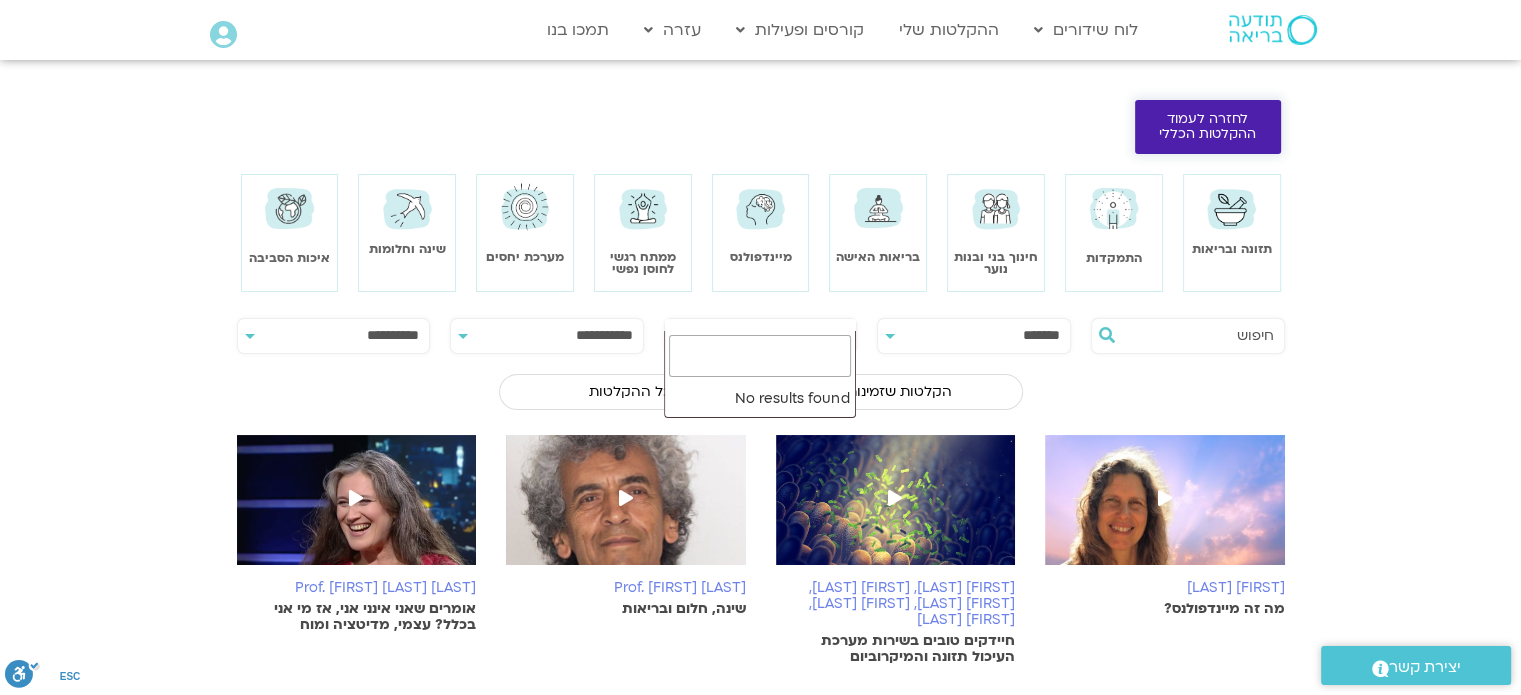 click on "לחזרה לעמוד ההקלטות הכללי" at bounding box center (1208, 127) 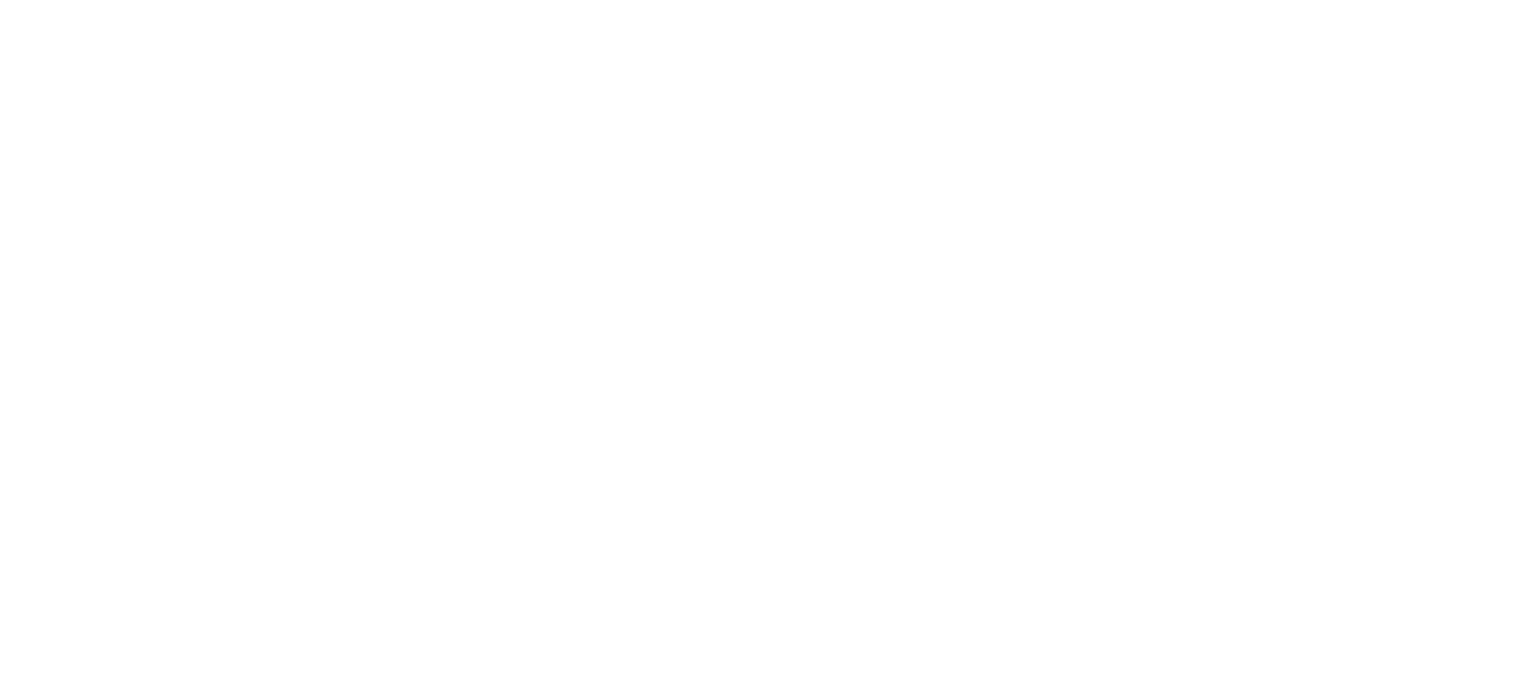 scroll, scrollTop: 0, scrollLeft: 0, axis: both 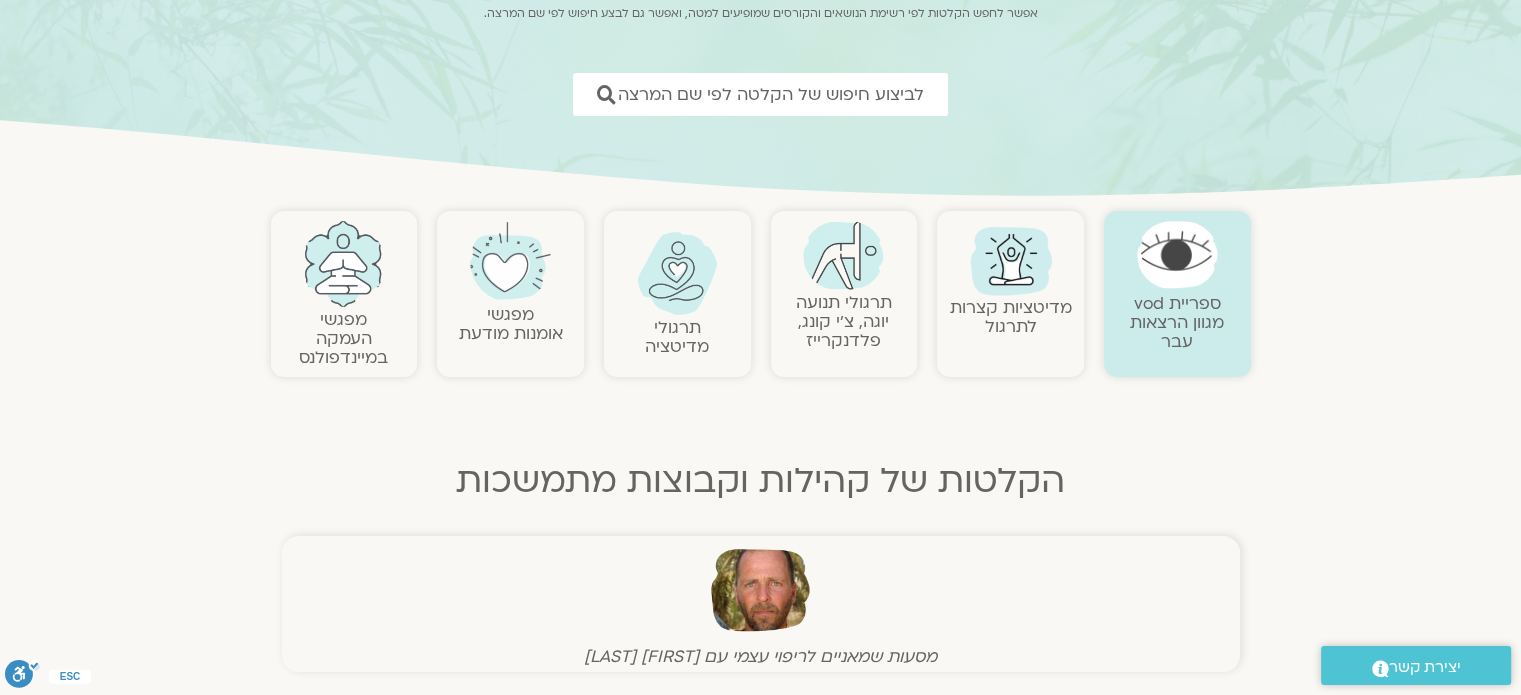 click on "ספריית vod
מגוון הרצאות עבר" at bounding box center (1177, 322) 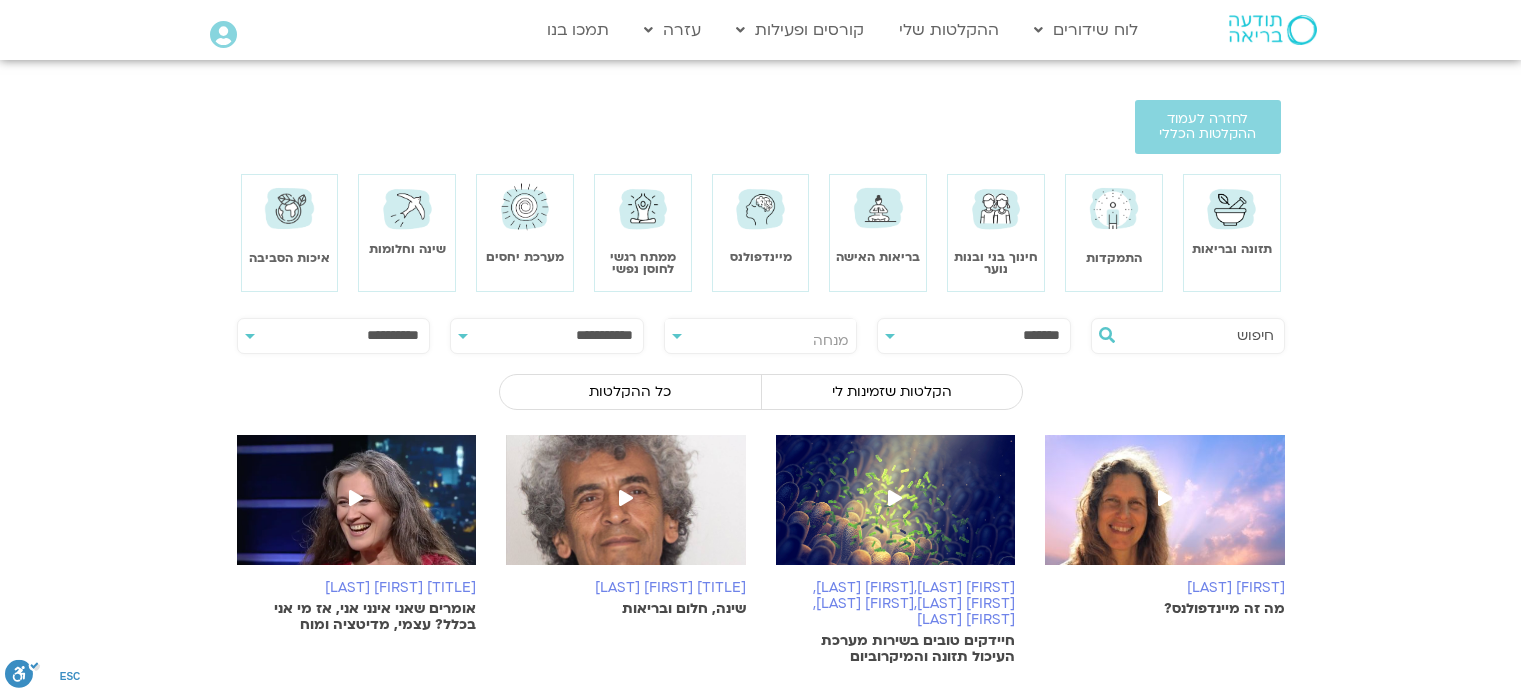 scroll, scrollTop: 0, scrollLeft: 0, axis: both 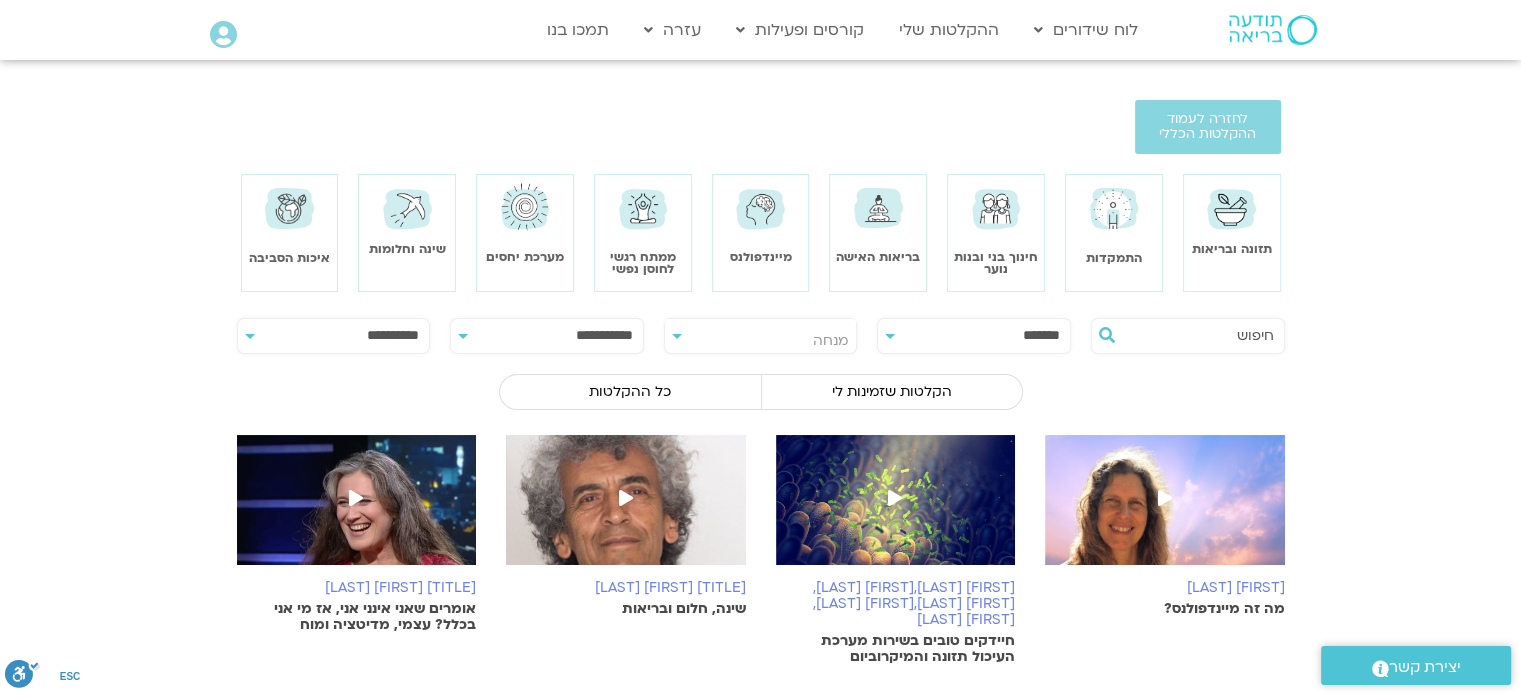click at bounding box center [1231, 208] 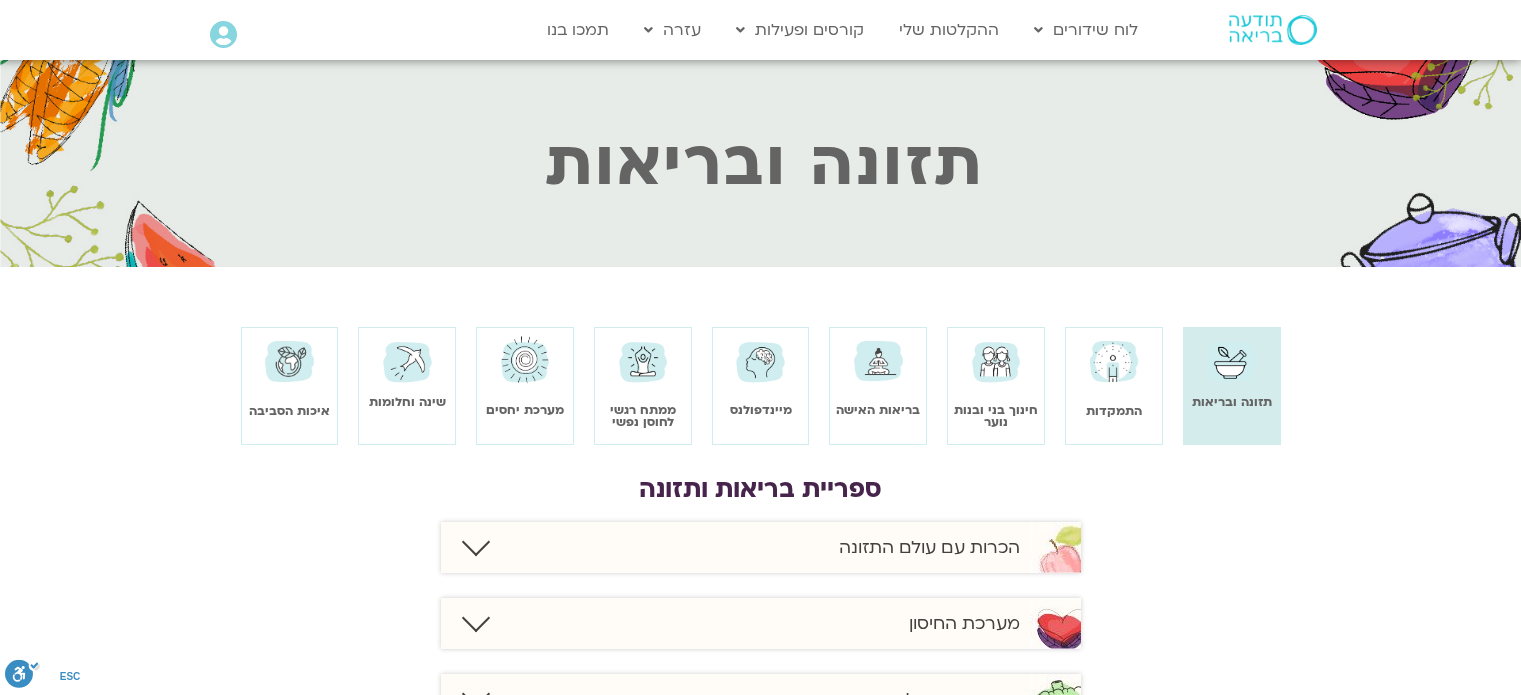 scroll, scrollTop: 0, scrollLeft: 0, axis: both 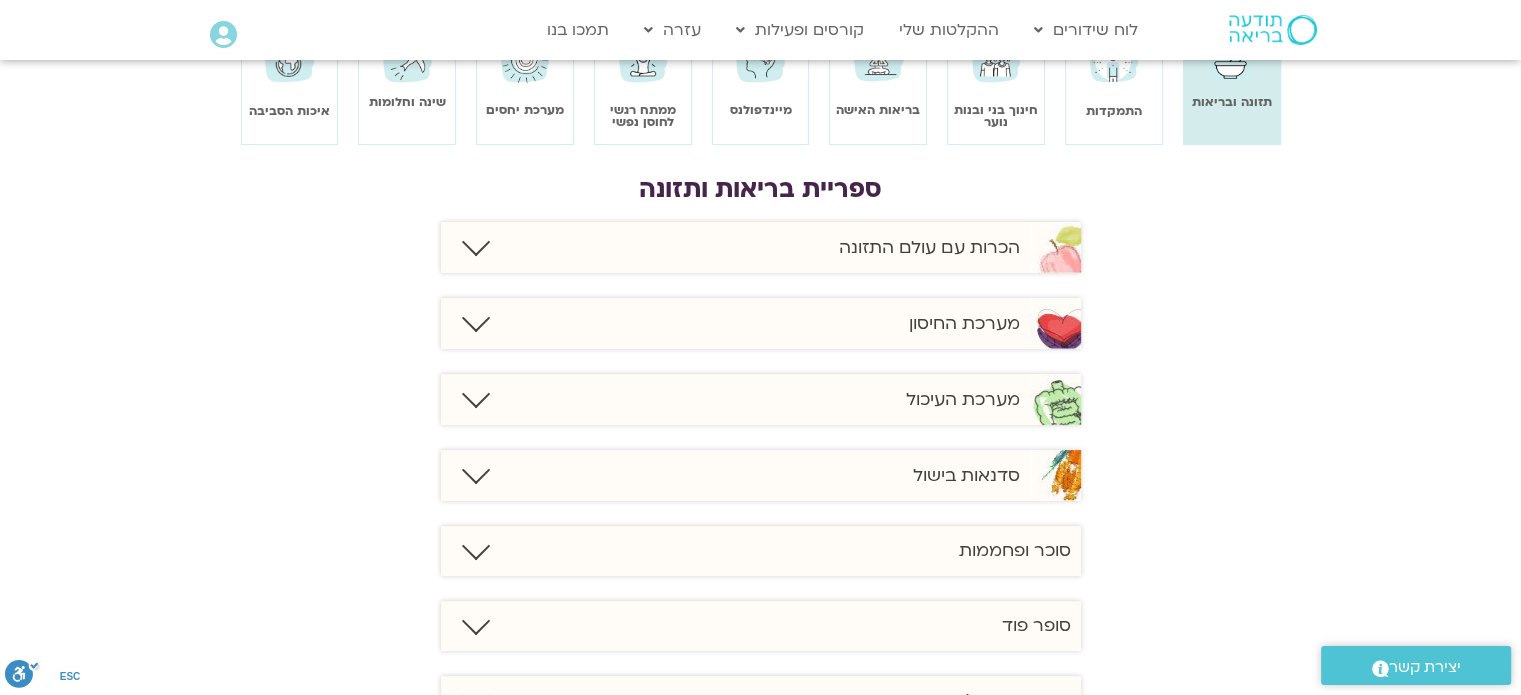 click at bounding box center [475, 242] 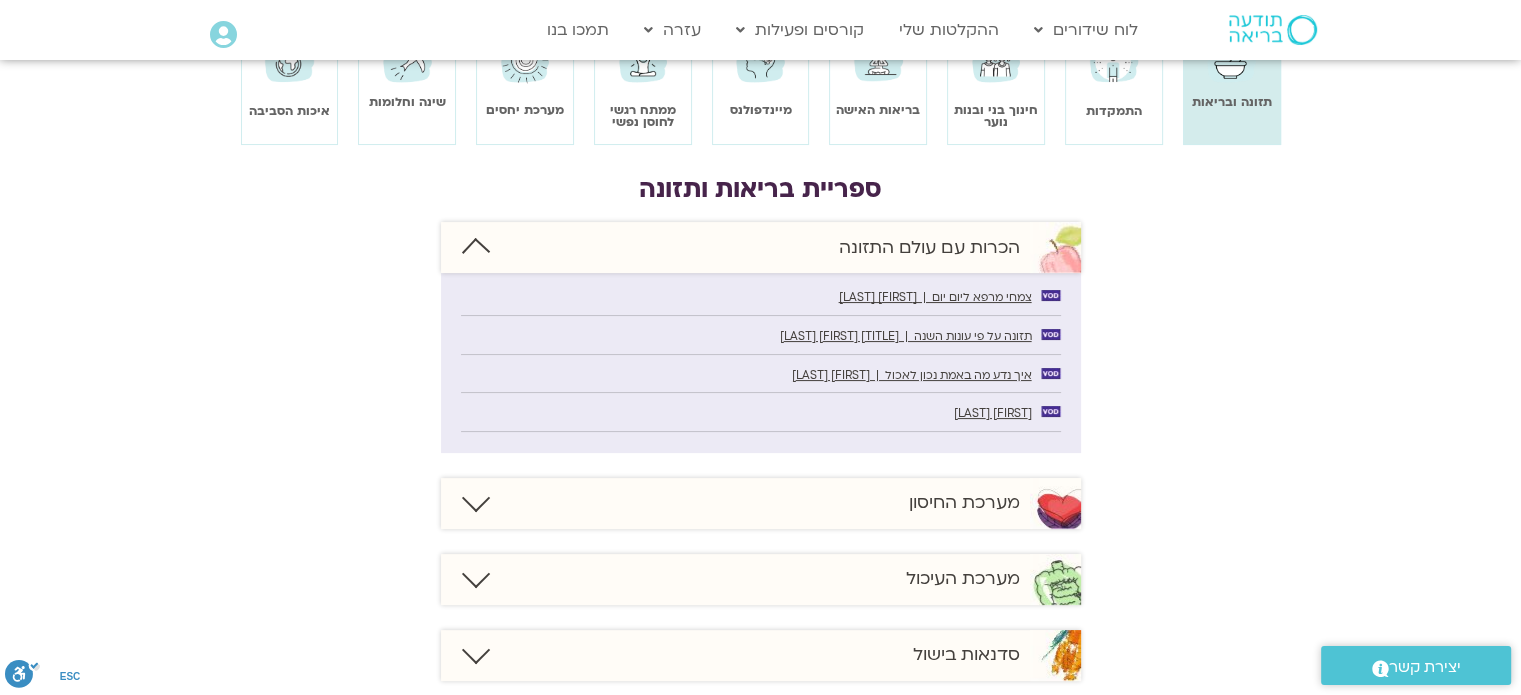 scroll, scrollTop: 400, scrollLeft: 0, axis: vertical 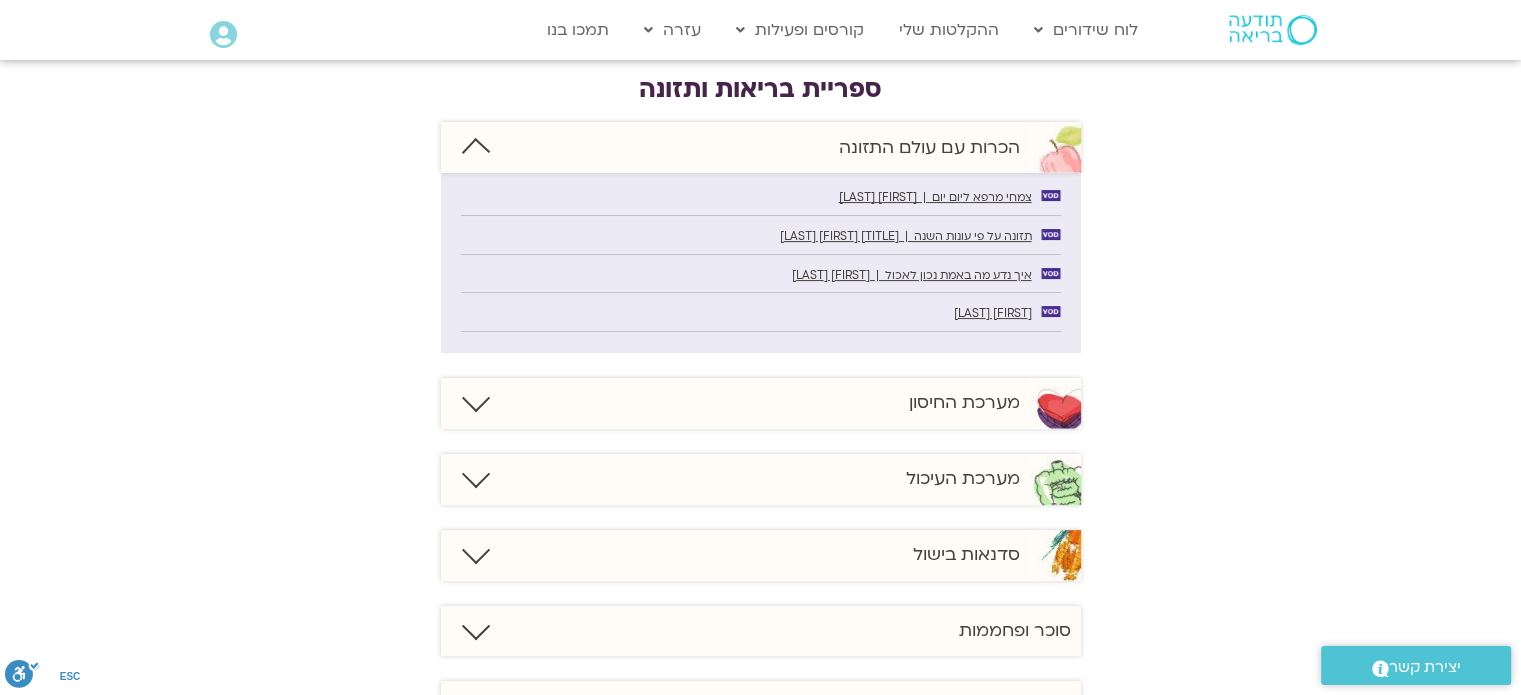 click at bounding box center [475, 398] 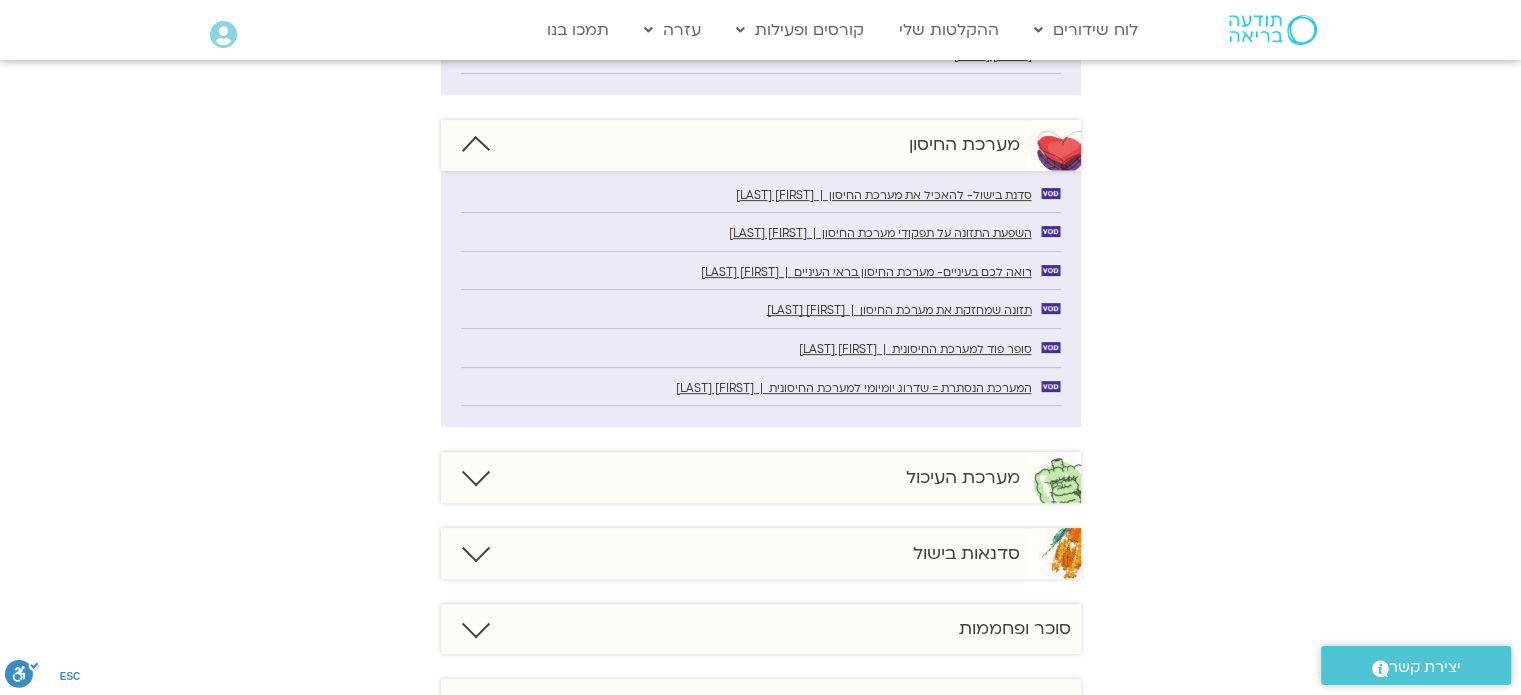 scroll, scrollTop: 700, scrollLeft: 0, axis: vertical 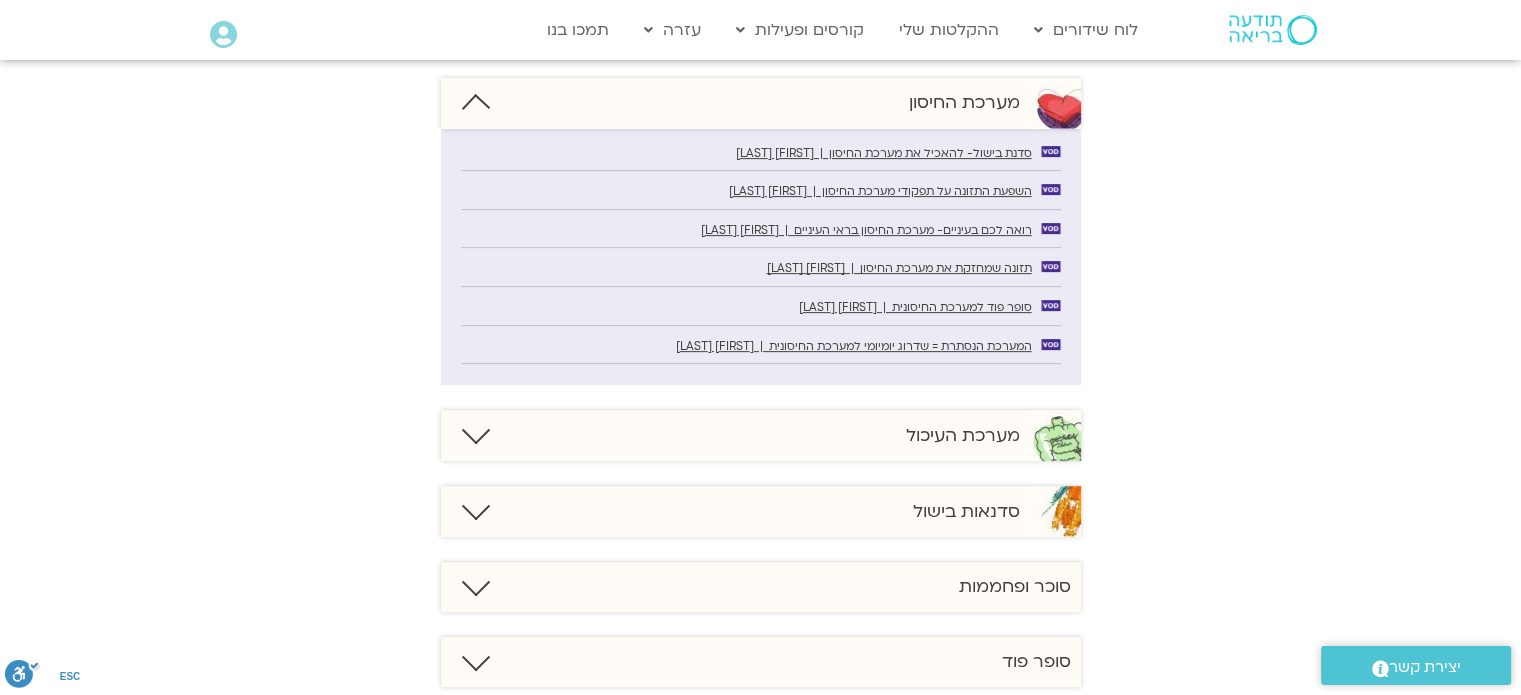 click at bounding box center (475, 430) 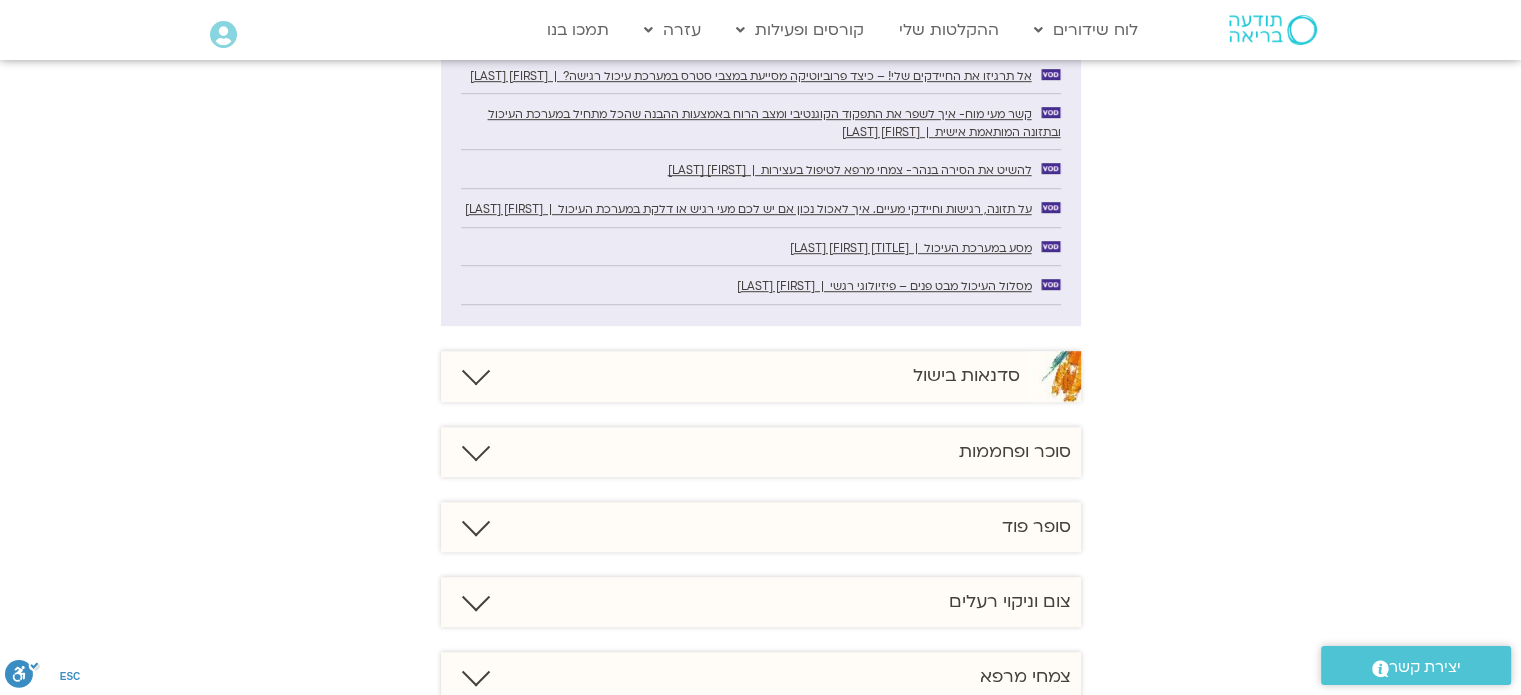 scroll, scrollTop: 1300, scrollLeft: 0, axis: vertical 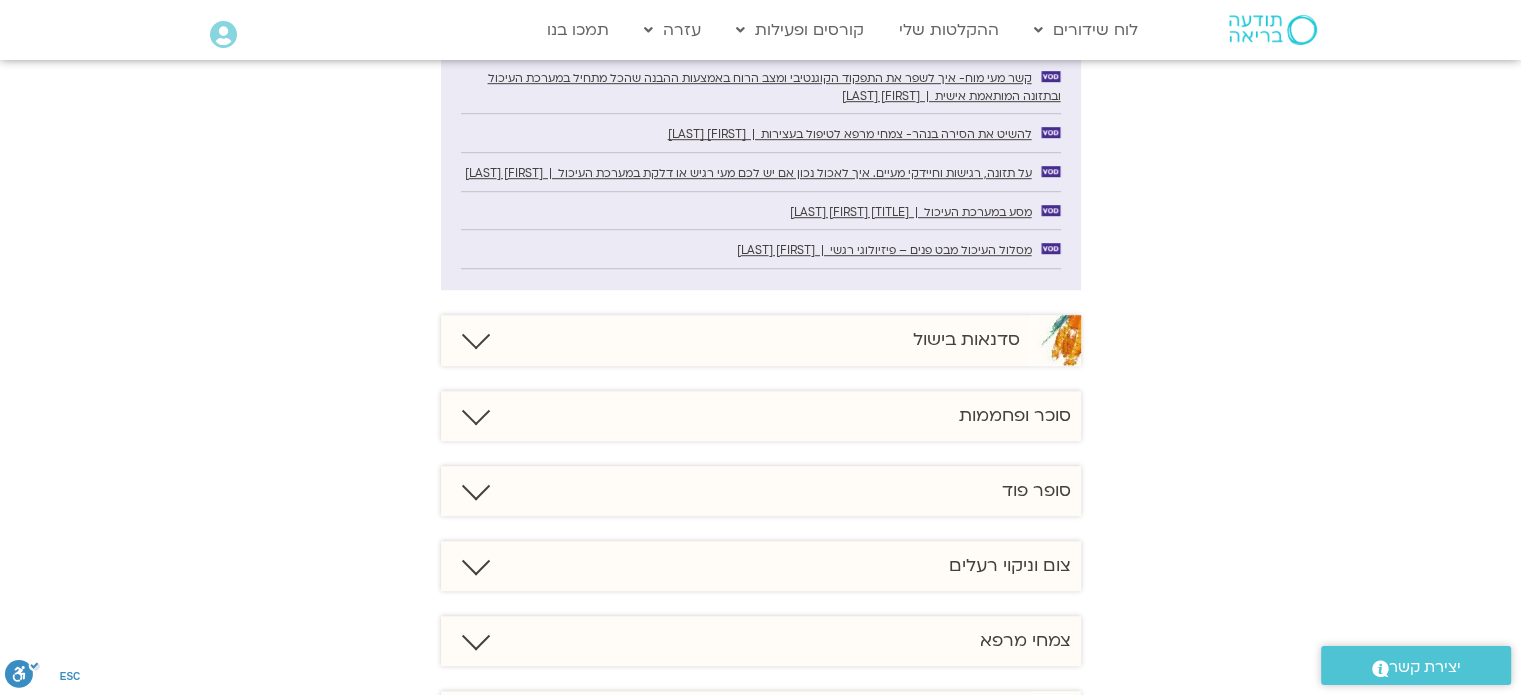click at bounding box center (475, 335) 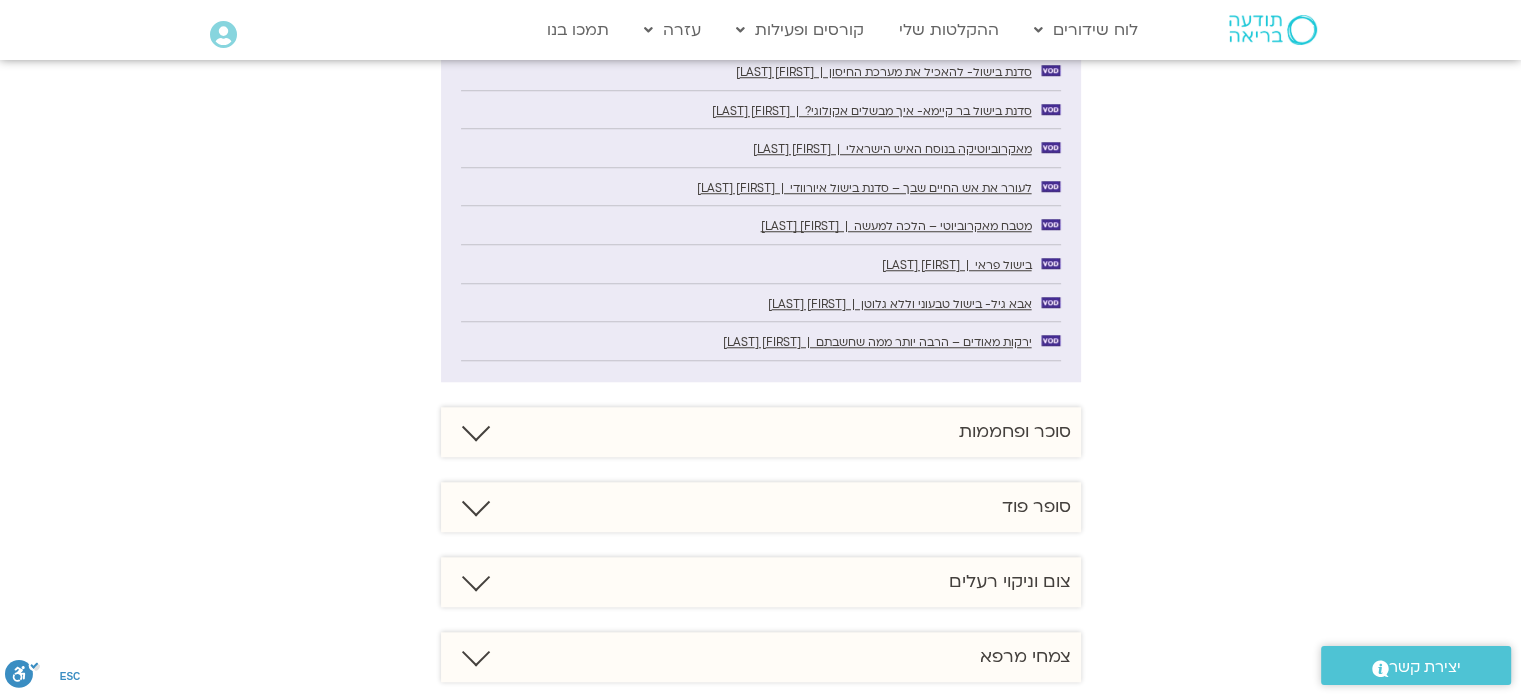 scroll, scrollTop: 1700, scrollLeft: 0, axis: vertical 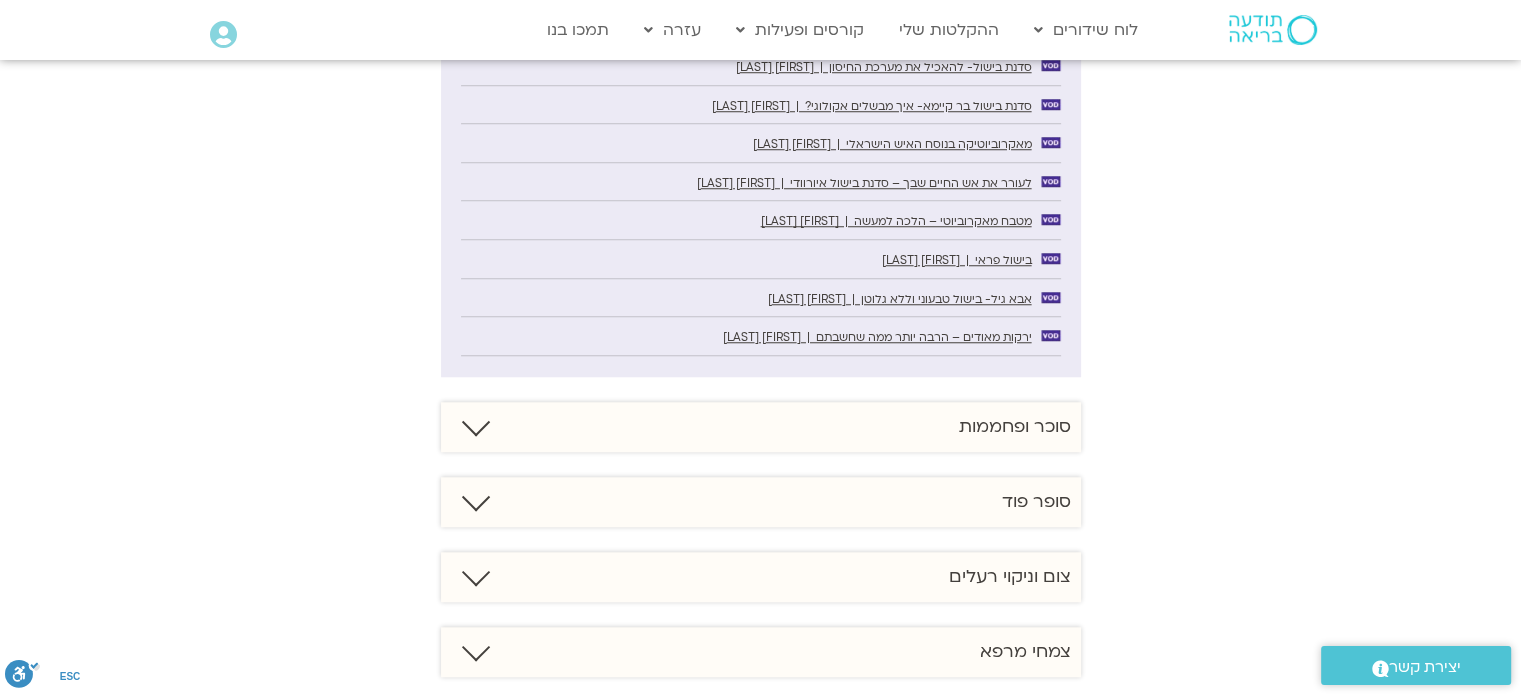 click at bounding box center [475, 422] 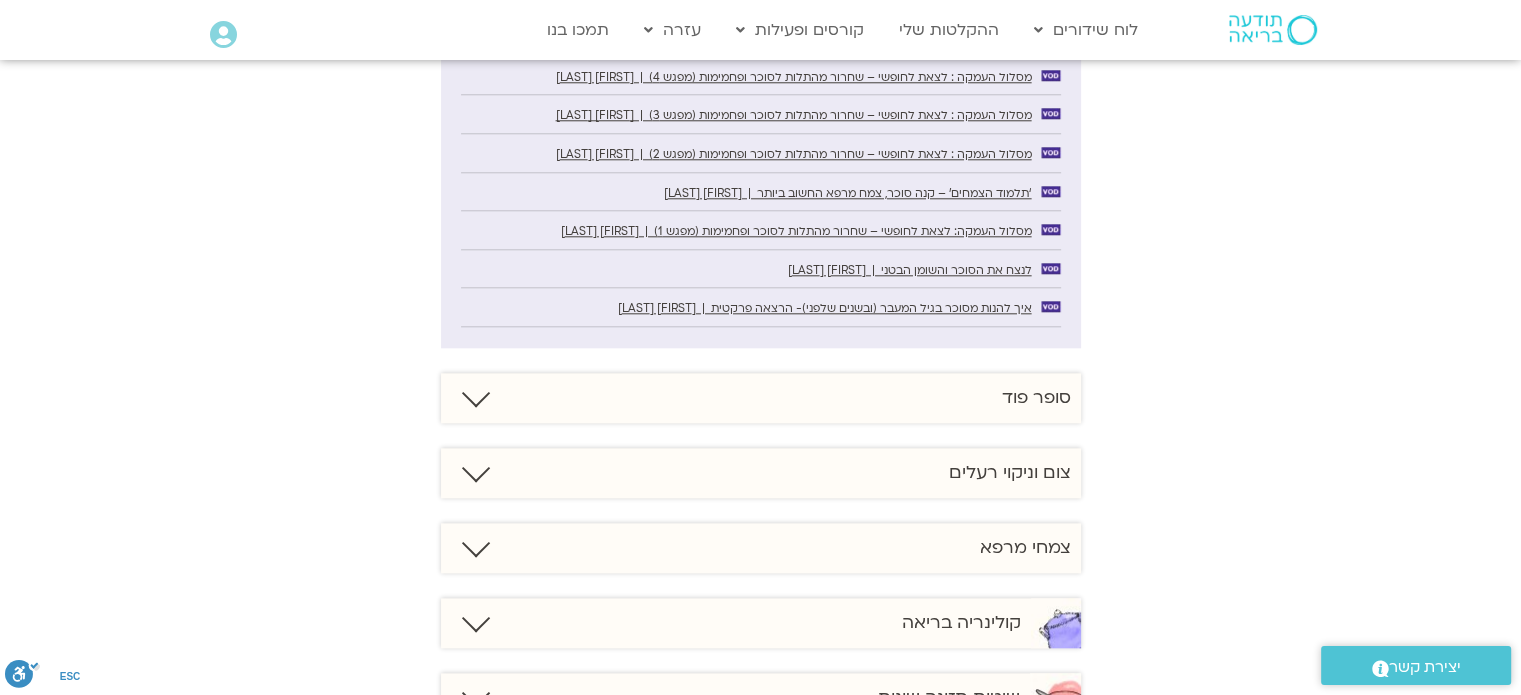 scroll, scrollTop: 2100, scrollLeft: 0, axis: vertical 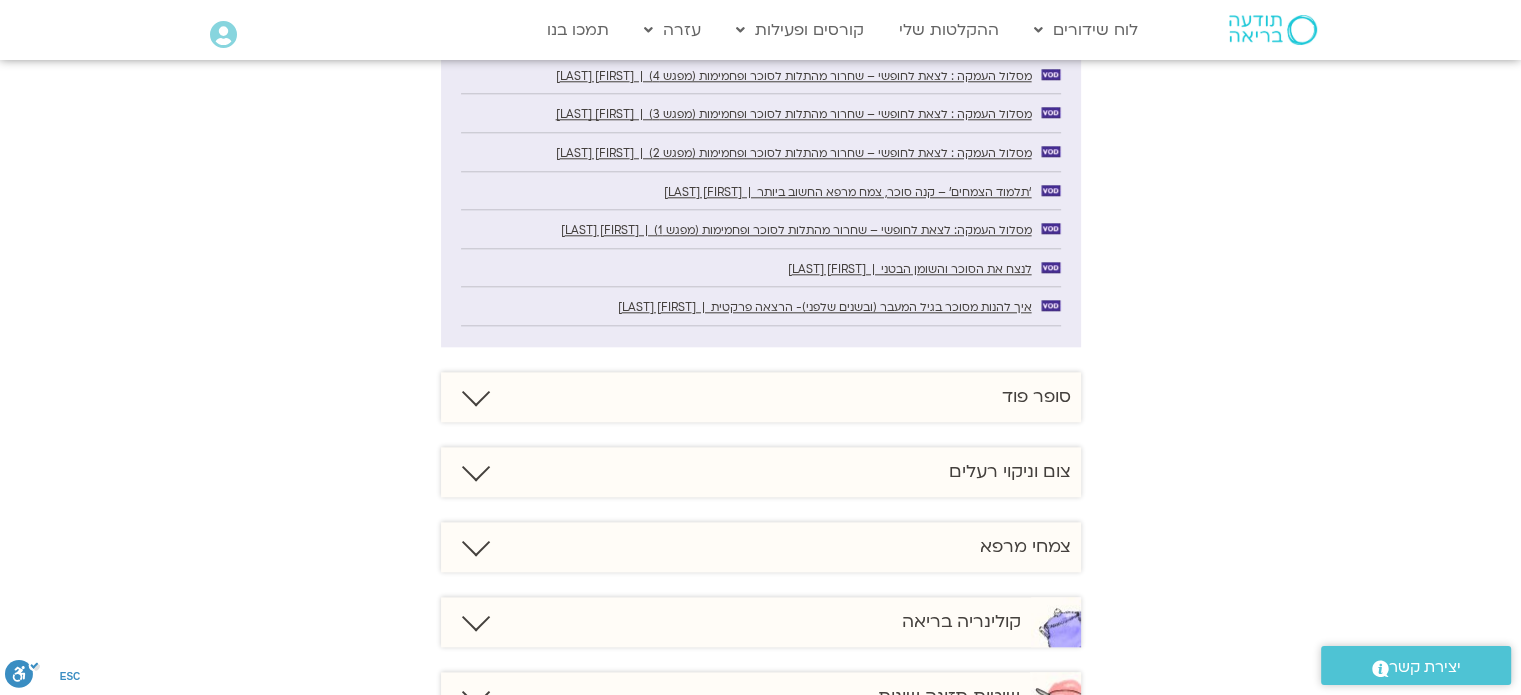 click at bounding box center (475, 392) 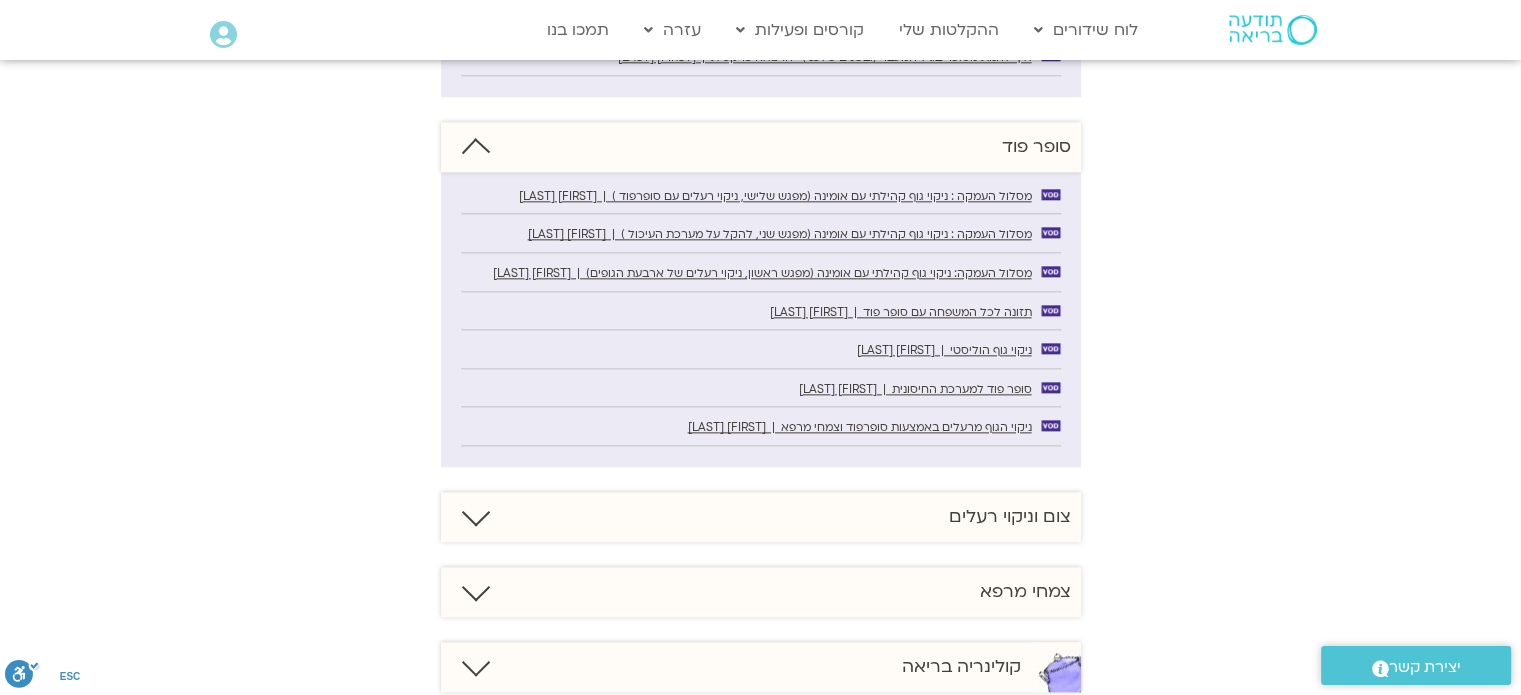 scroll, scrollTop: 2400, scrollLeft: 0, axis: vertical 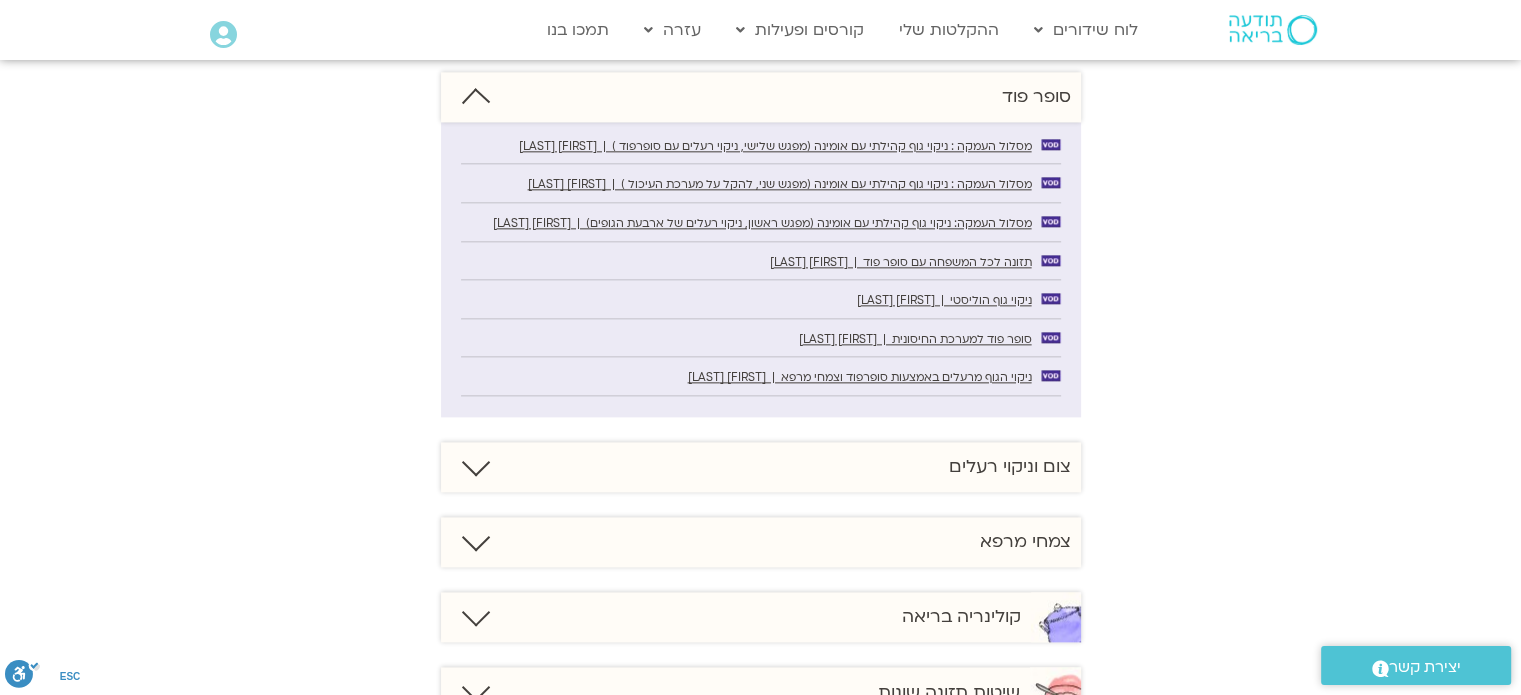 click at bounding box center [475, 462] 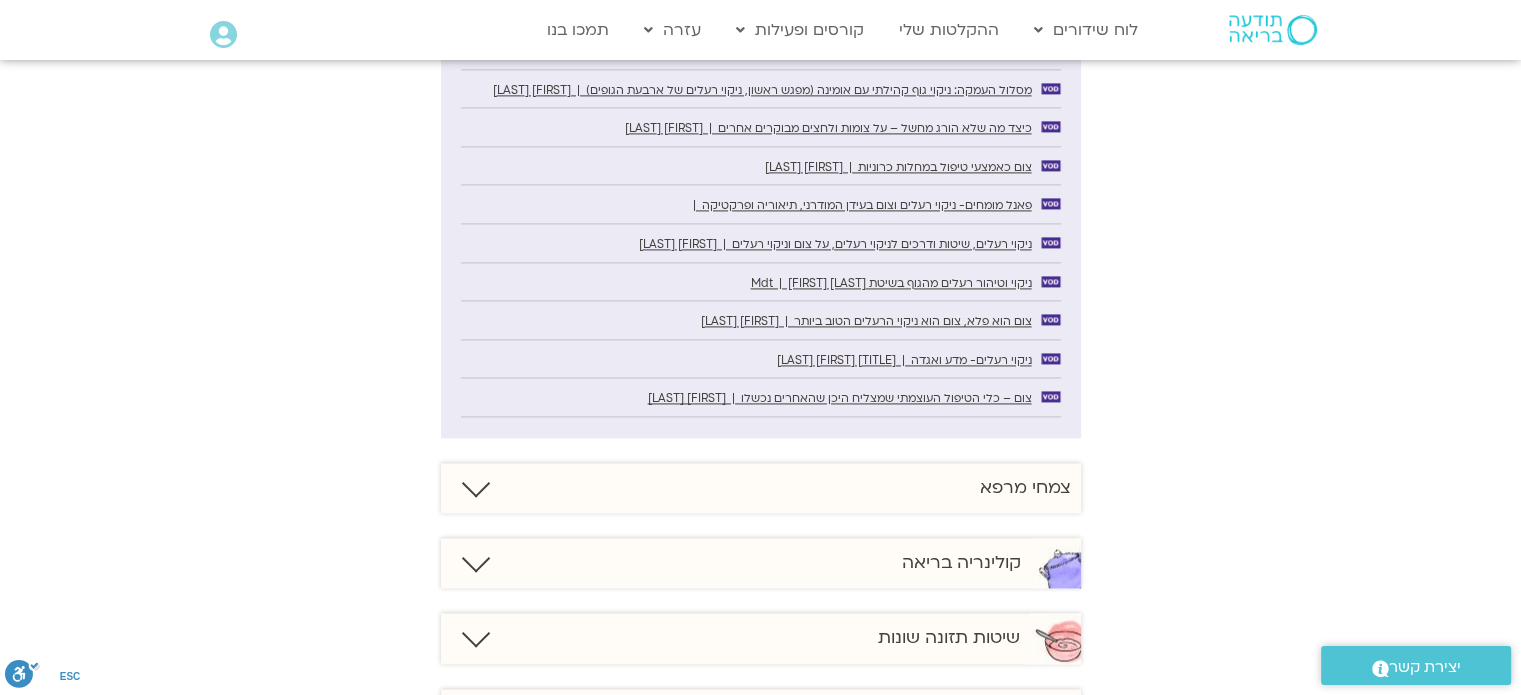 scroll, scrollTop: 2900, scrollLeft: 0, axis: vertical 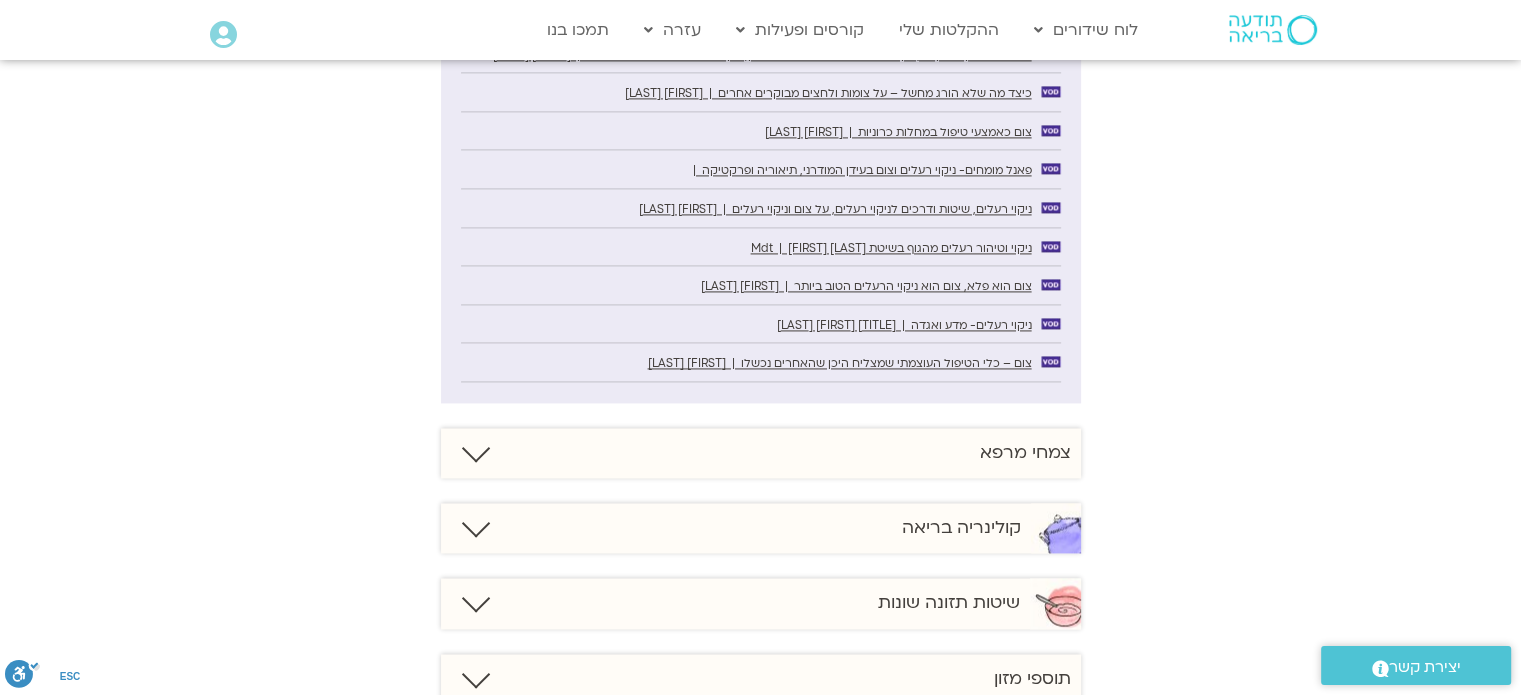 click at bounding box center [475, 448] 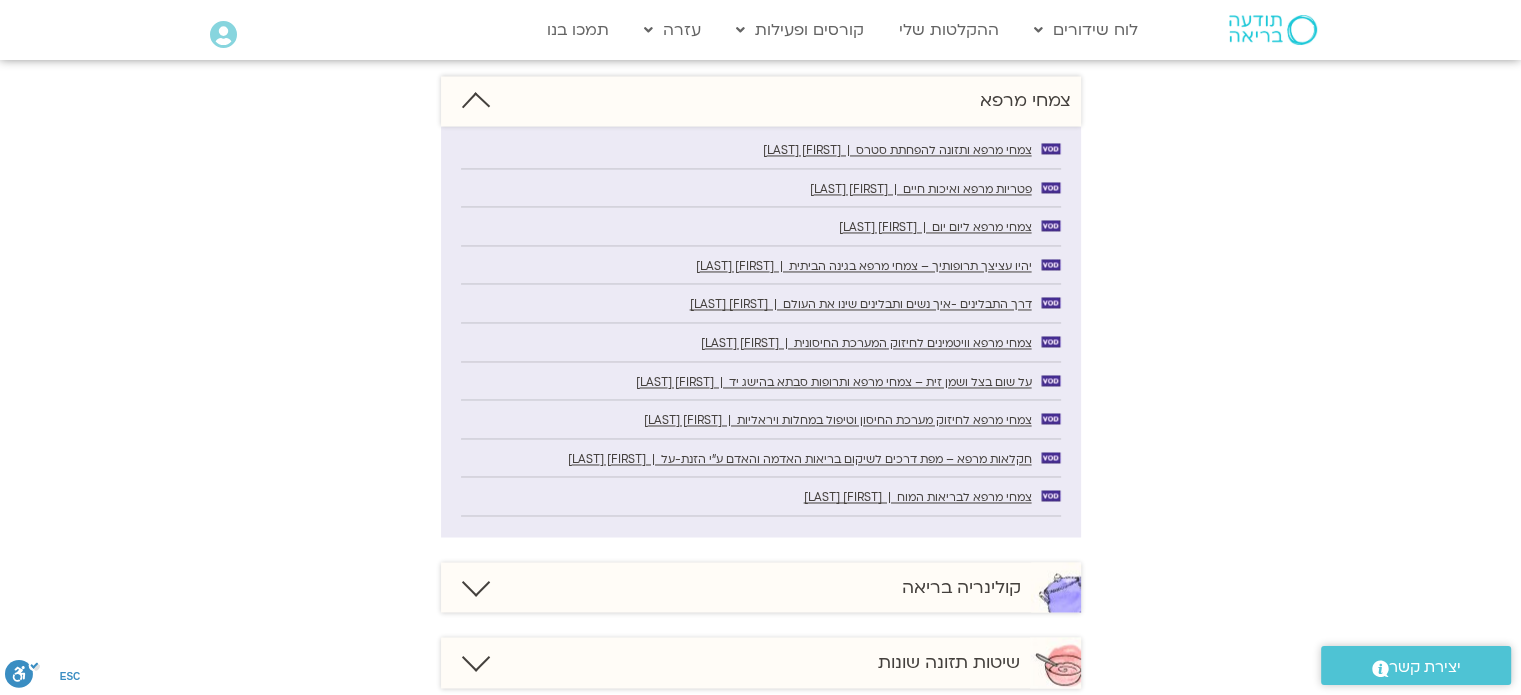 scroll, scrollTop: 3300, scrollLeft: 0, axis: vertical 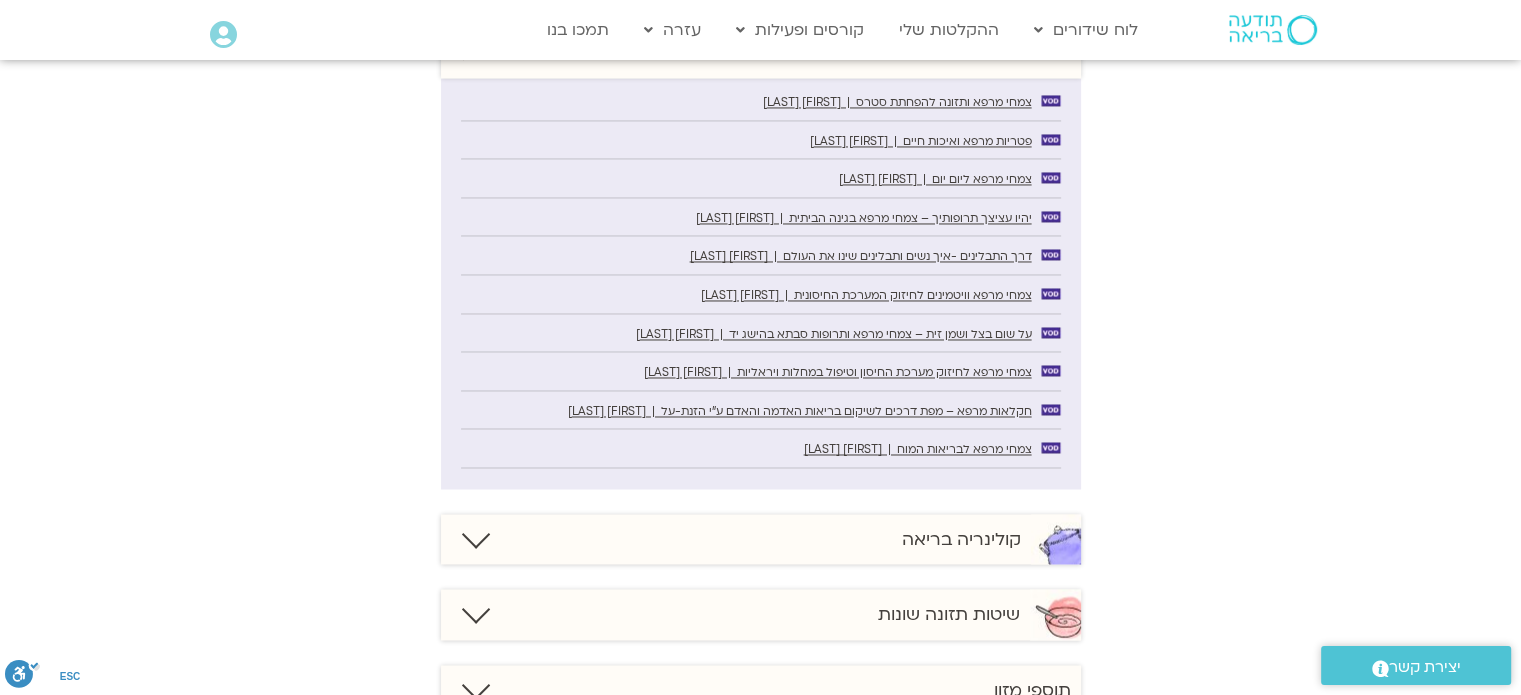 click at bounding box center (475, 534) 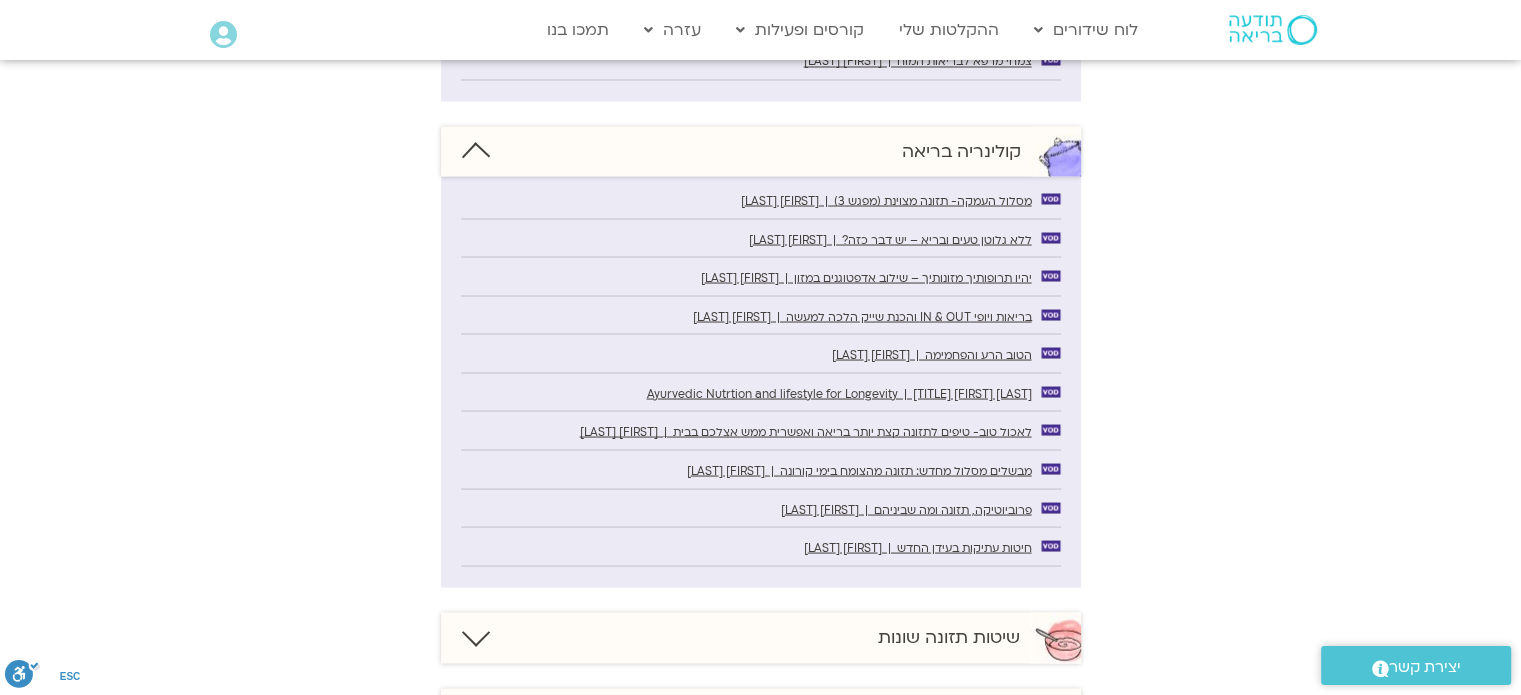 scroll, scrollTop: 3700, scrollLeft: 0, axis: vertical 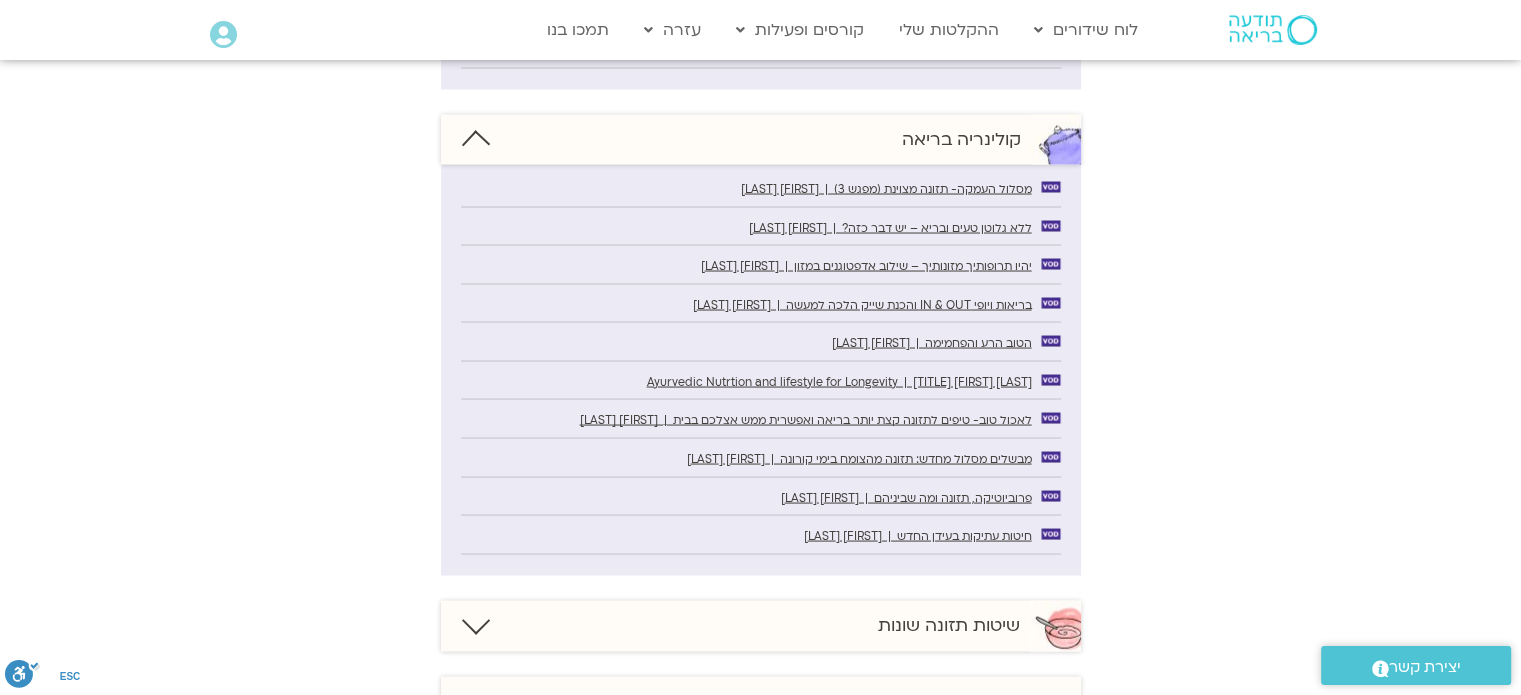 click at bounding box center [475, 620] 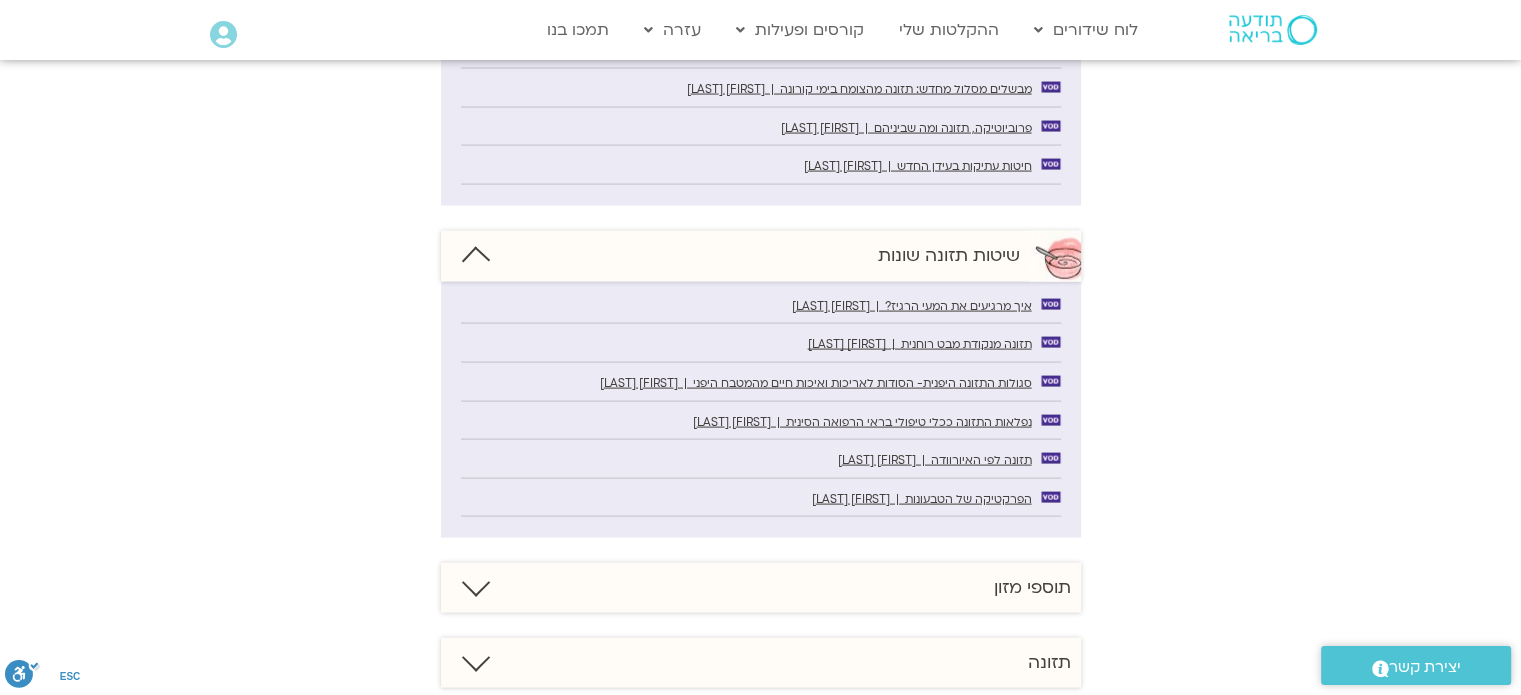 scroll, scrollTop: 4100, scrollLeft: 0, axis: vertical 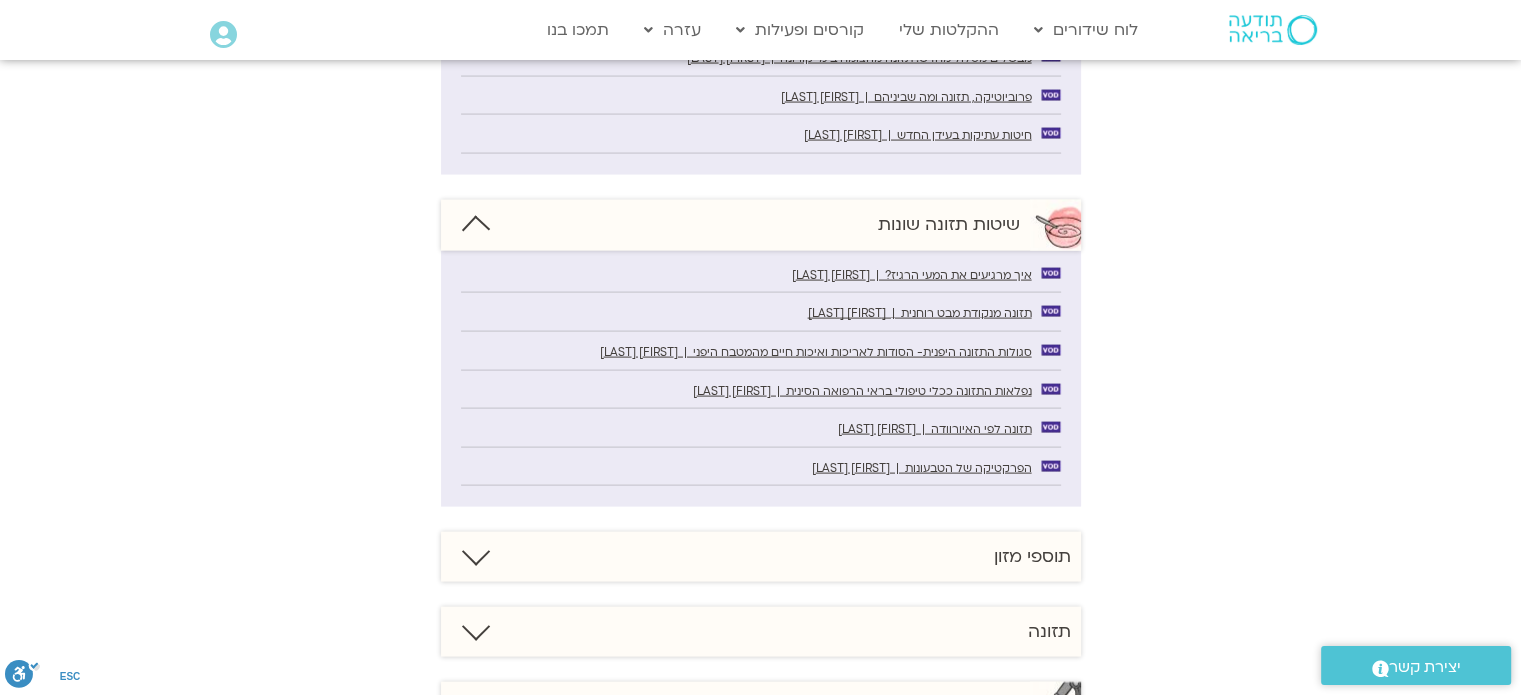 click at bounding box center (475, 552) 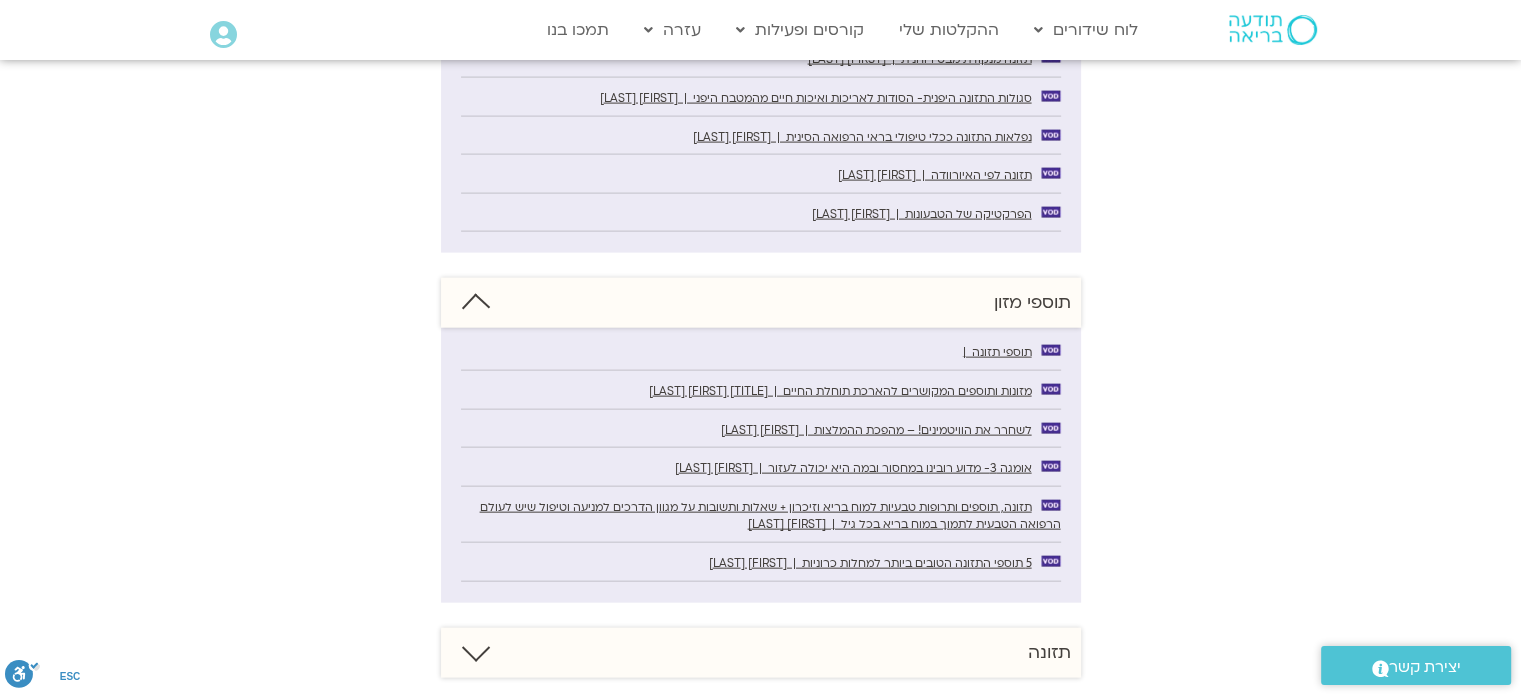scroll, scrollTop: 4400, scrollLeft: 0, axis: vertical 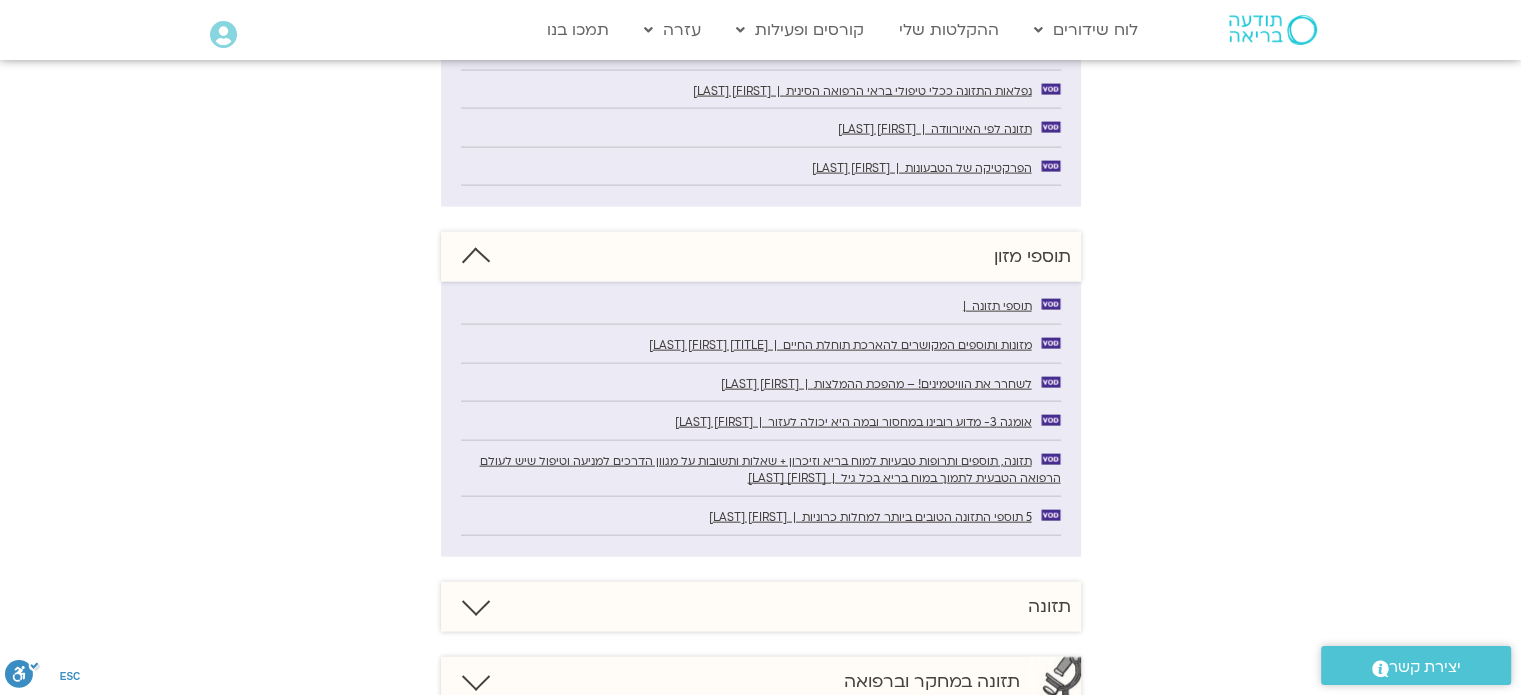 click at bounding box center [475, 601] 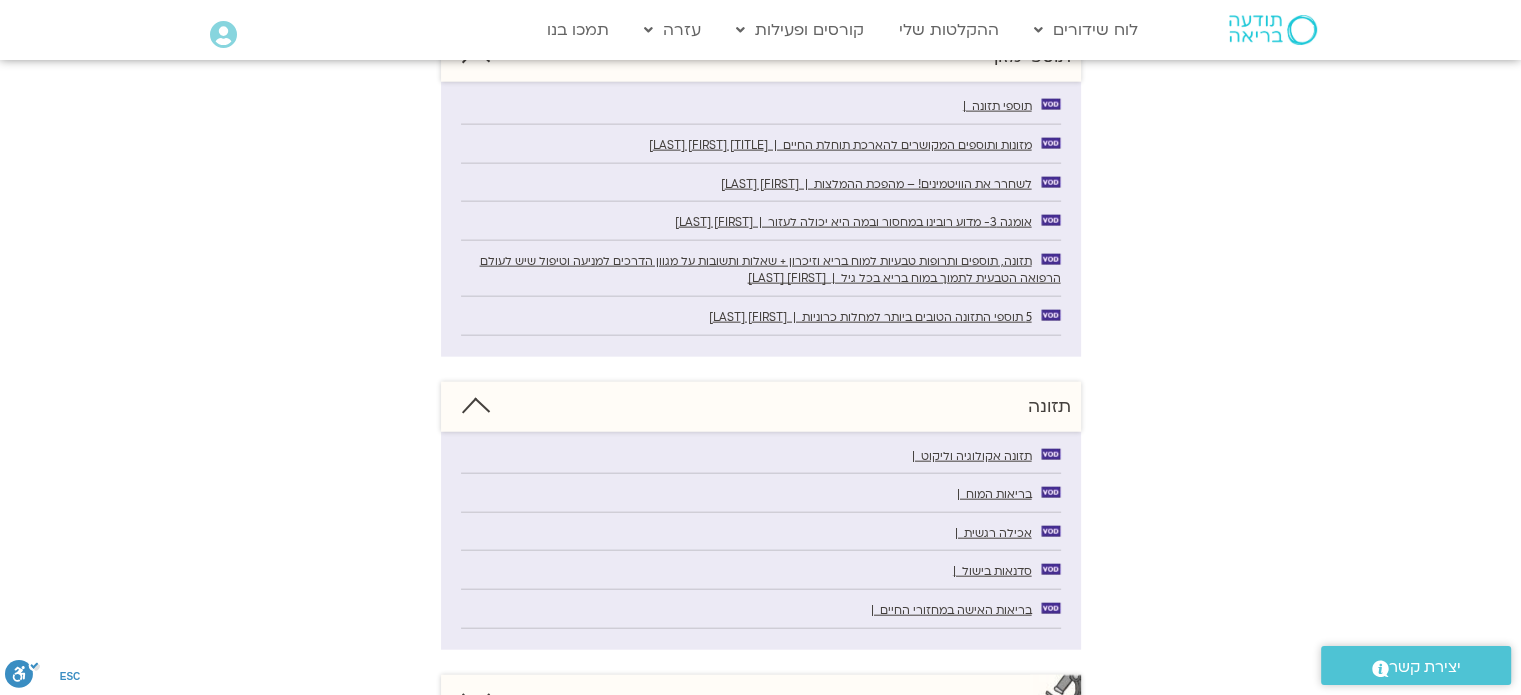 scroll, scrollTop: 4700, scrollLeft: 0, axis: vertical 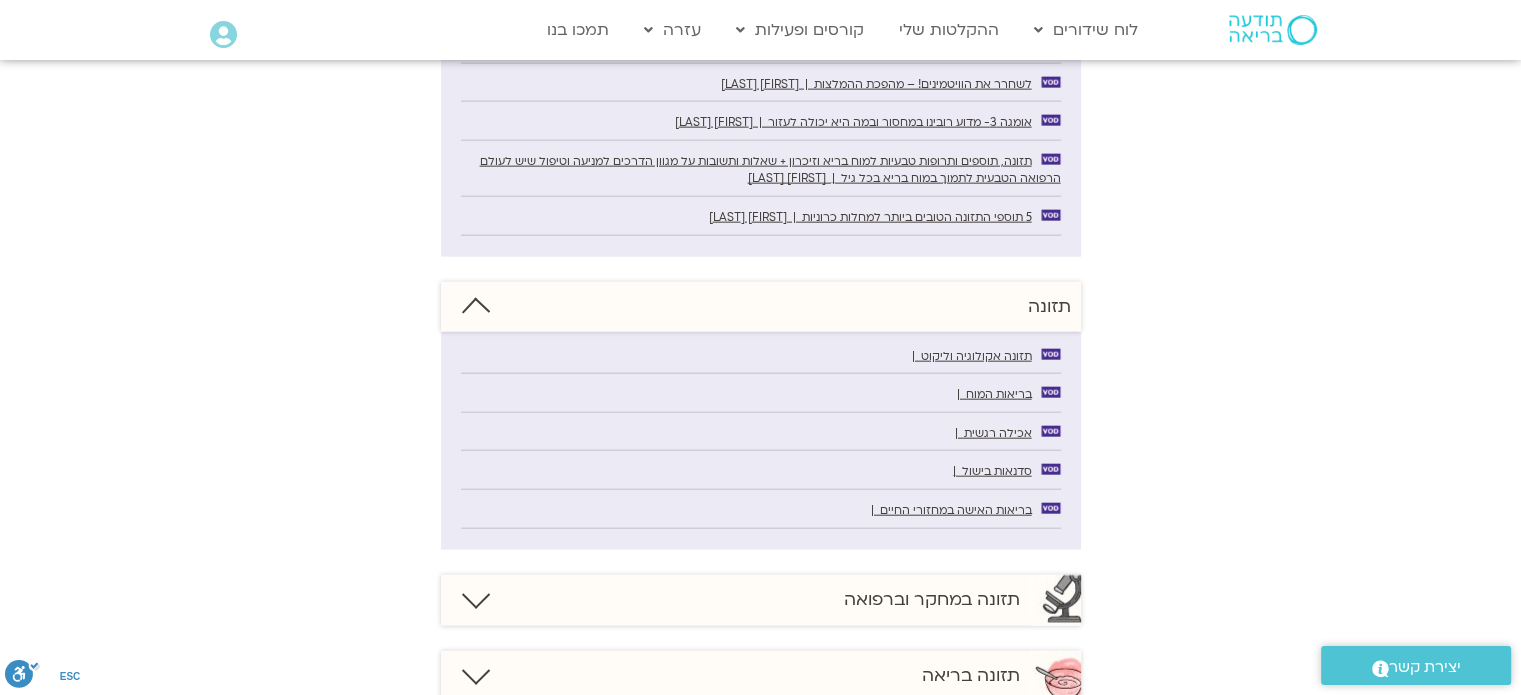 click at bounding box center (475, 594) 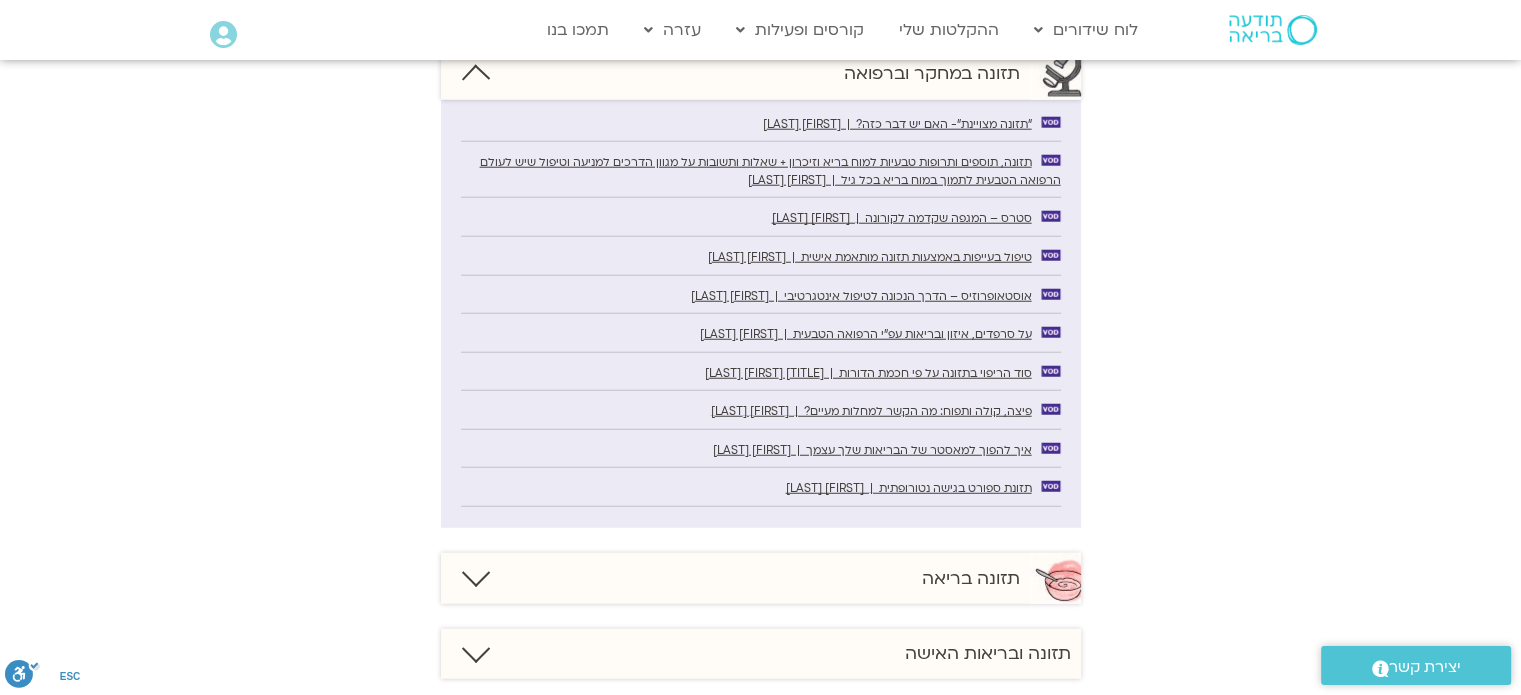scroll, scrollTop: 5300, scrollLeft: 0, axis: vertical 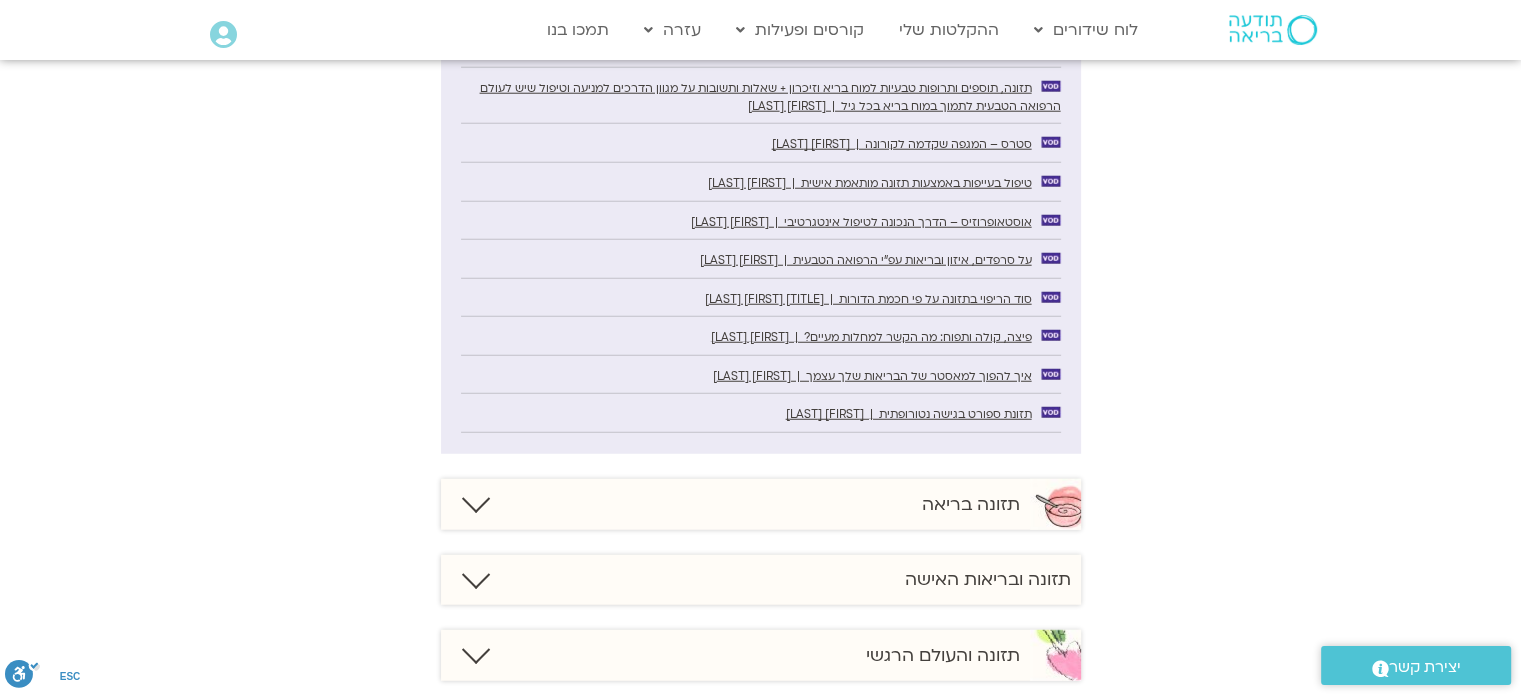 click on "תזונה בריאה" at bounding box center [761, 504] 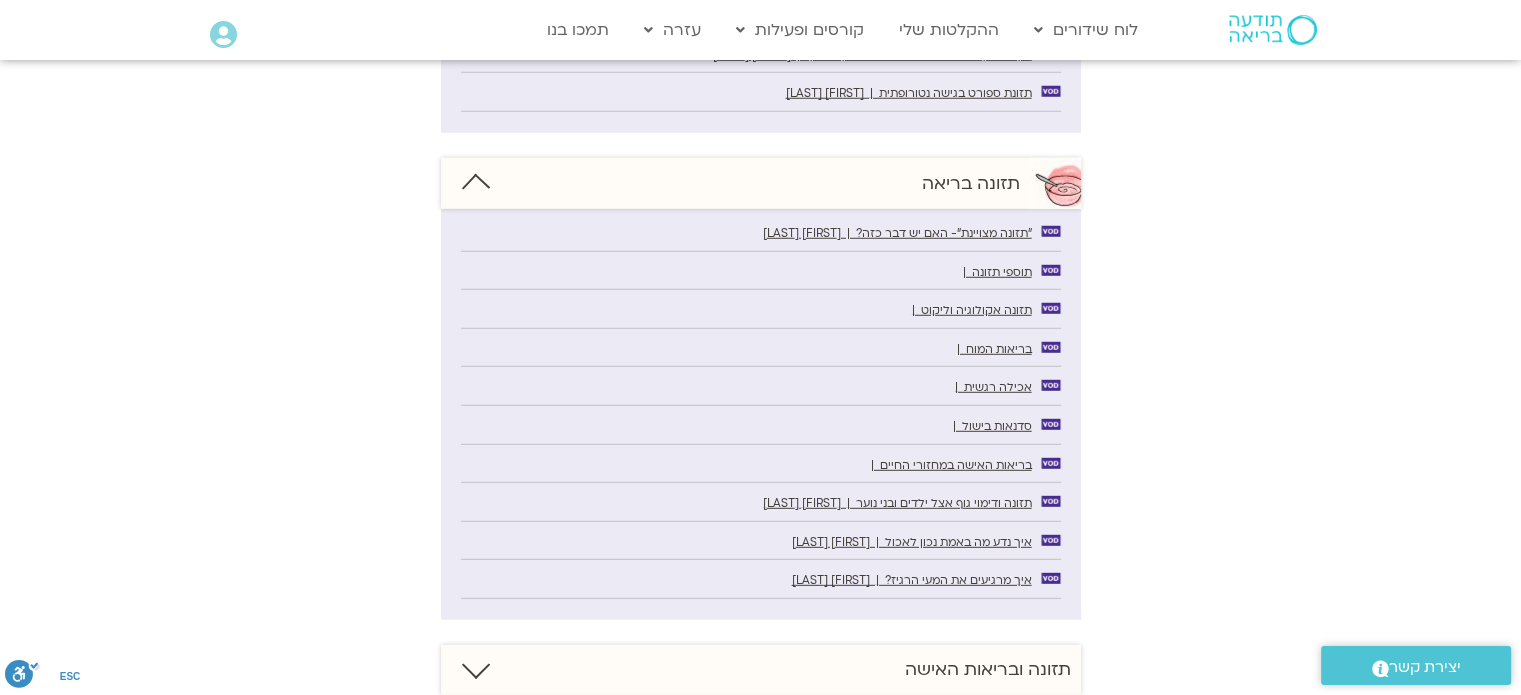 scroll, scrollTop: 5700, scrollLeft: 0, axis: vertical 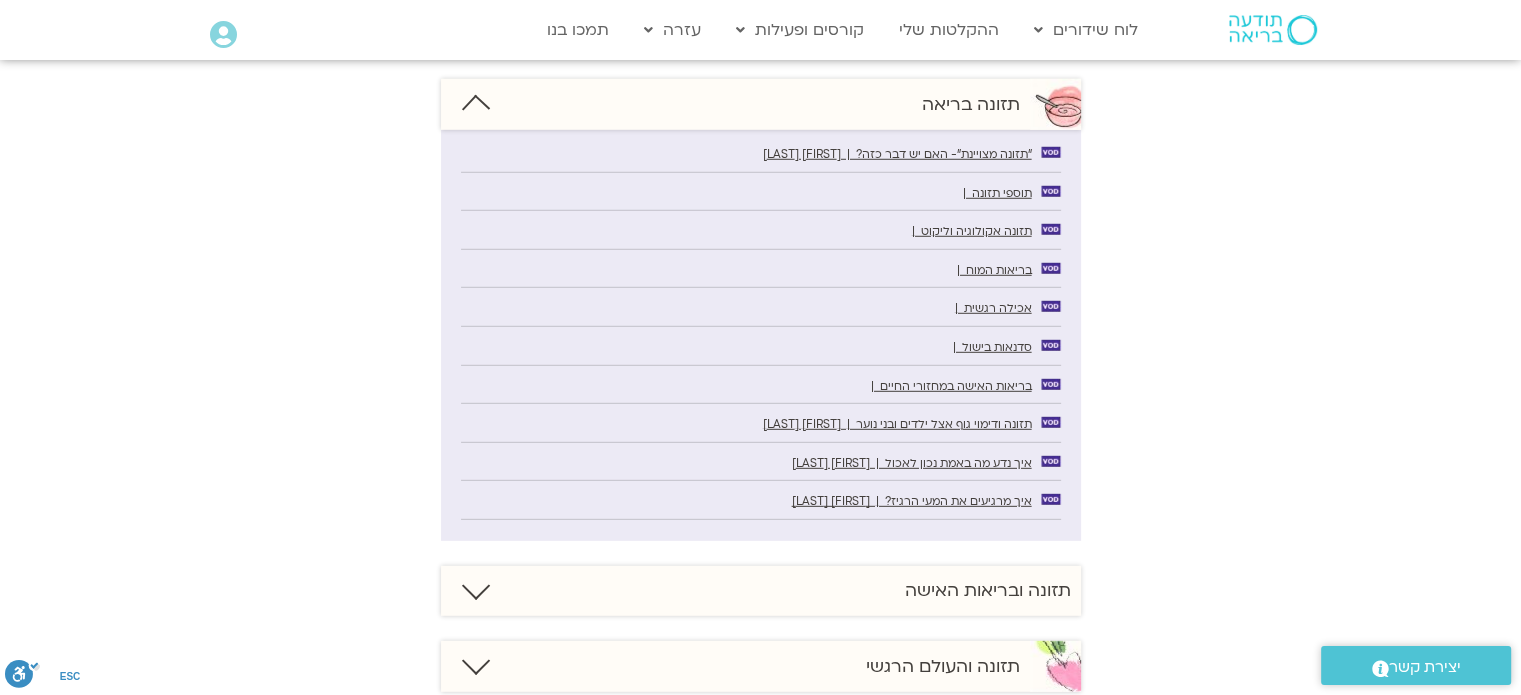 click at bounding box center [475, 586] 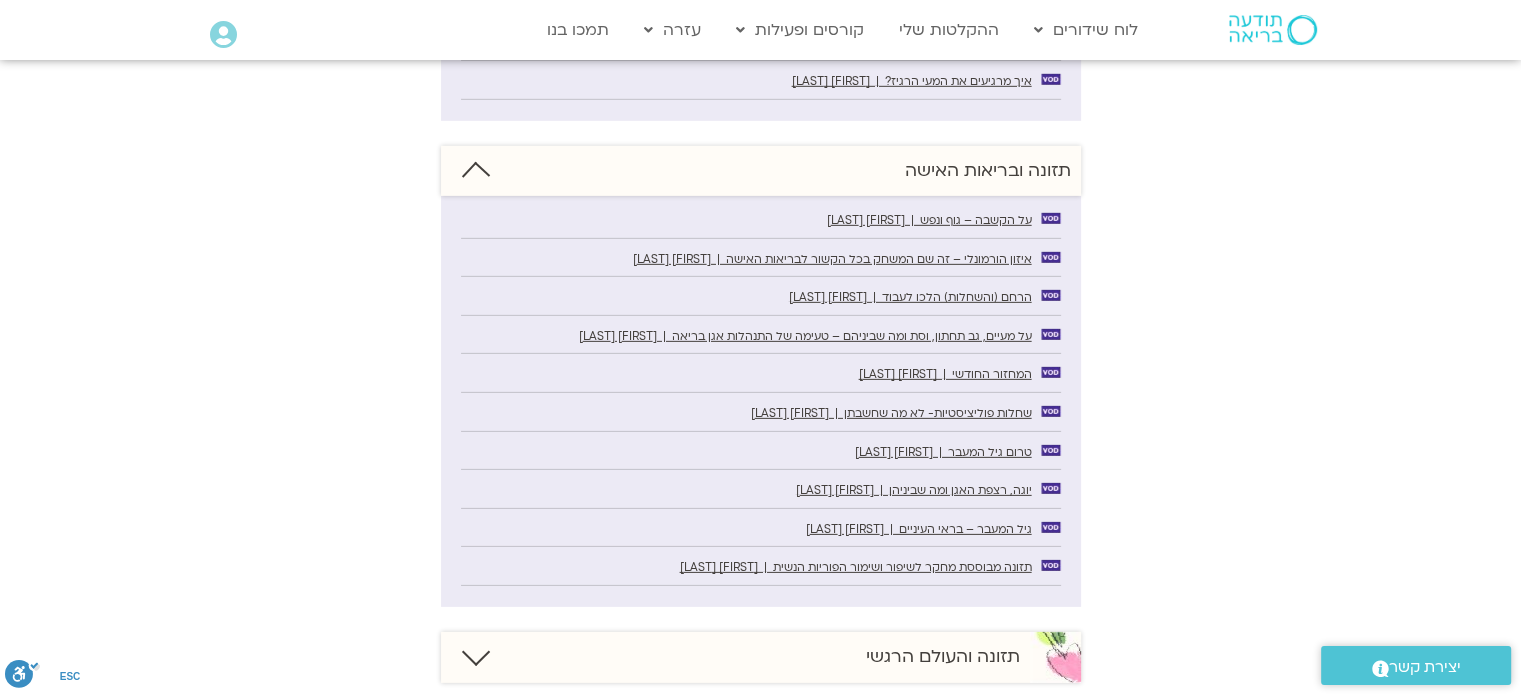 scroll, scrollTop: 6200, scrollLeft: 0, axis: vertical 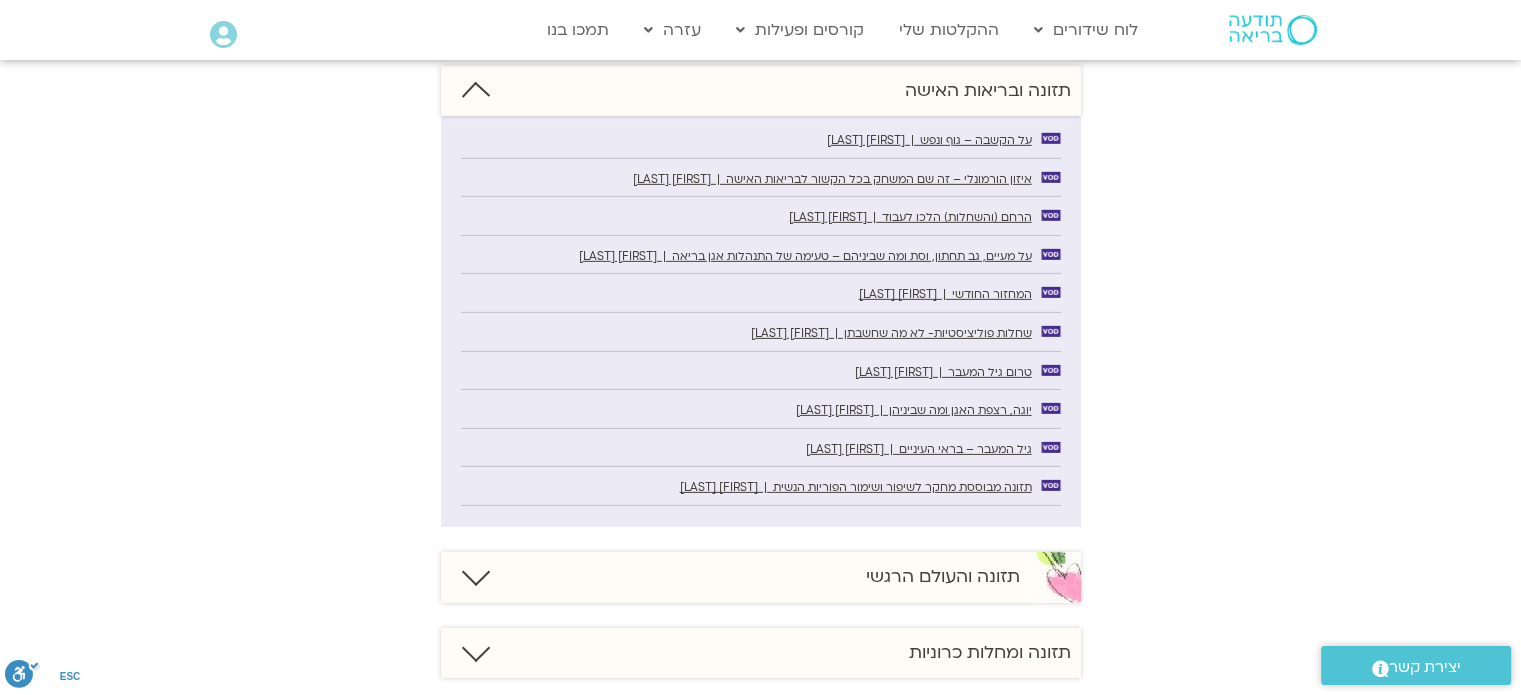 click at bounding box center (475, 572) 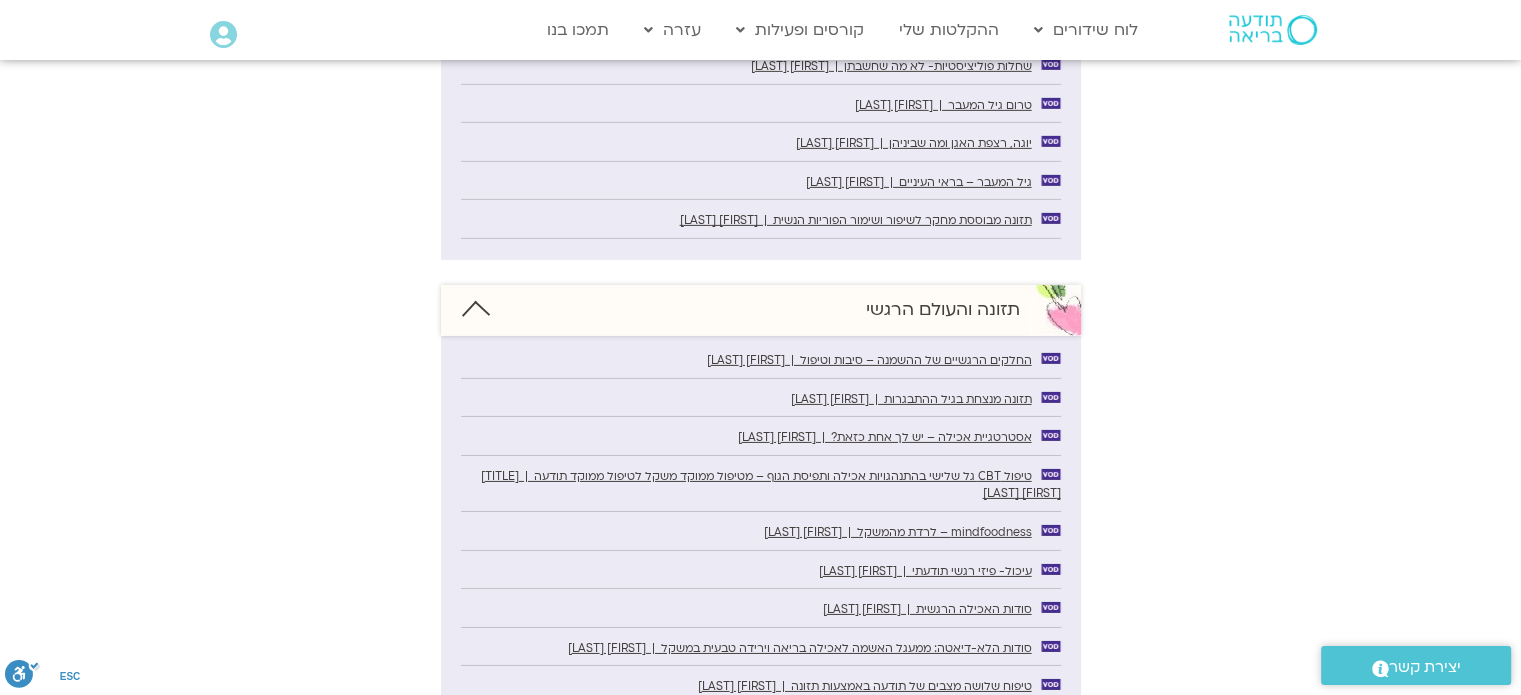 scroll, scrollTop: 6600, scrollLeft: 0, axis: vertical 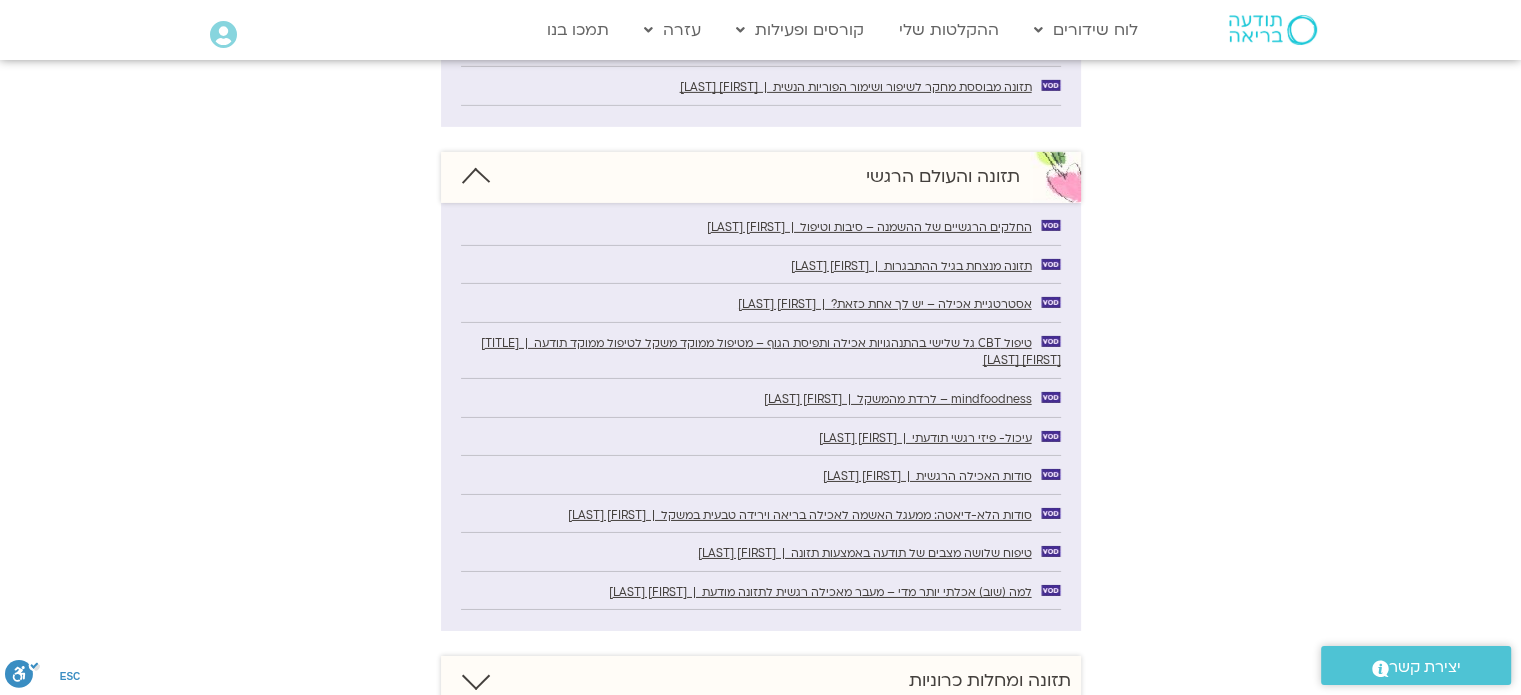 click at bounding box center [475, 676] 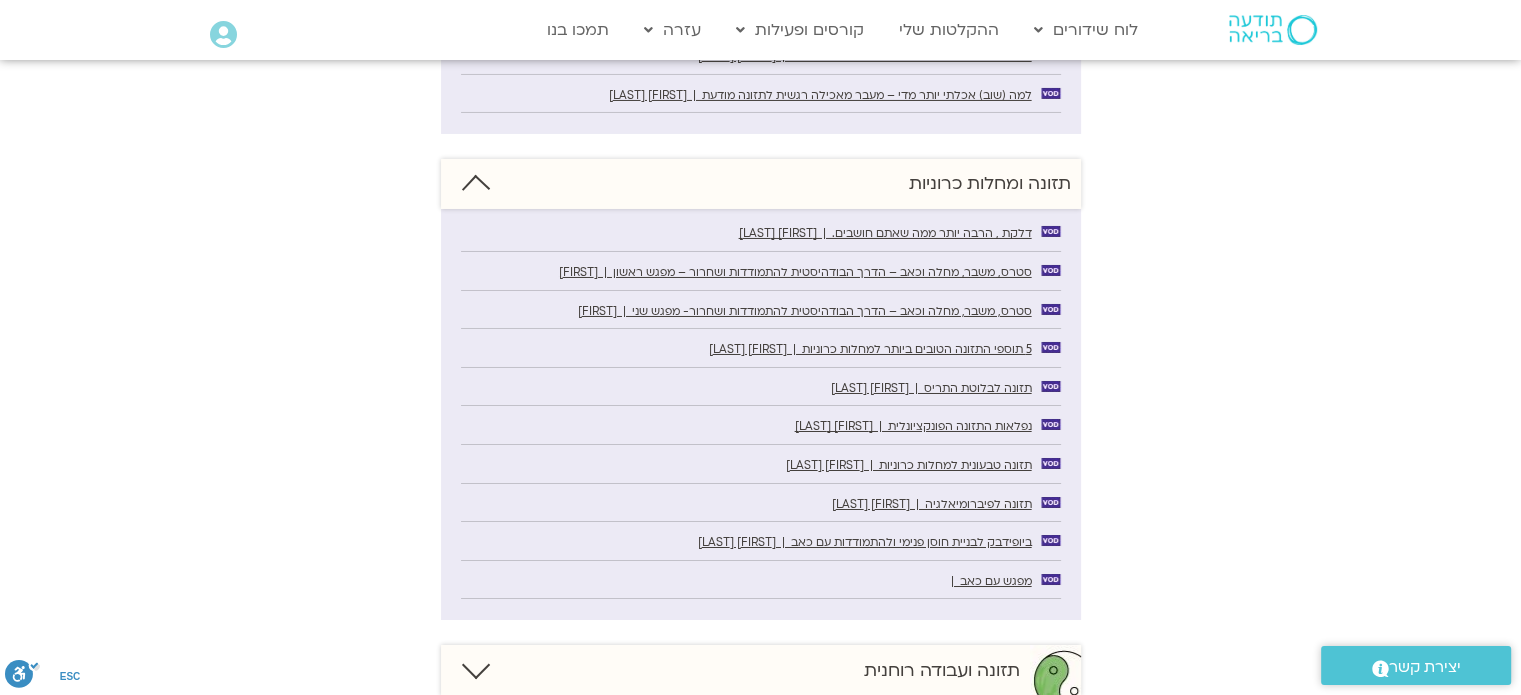 scroll, scrollTop: 7100, scrollLeft: 0, axis: vertical 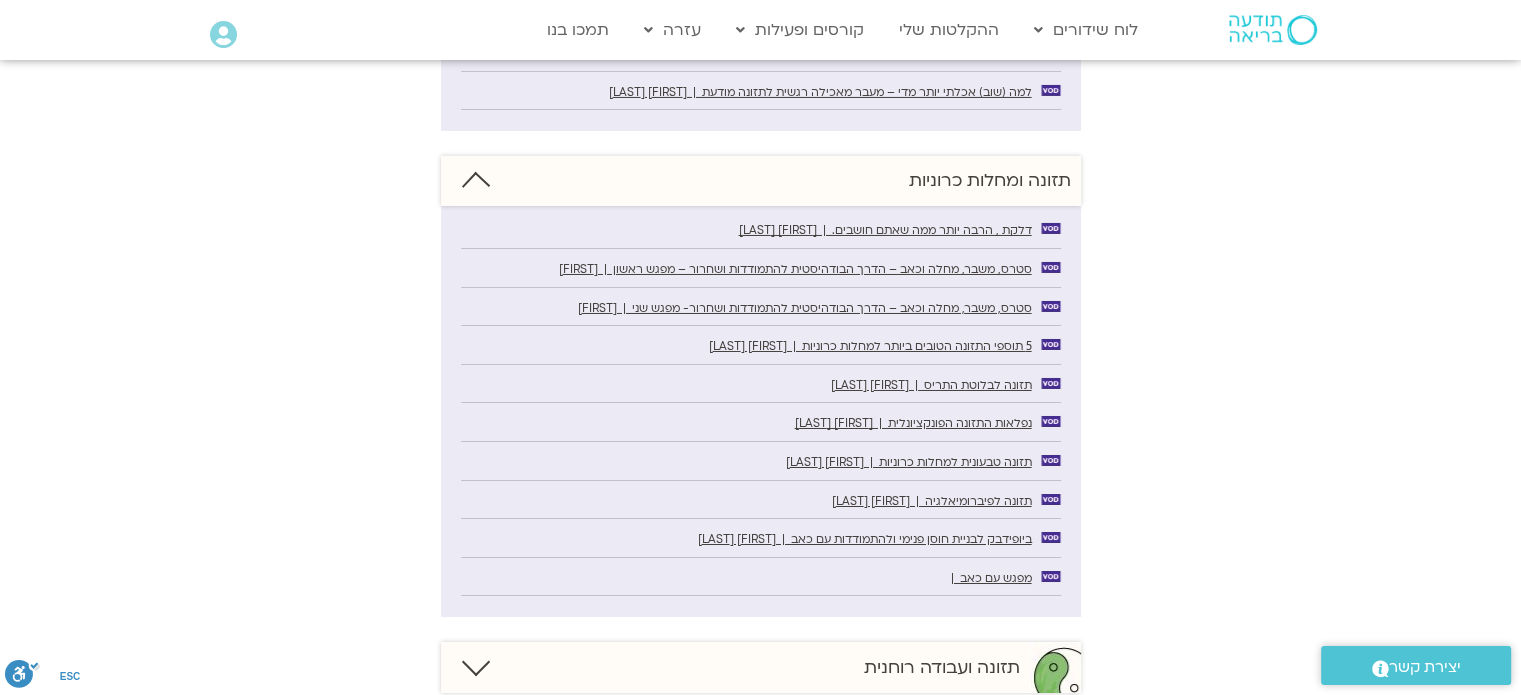click at bounding box center (475, 662) 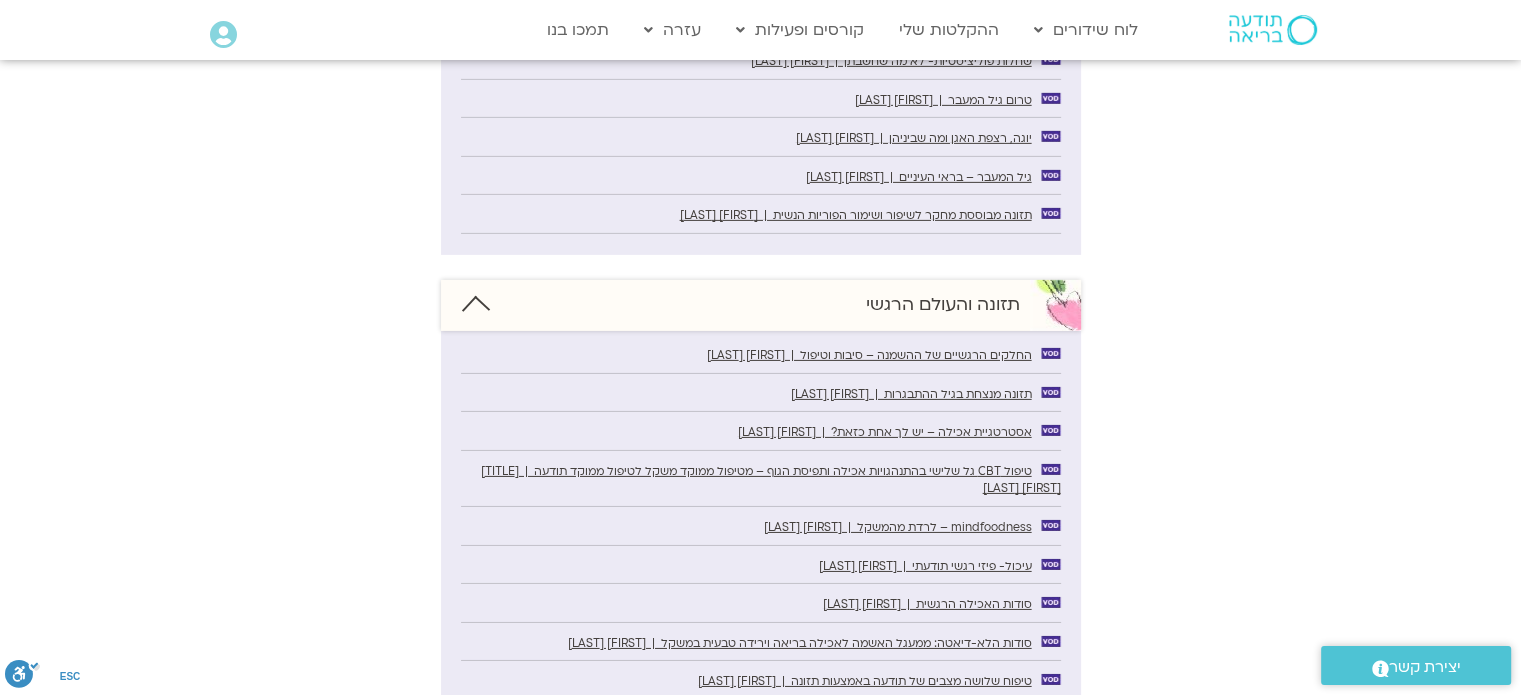 scroll, scrollTop: 6400, scrollLeft: 0, axis: vertical 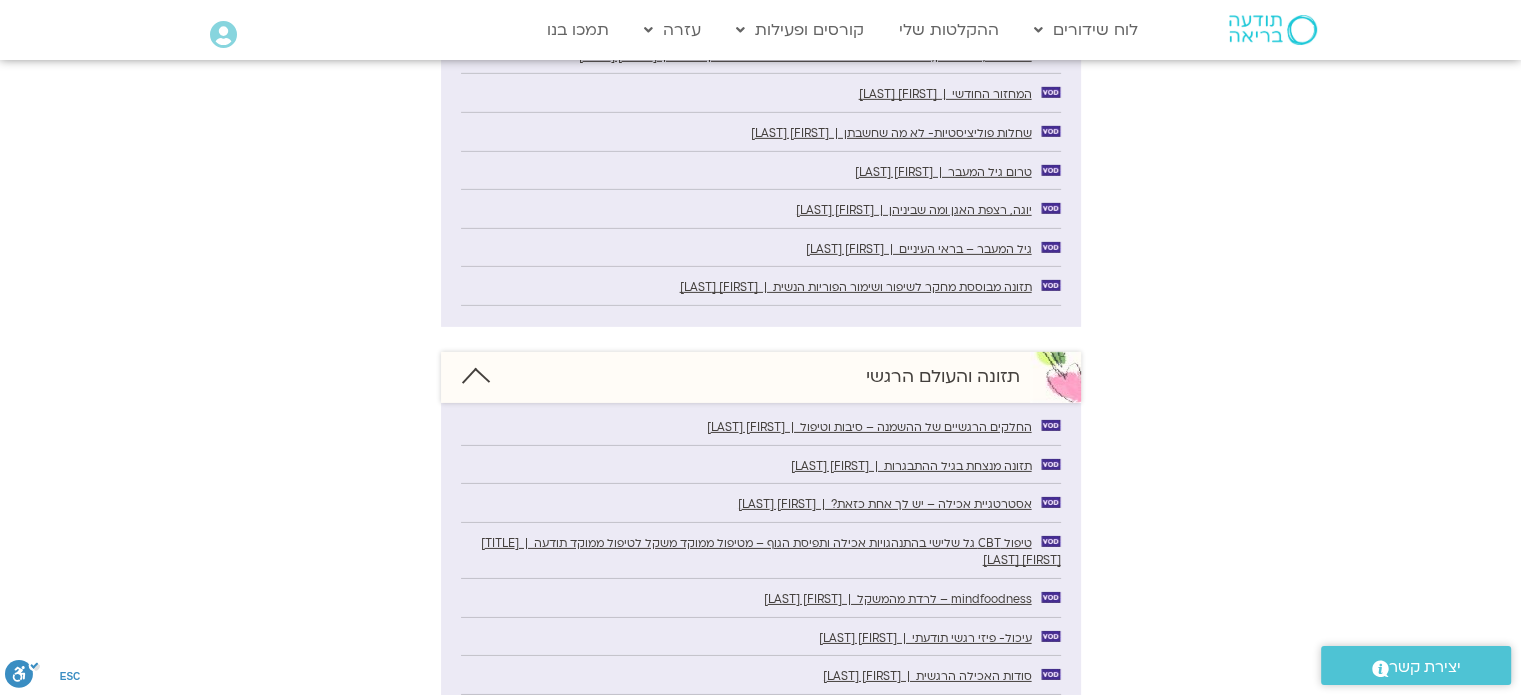 click on "סודות האכילה הרגשית  |  [FIRST] [LAST]" at bounding box center [927, 676] 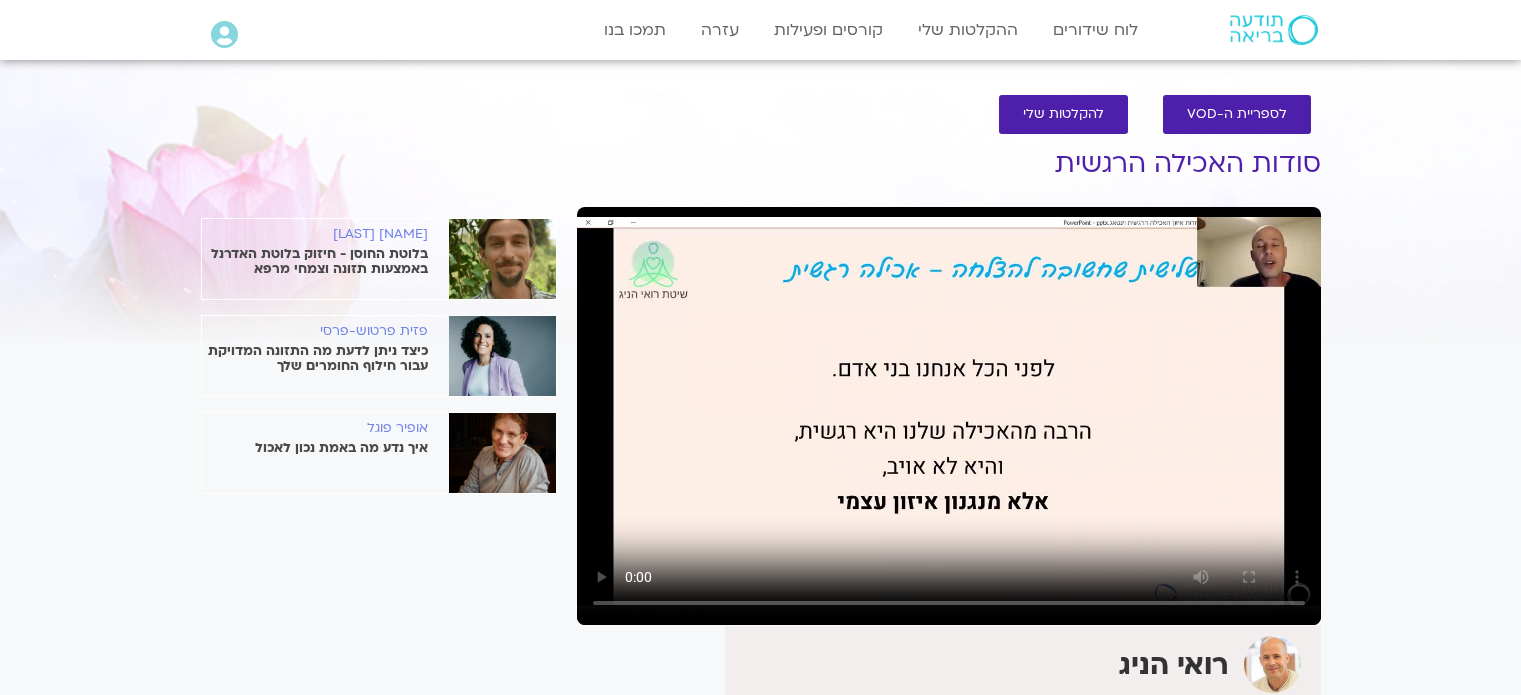 scroll, scrollTop: 0, scrollLeft: 0, axis: both 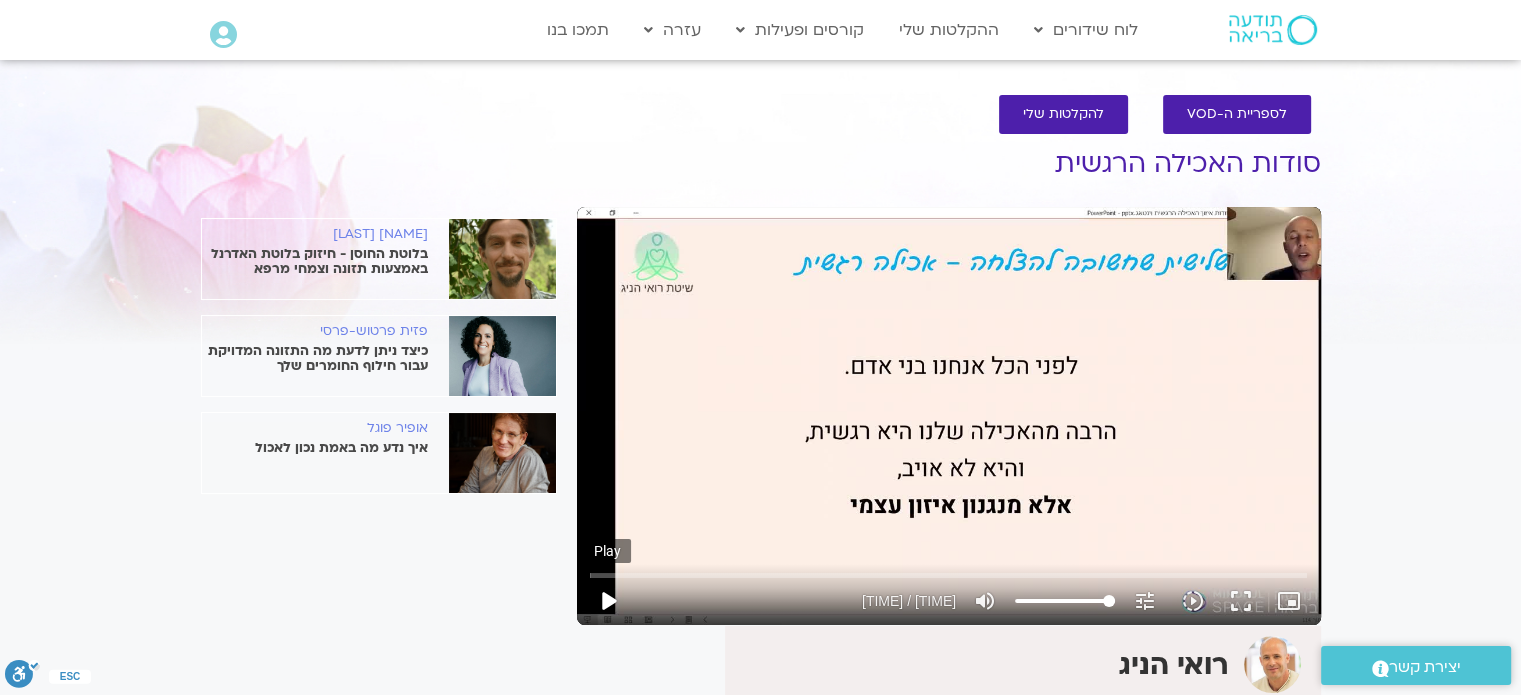 click on "play_arrow" at bounding box center (608, 601) 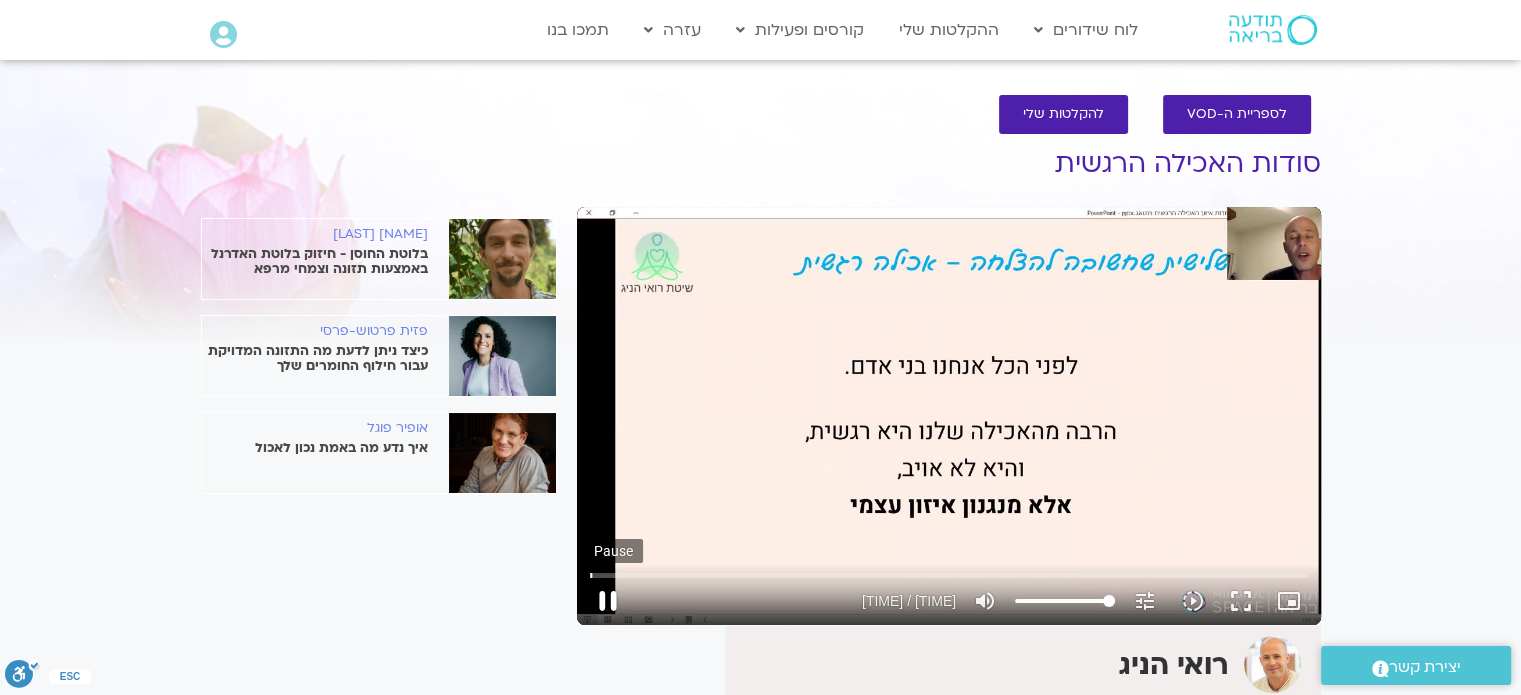 click on "pause" at bounding box center [608, 601] 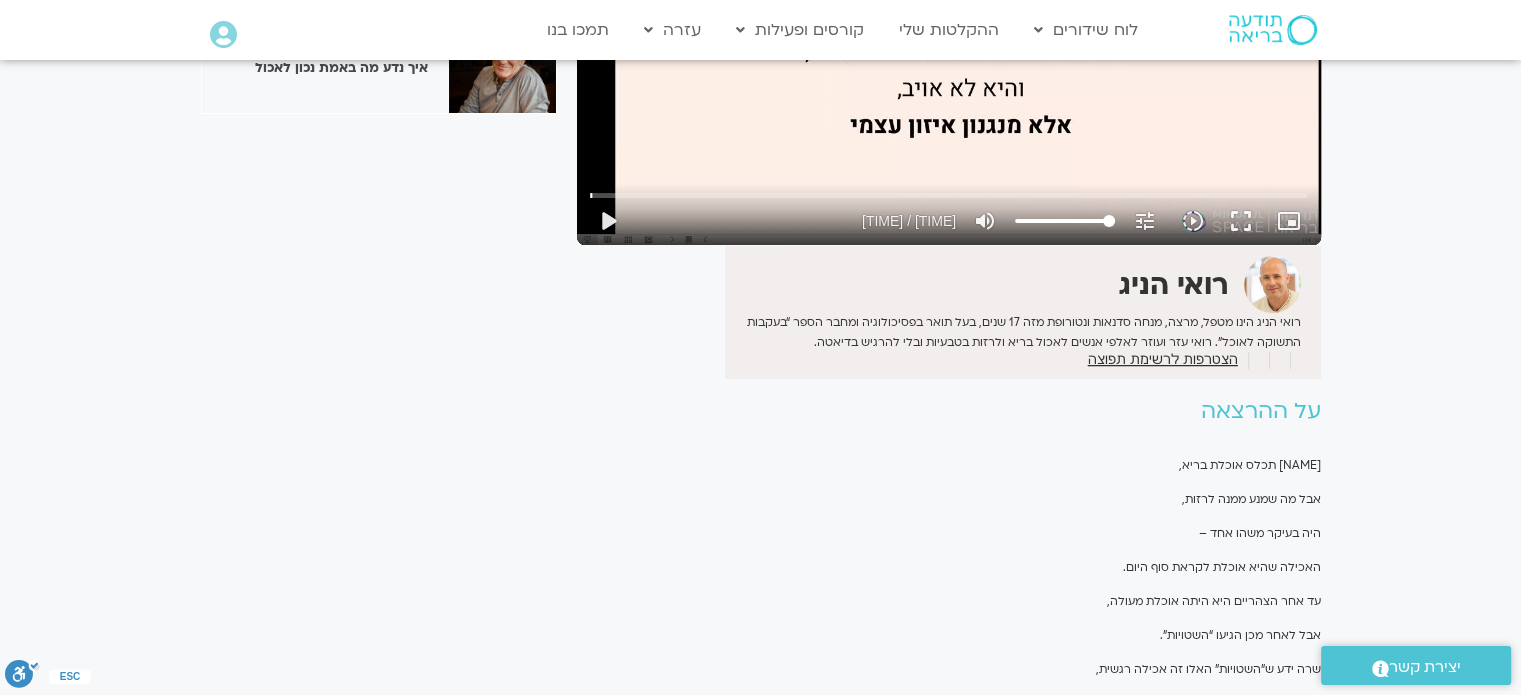 scroll, scrollTop: 100, scrollLeft: 0, axis: vertical 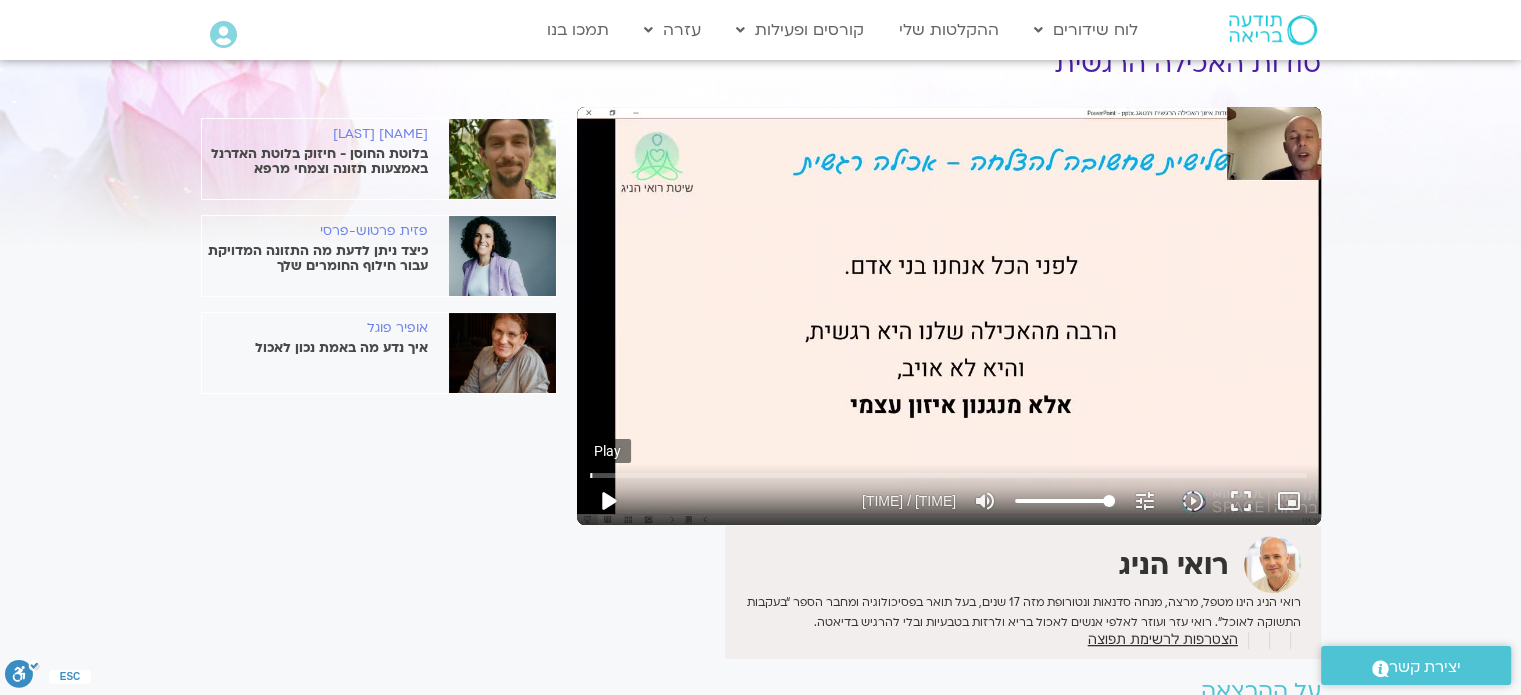 click on "play_arrow" at bounding box center [608, 501] 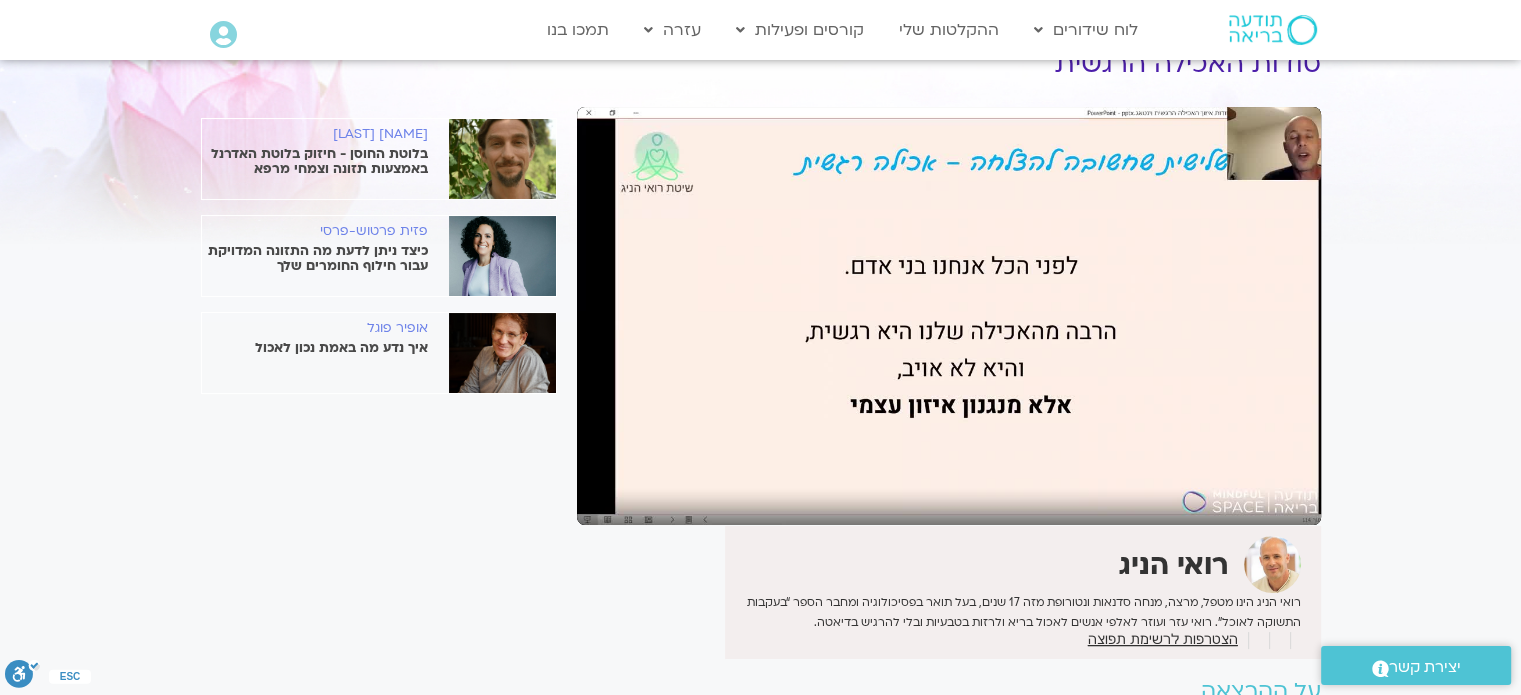 click on "pause" at bounding box center [608, 501] 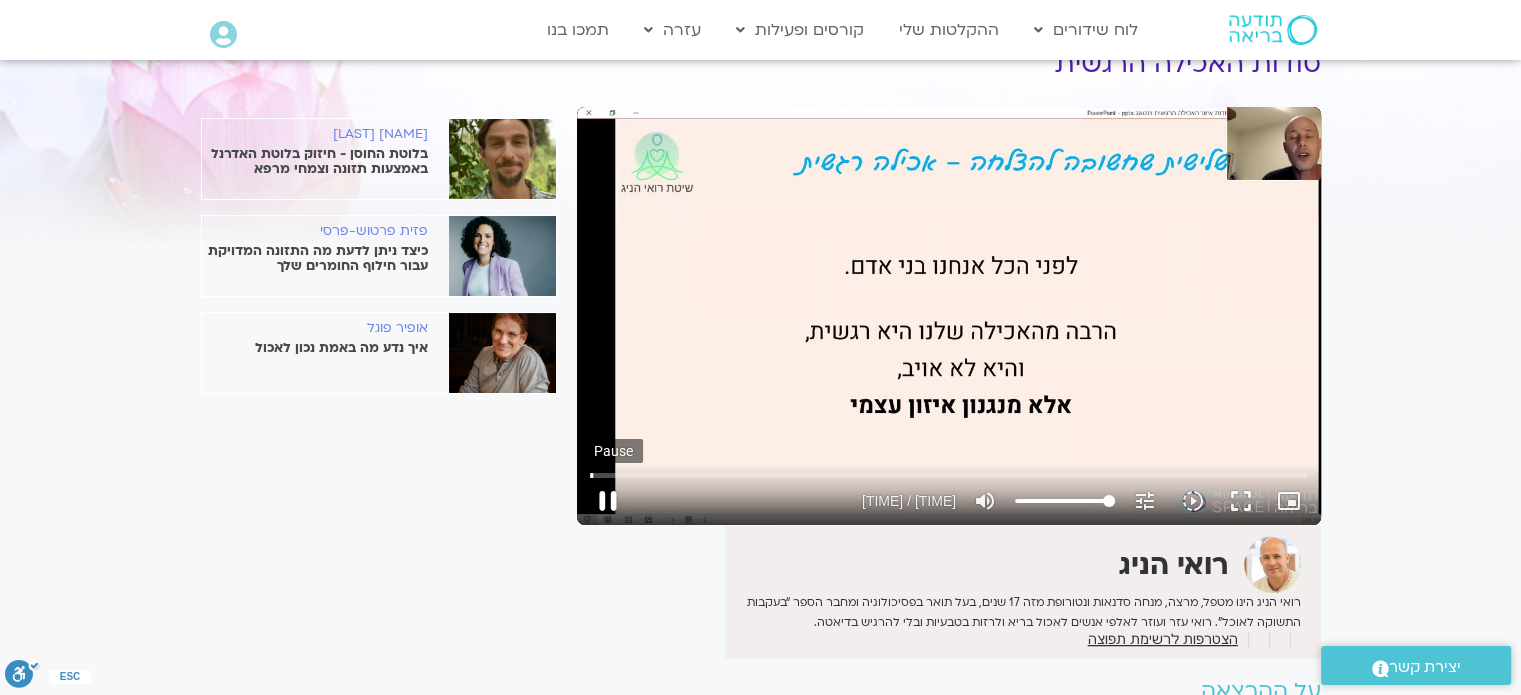 click on "pause" at bounding box center (608, 501) 